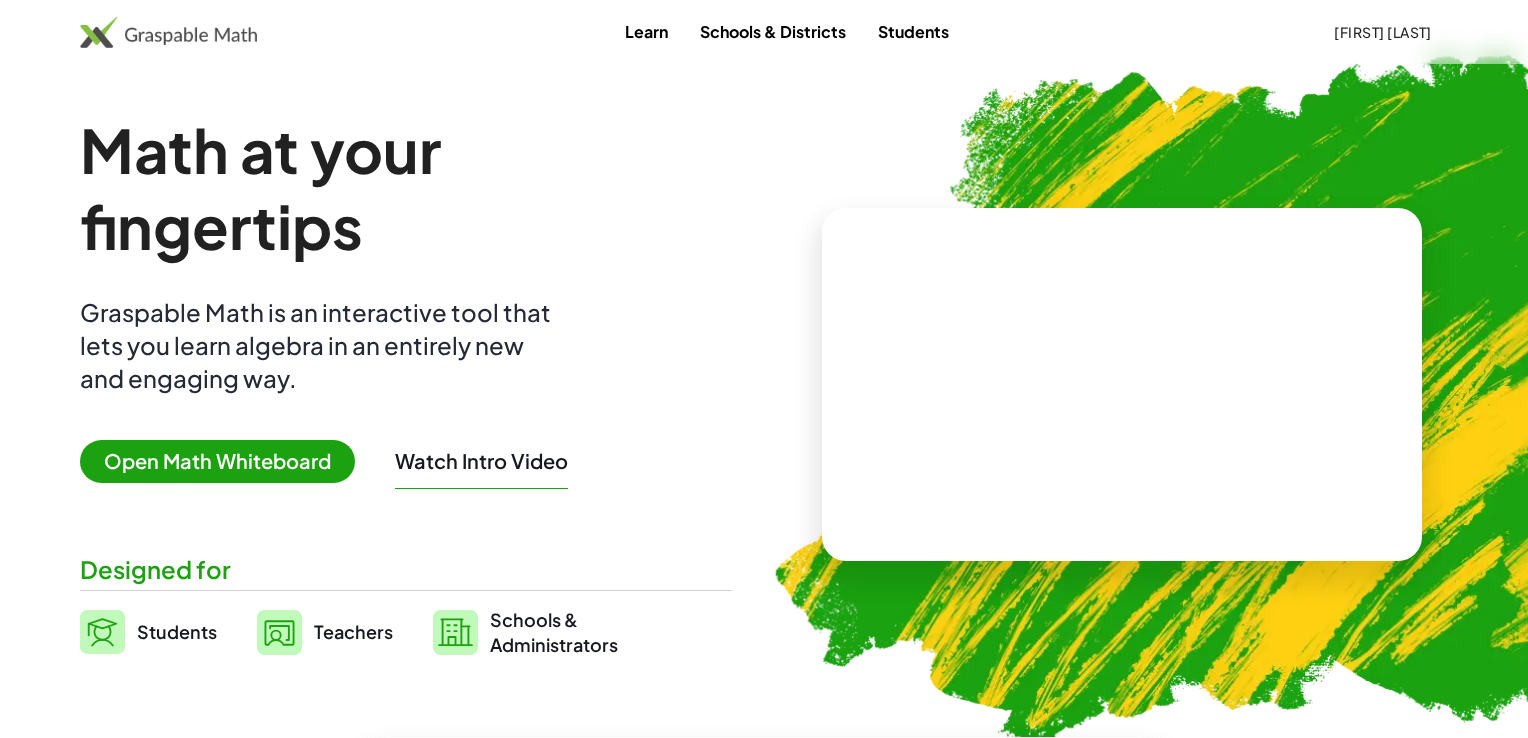 scroll, scrollTop: 0, scrollLeft: 0, axis: both 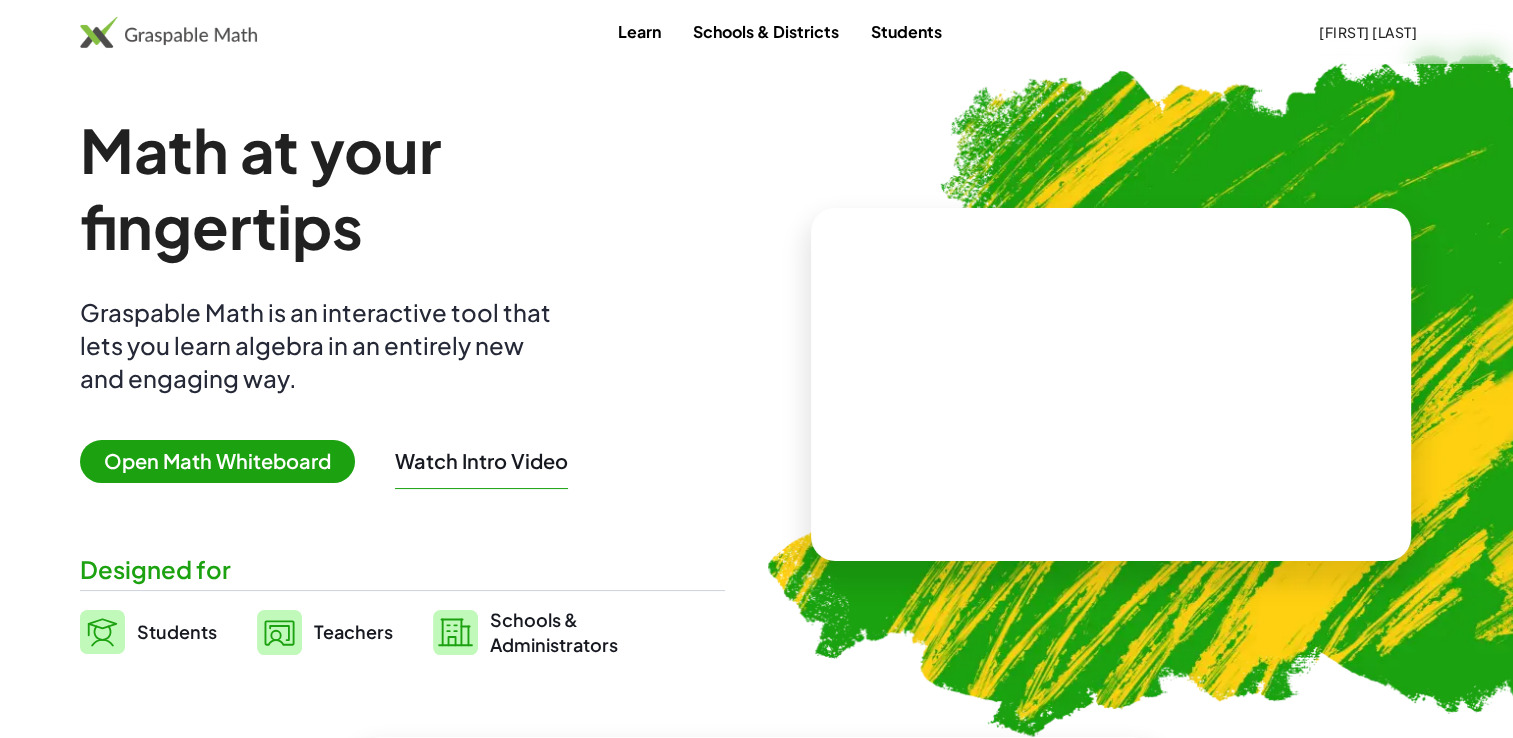 click at bounding box center [1111, 385] 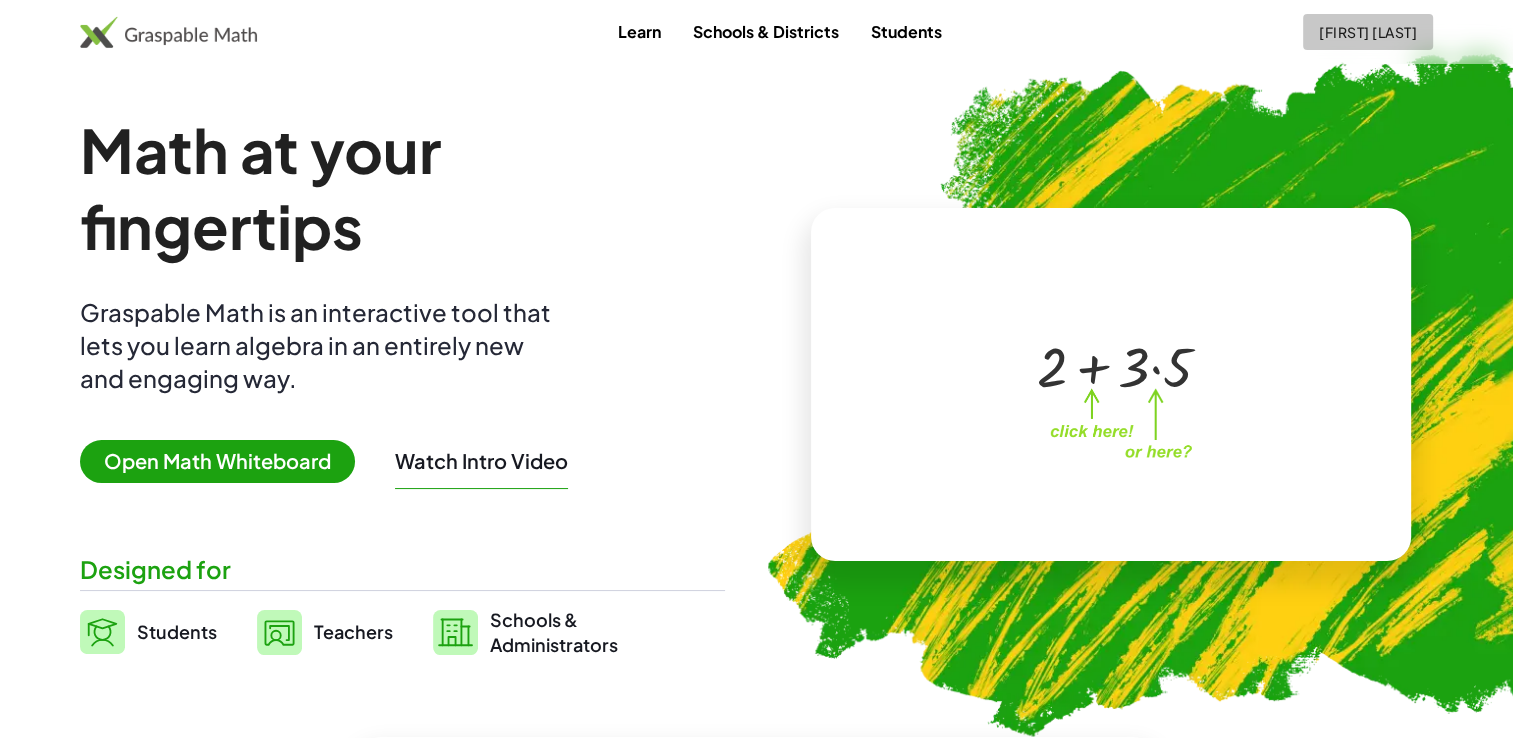 click on "[FIRST] [LAST]" 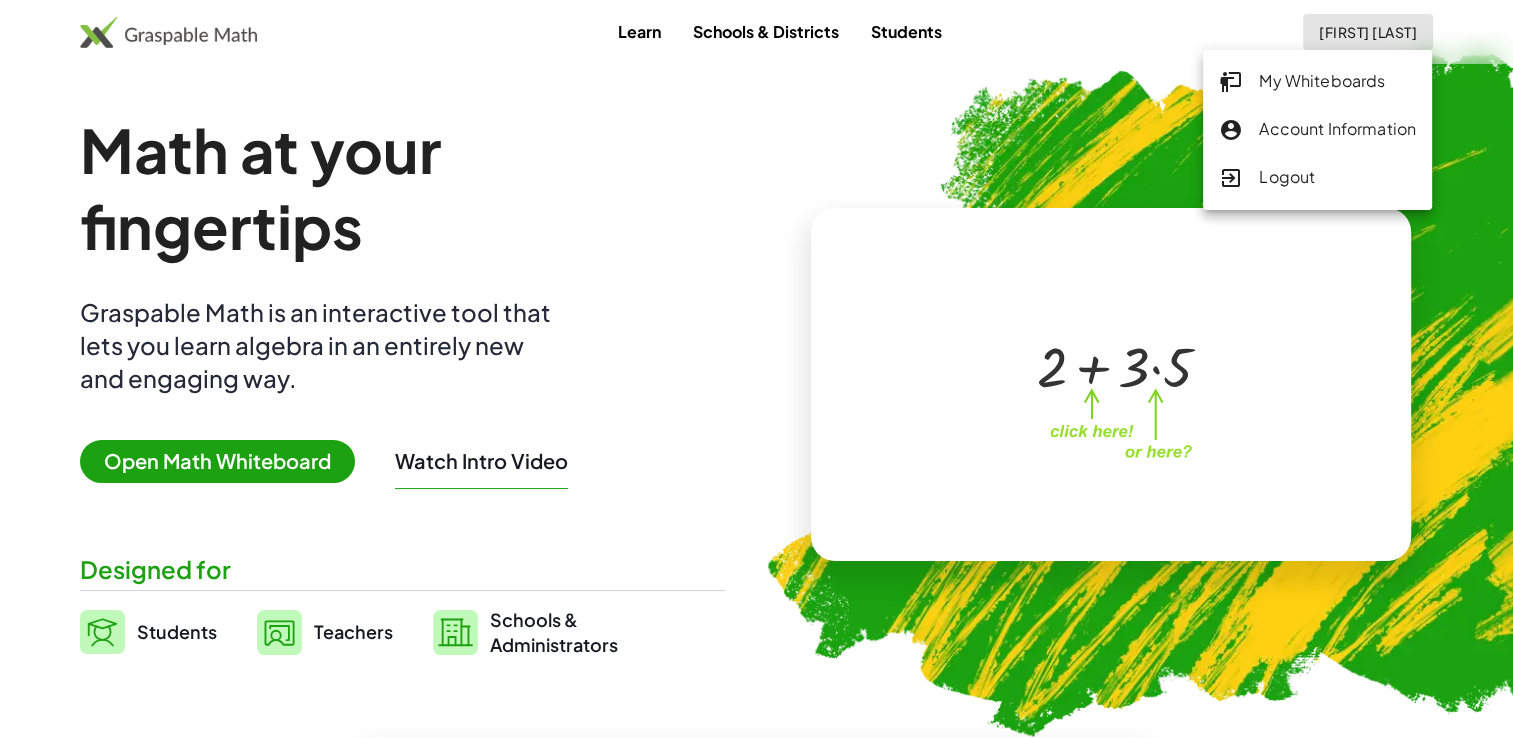 click on "My Whiteboards" 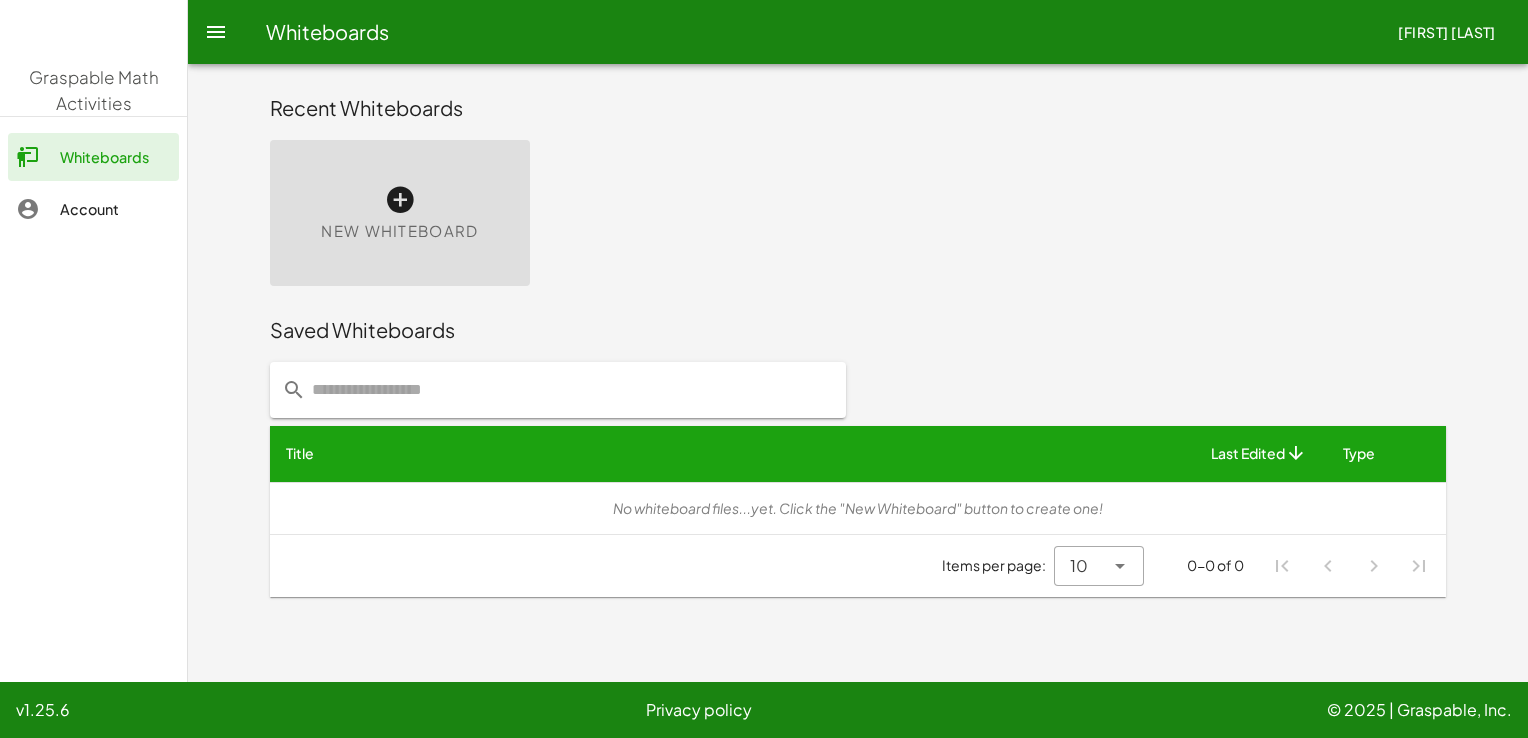 click on "New Whiteboard" at bounding box center (400, 213) 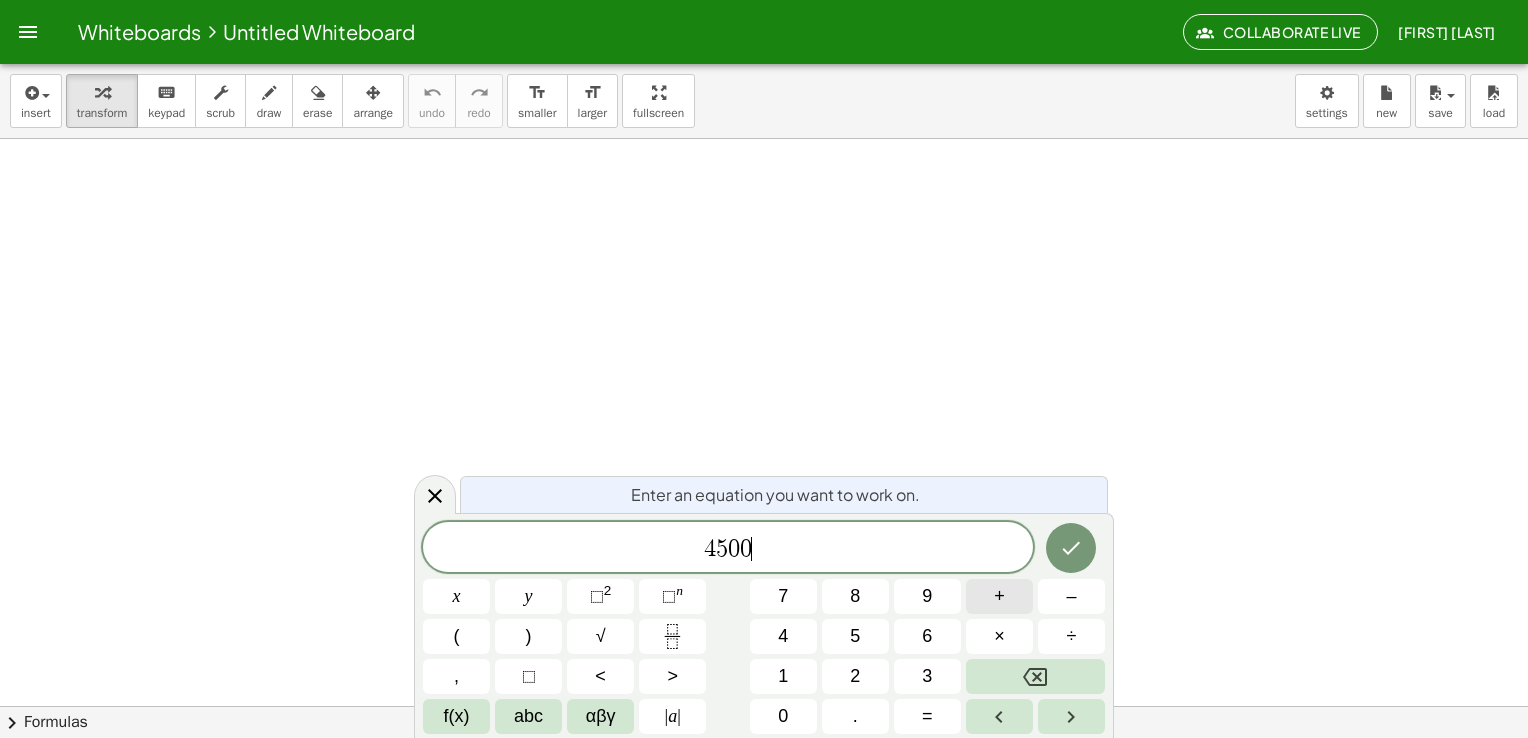 click on "+" at bounding box center (999, 596) 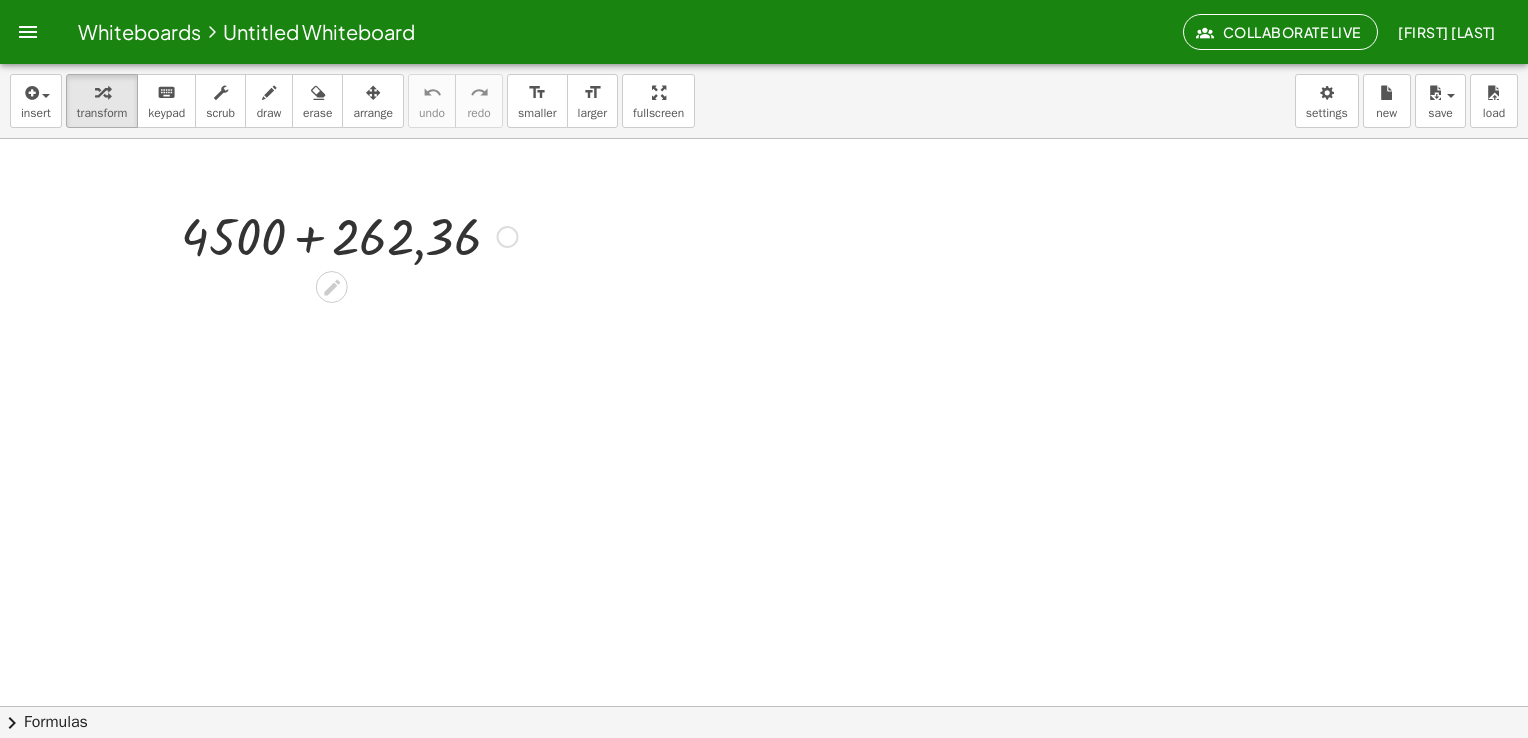 click at bounding box center [349, 235] 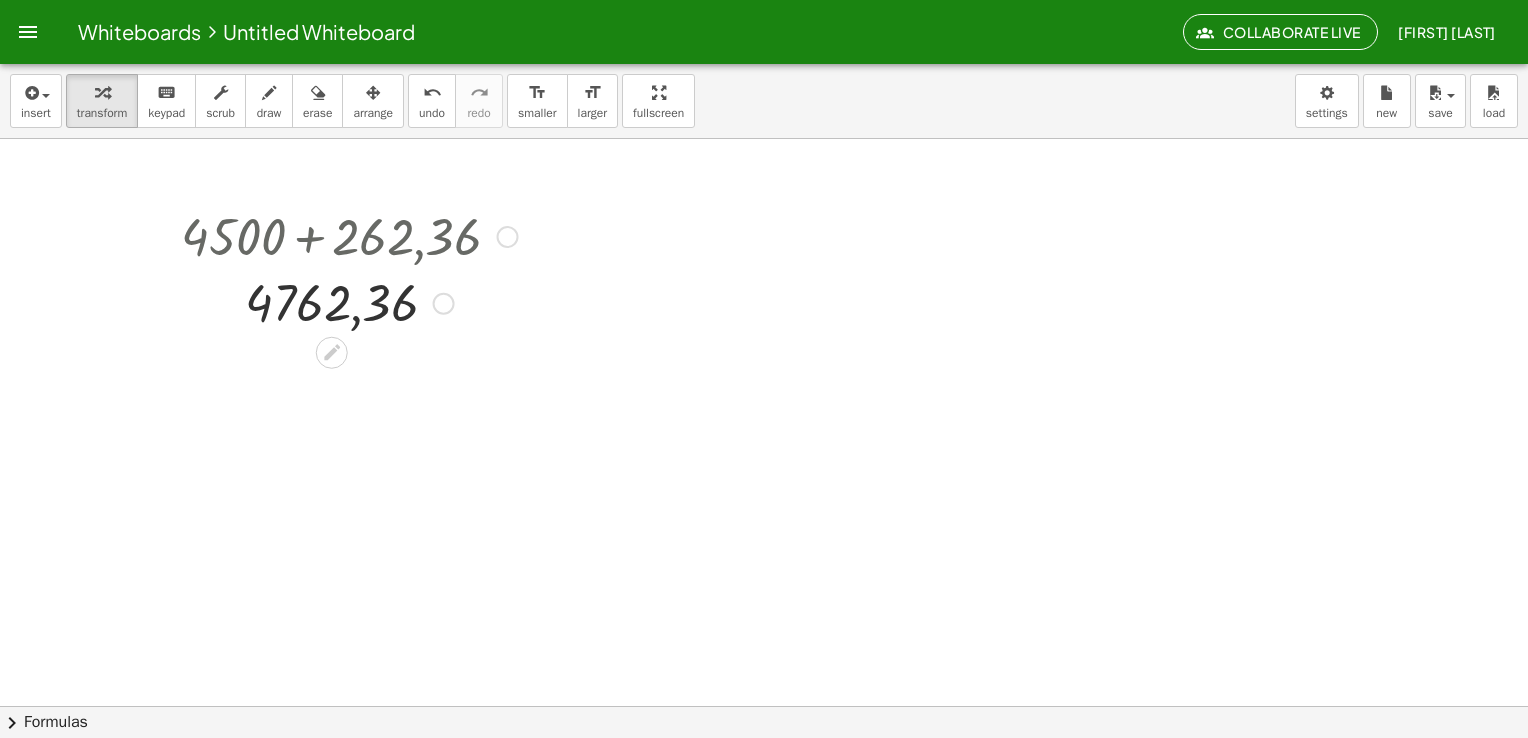 click at bounding box center [349, 302] 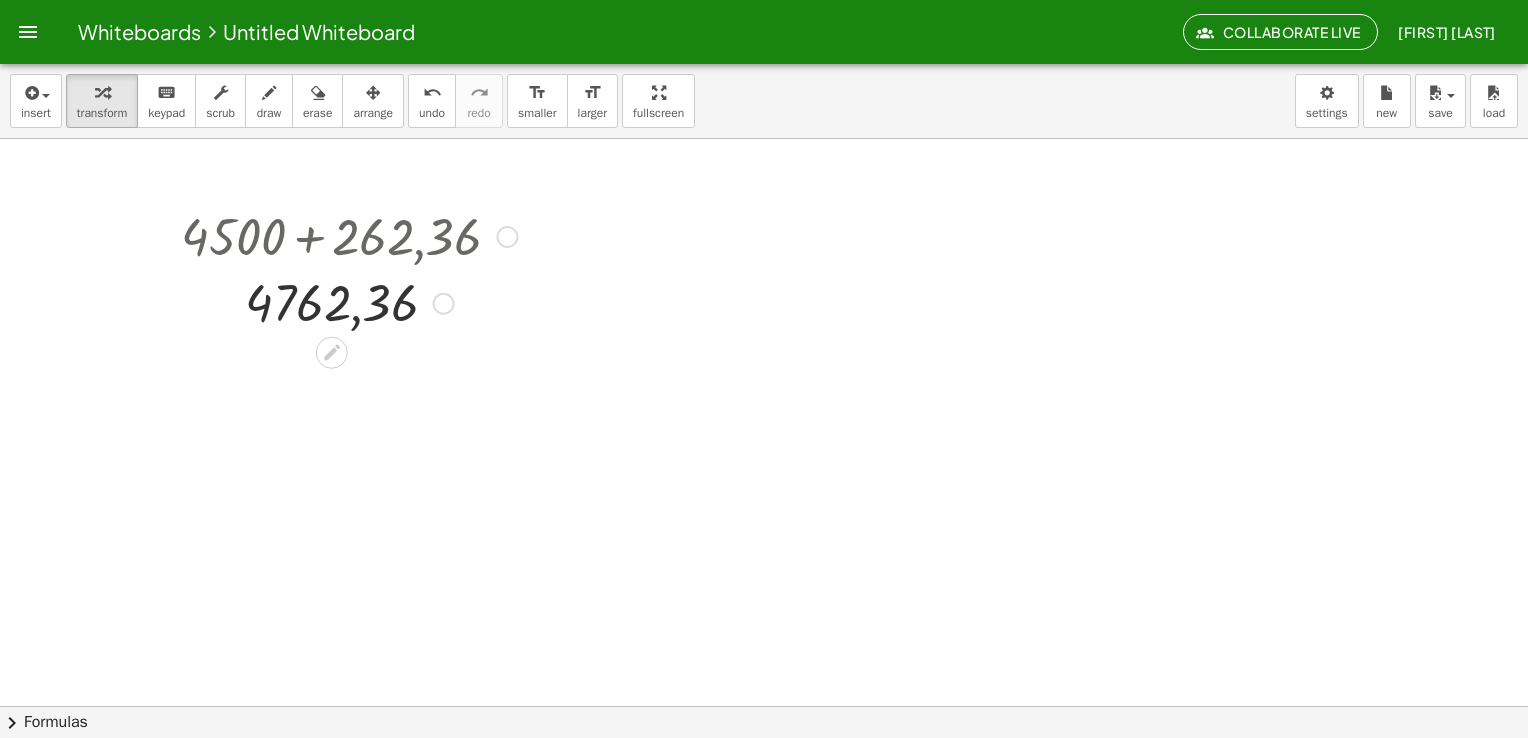 click at bounding box center [444, 304] 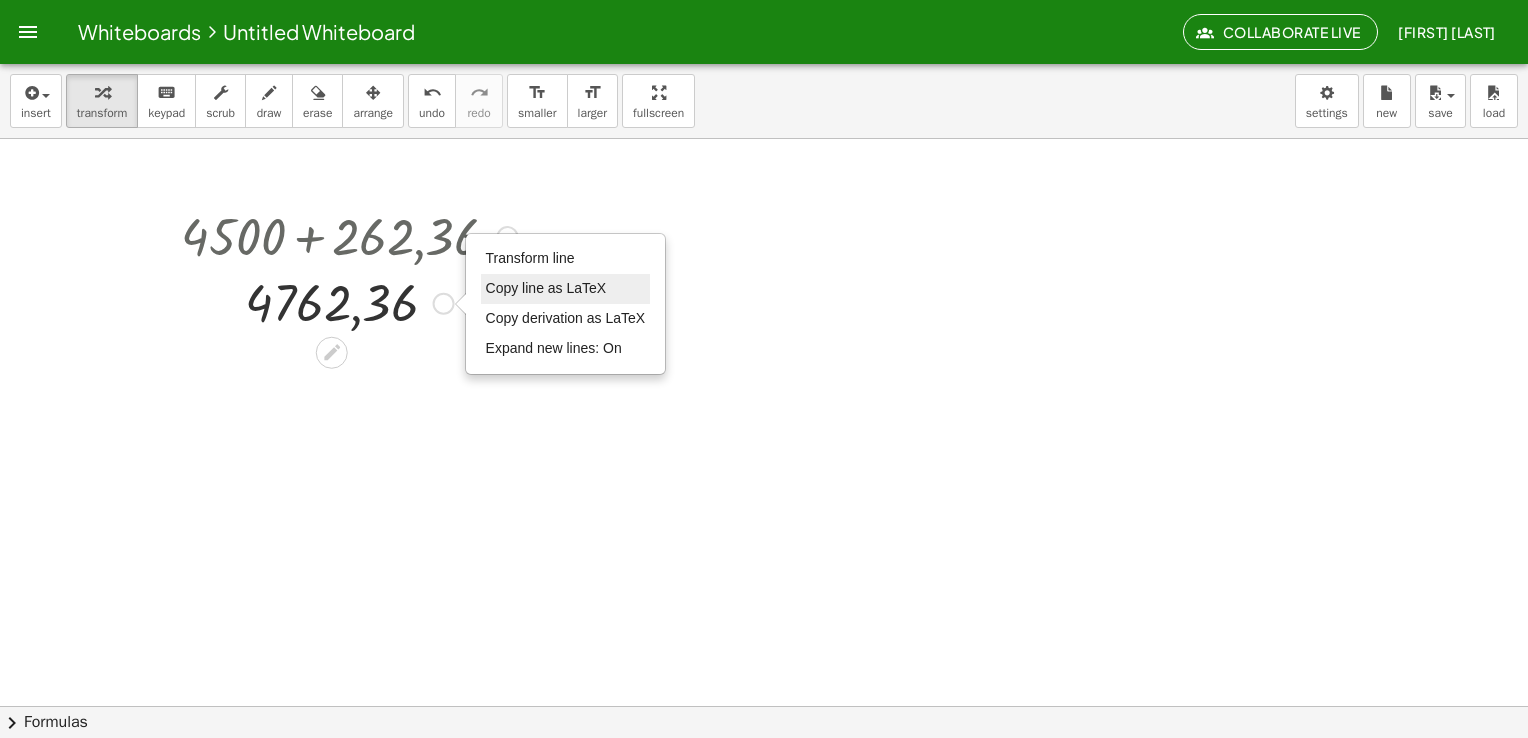 click on "Copy line as LaTeX" at bounding box center [566, 289] 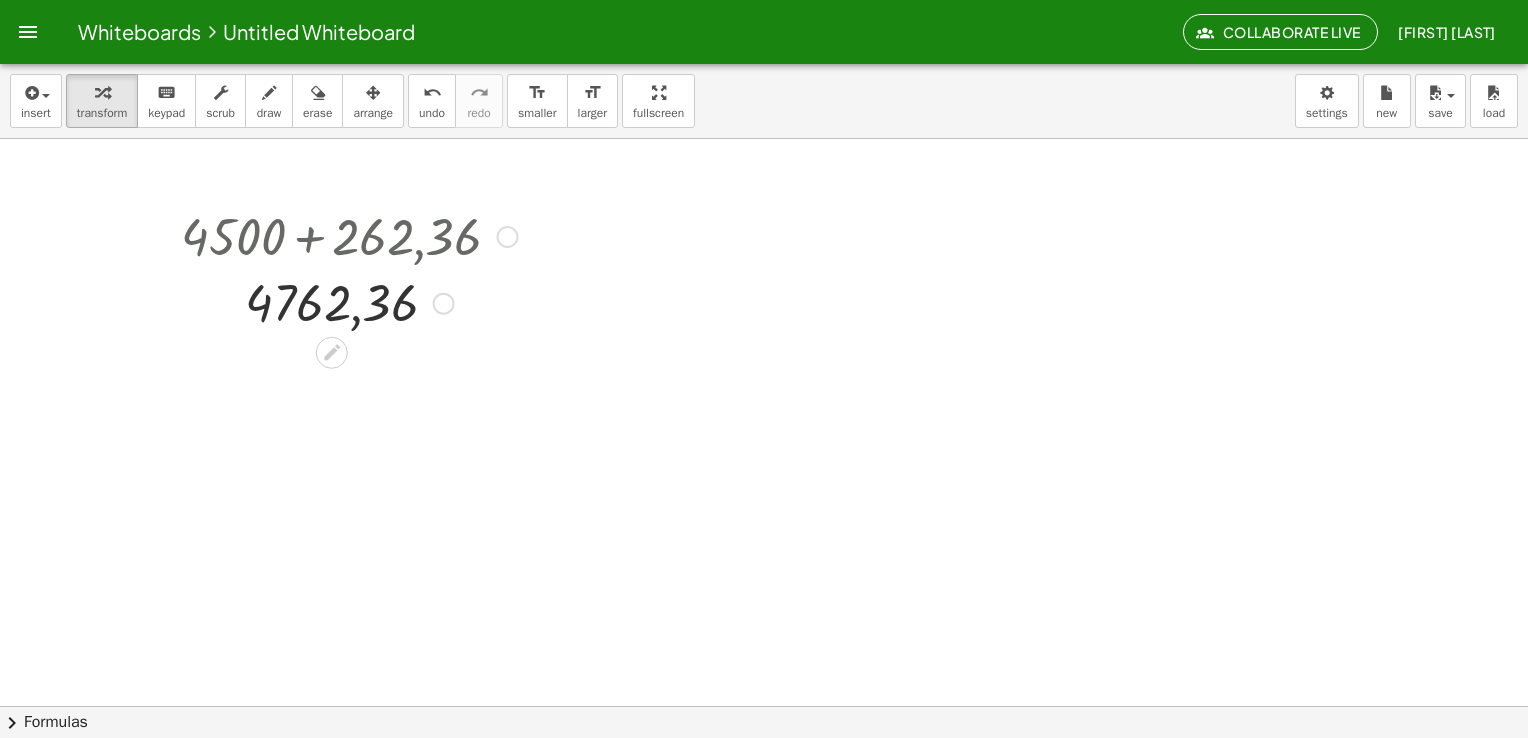 click at bounding box center (508, 237) 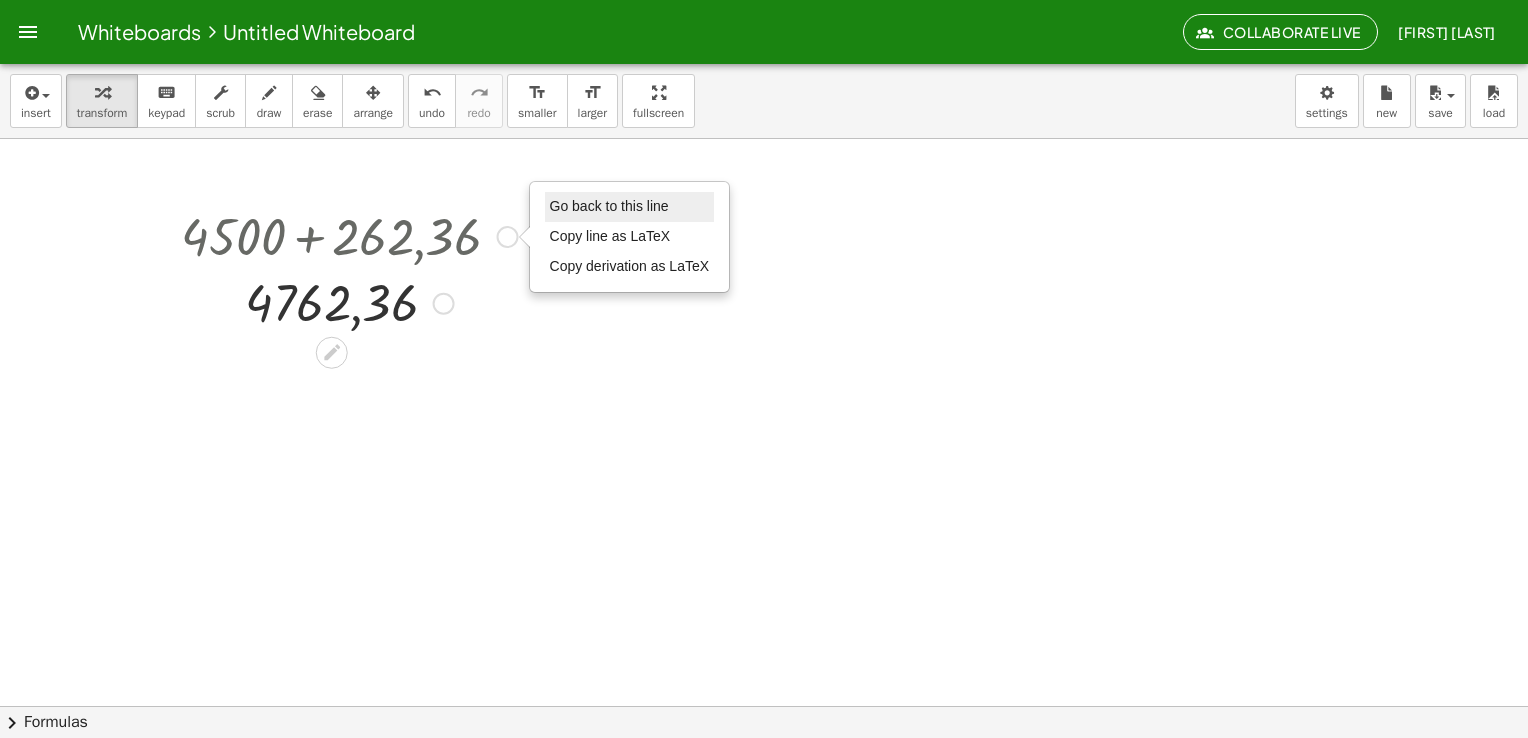 click on "Go back to this line" at bounding box center (630, 207) 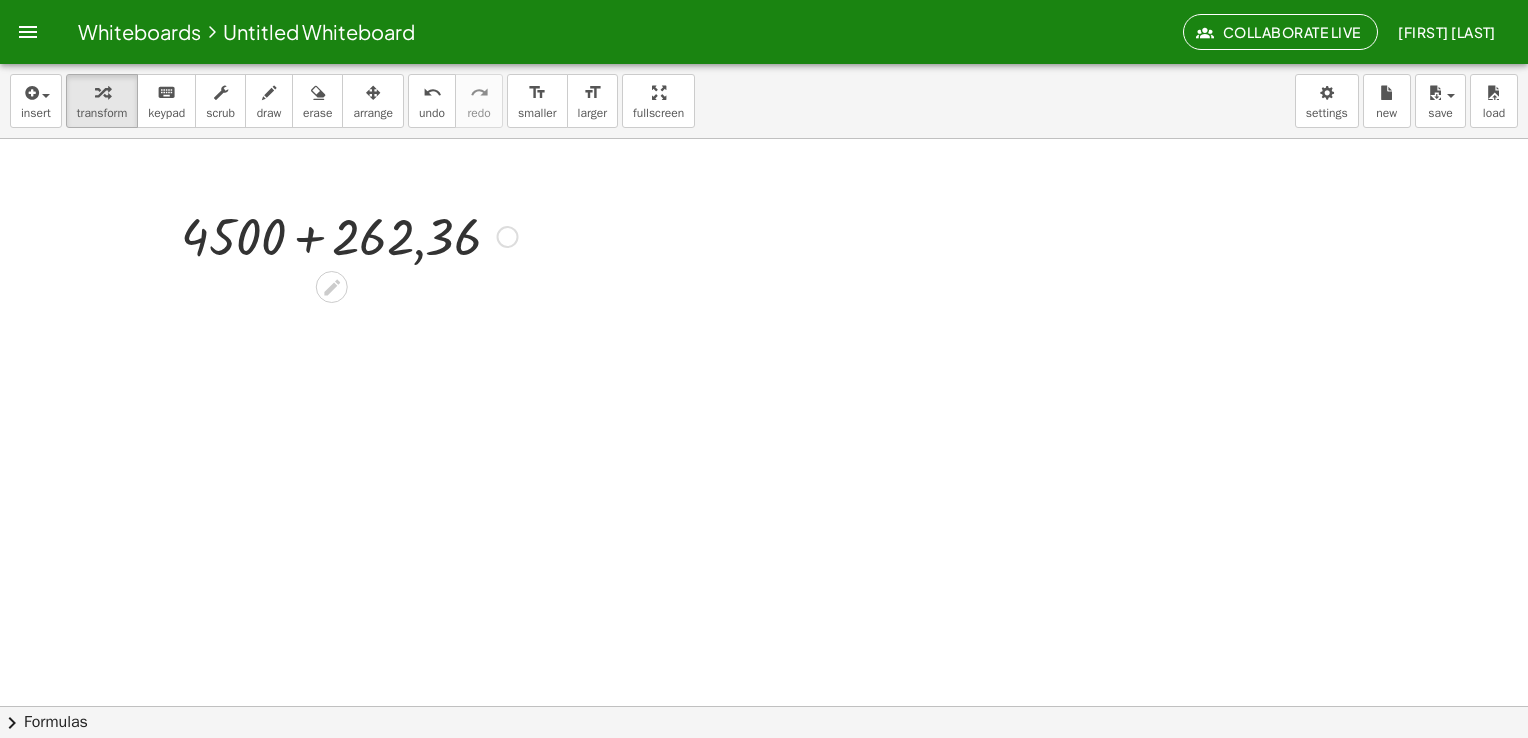 click on "Go back to this line Copy line as LaTeX Copy derivation as LaTeX" at bounding box center [508, 237] 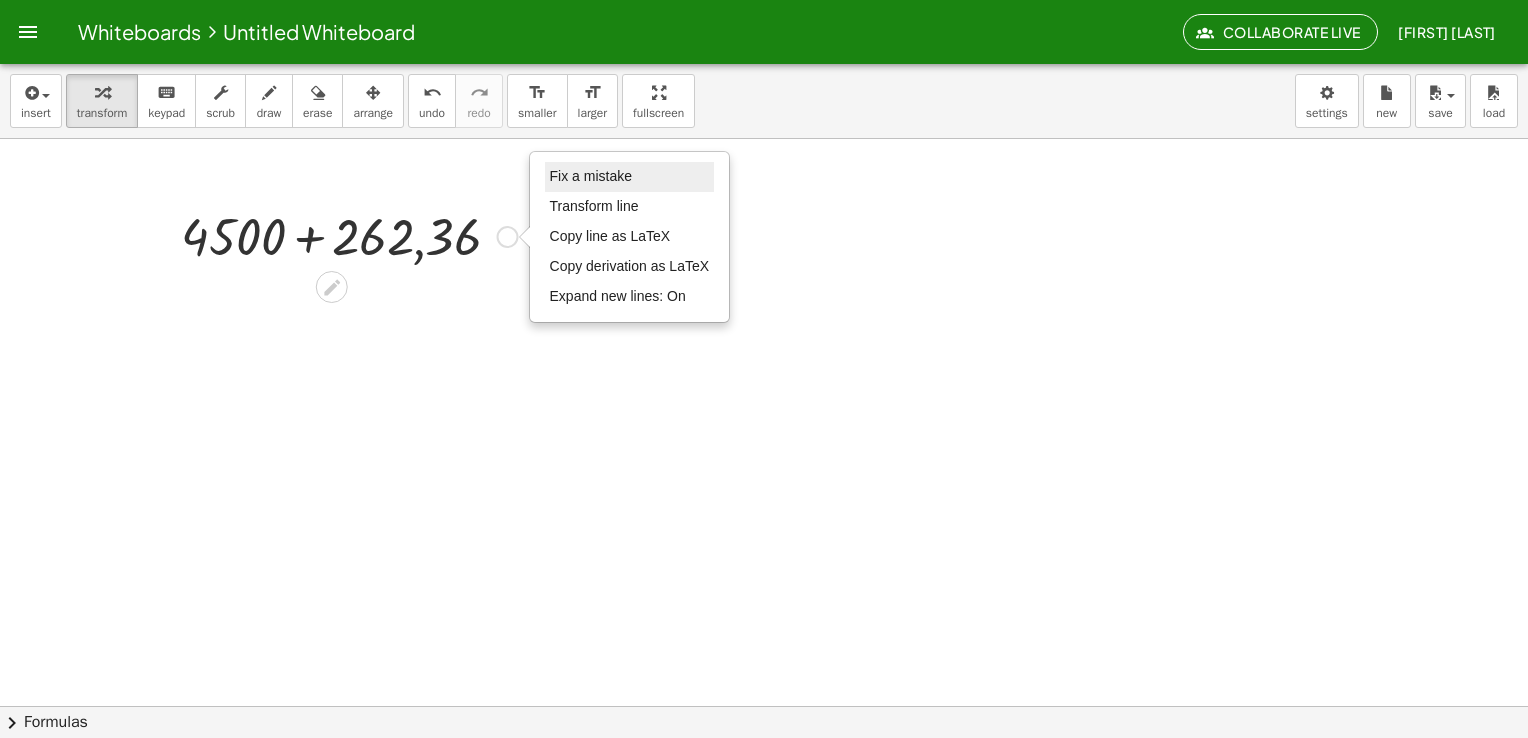 click on "Fix a mistake" at bounding box center (630, 177) 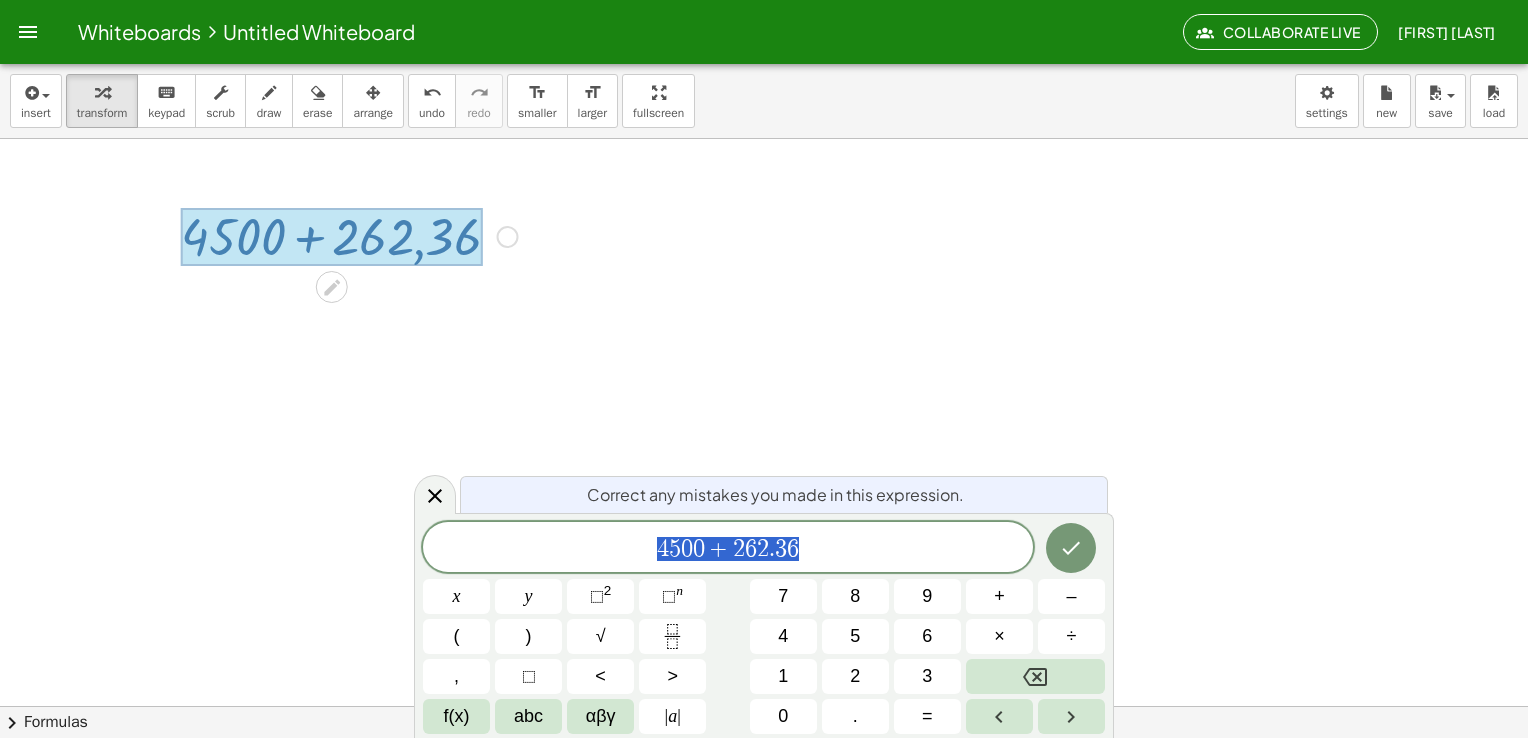 drag, startPoint x: 806, startPoint y: 552, endPoint x: 505, endPoint y: 561, distance: 301.13452 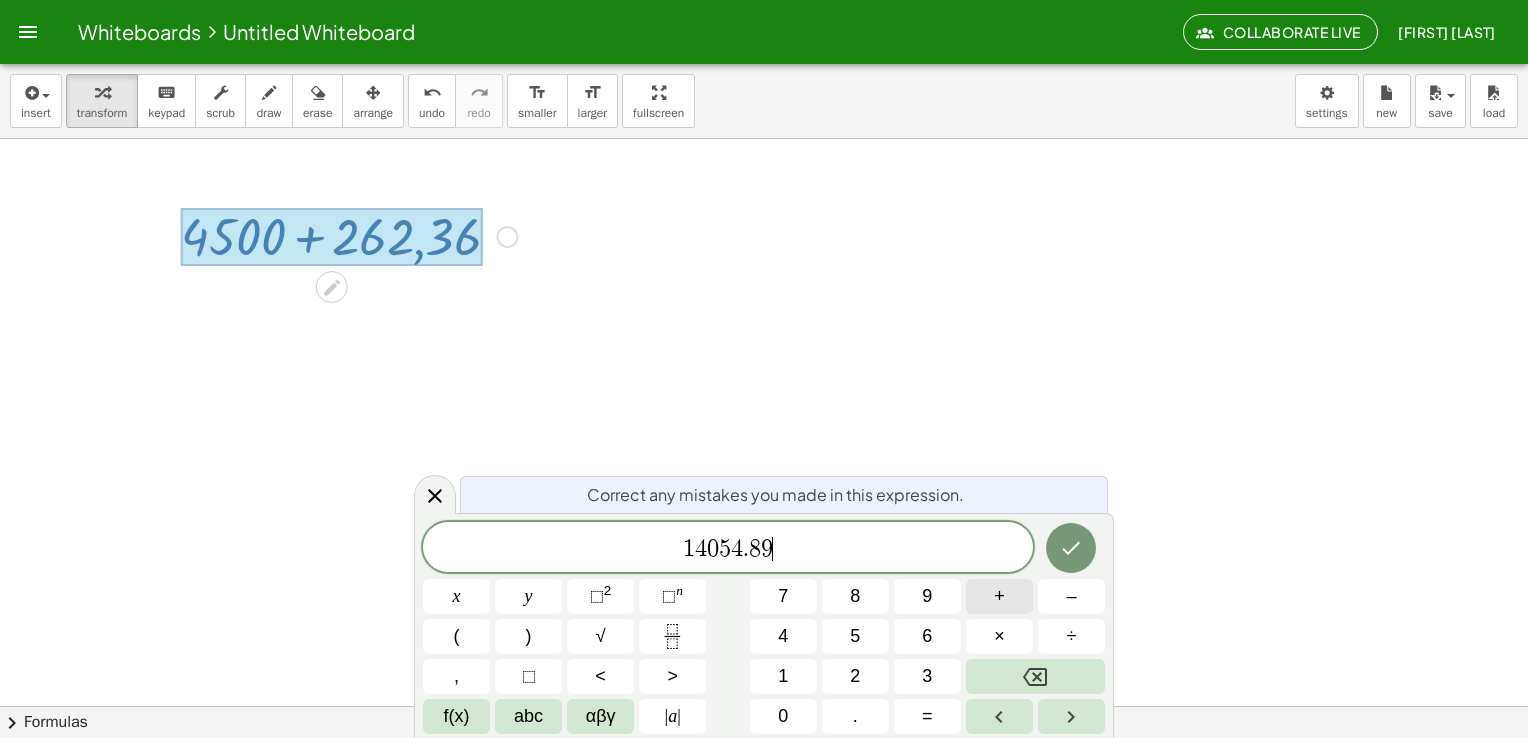 click on "+" at bounding box center (999, 596) 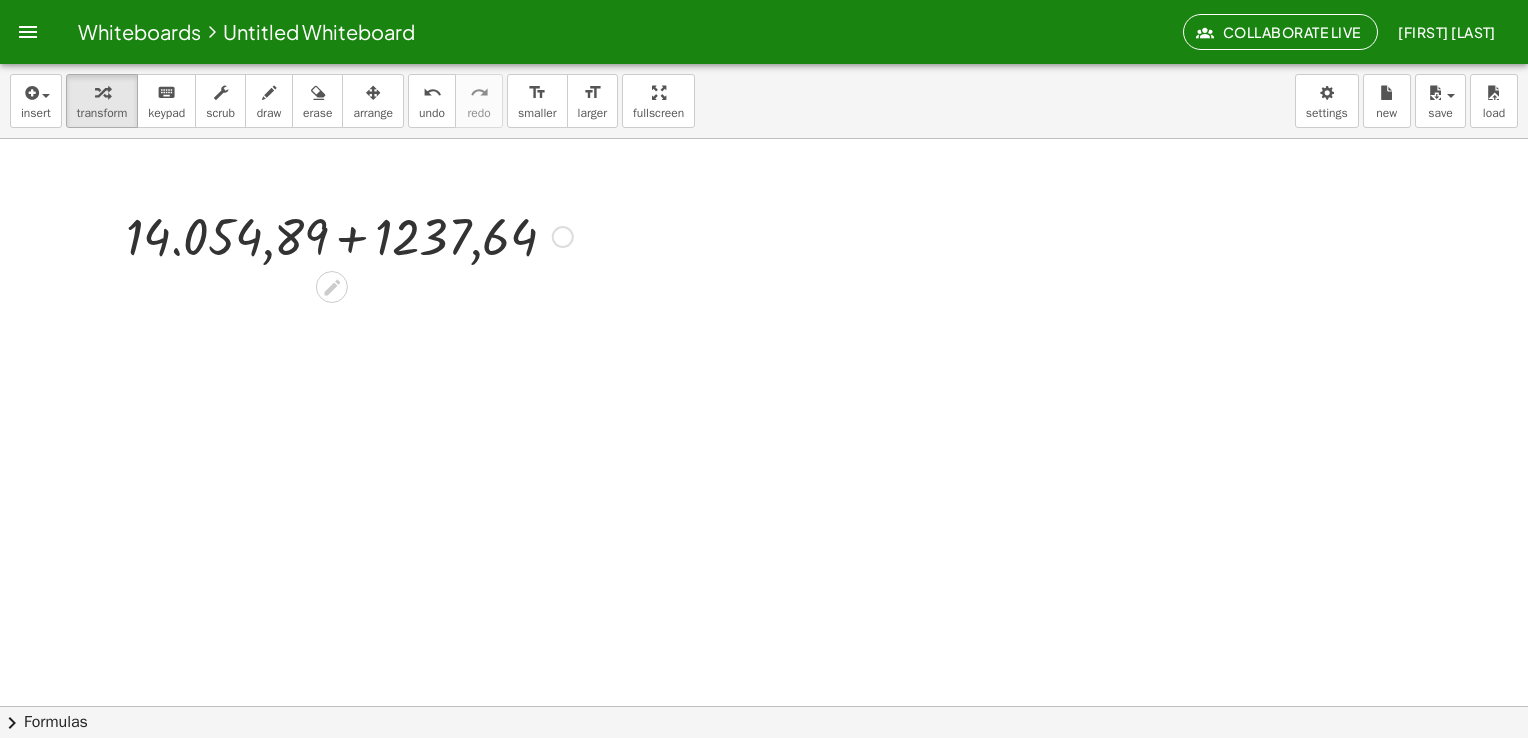 click at bounding box center [349, 235] 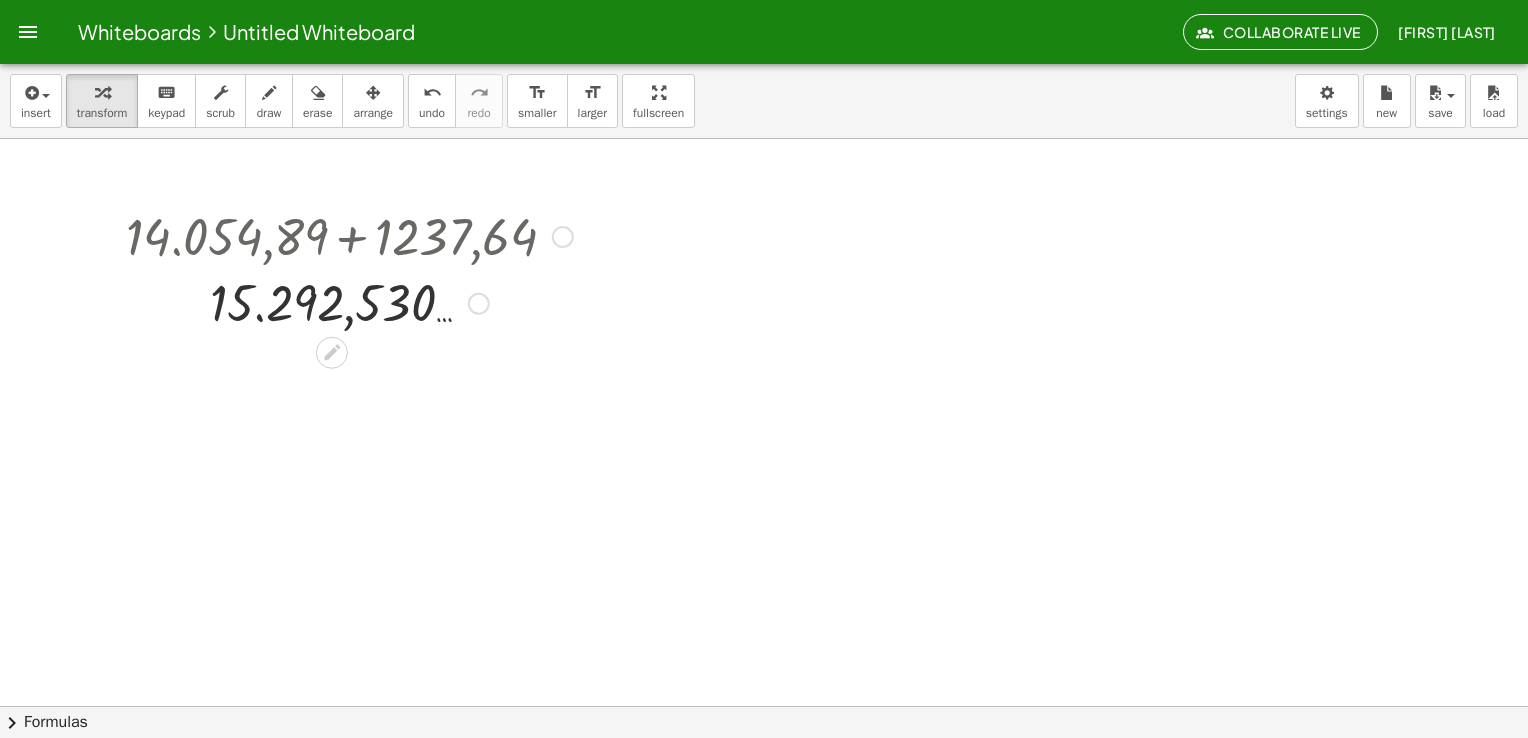 click at bounding box center (349, 302) 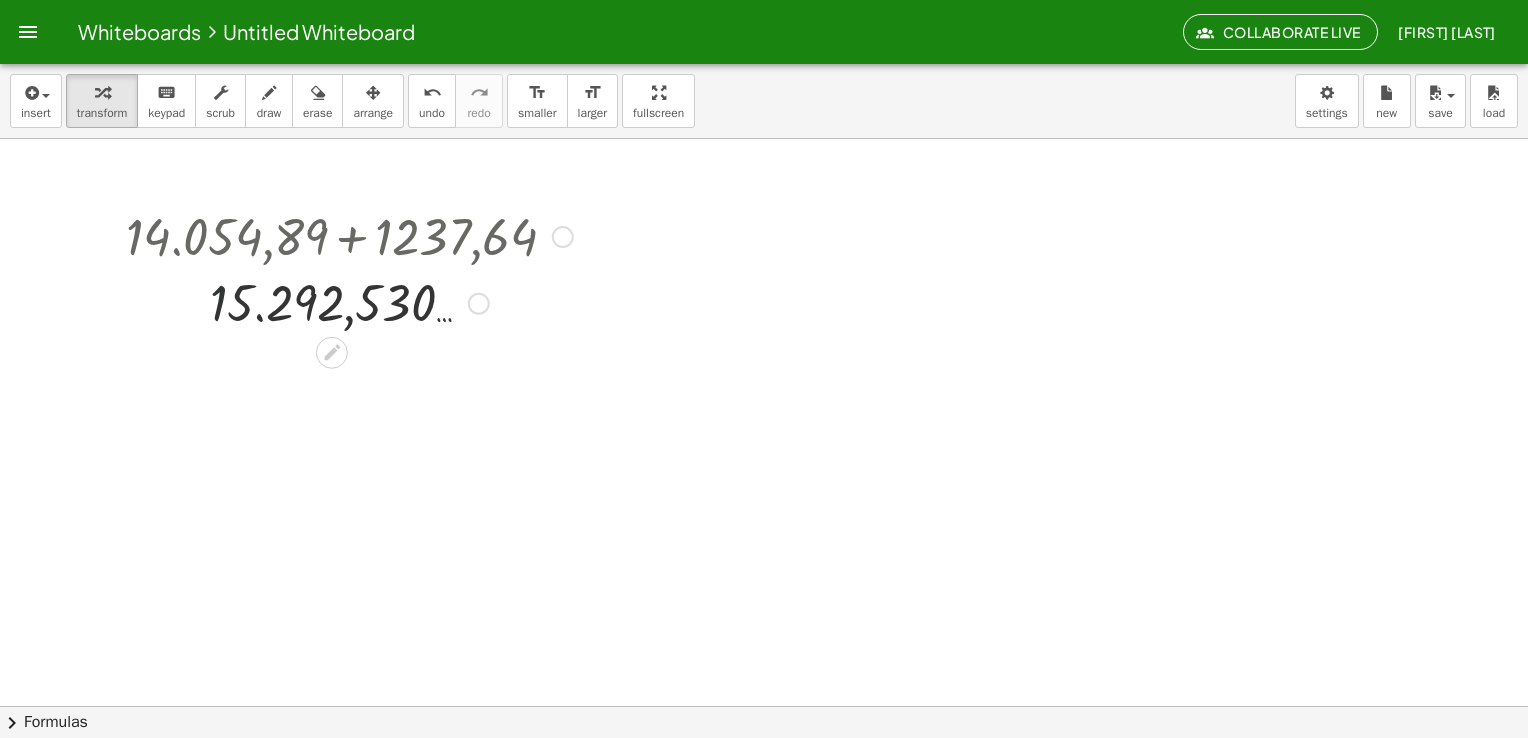 click on "Fix a mistake Transform line Copy line as LaTeX Copy derivation as LaTeX Expand new lines: On" at bounding box center (479, 304) 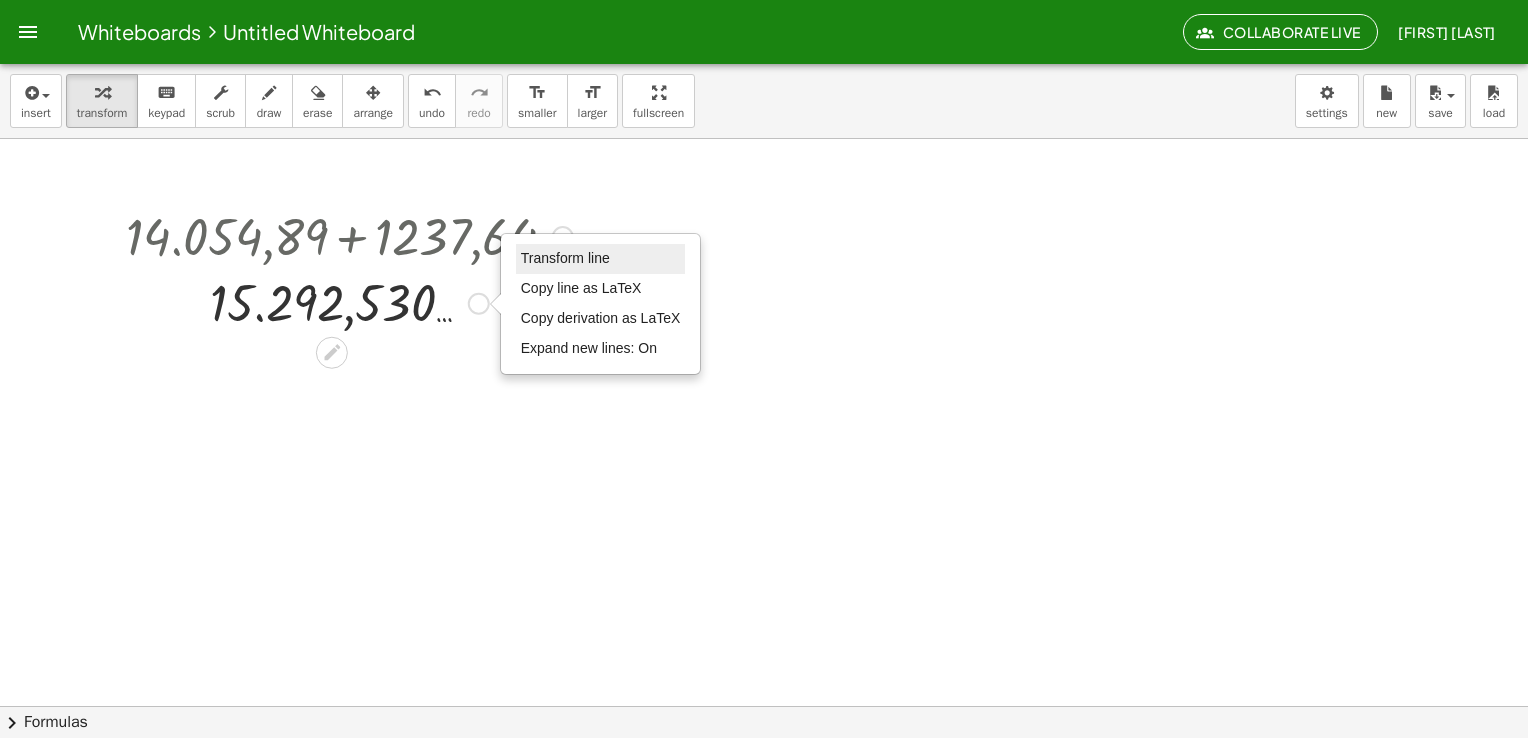 click on "Transform line" at bounding box center (565, 258) 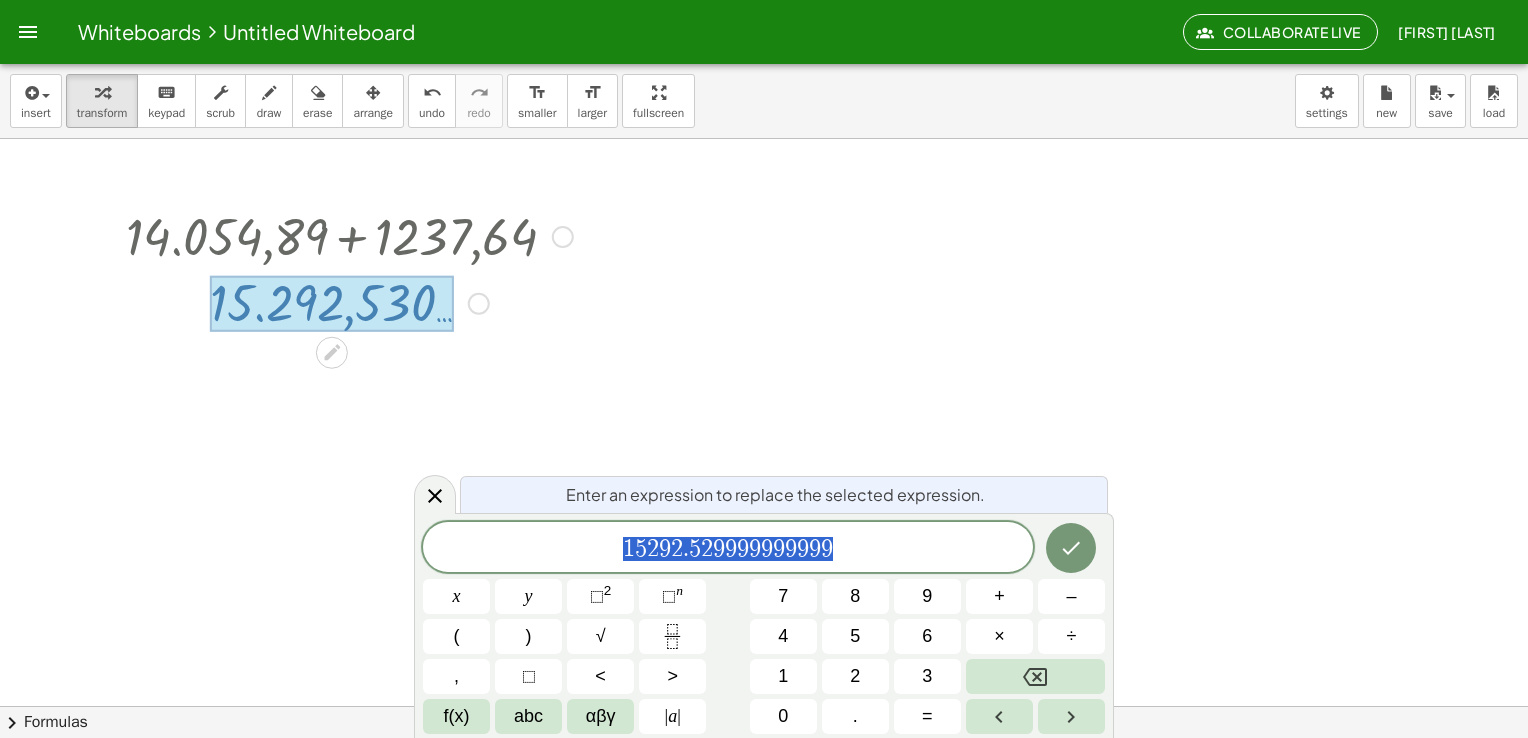 click at bounding box center [764, 771] 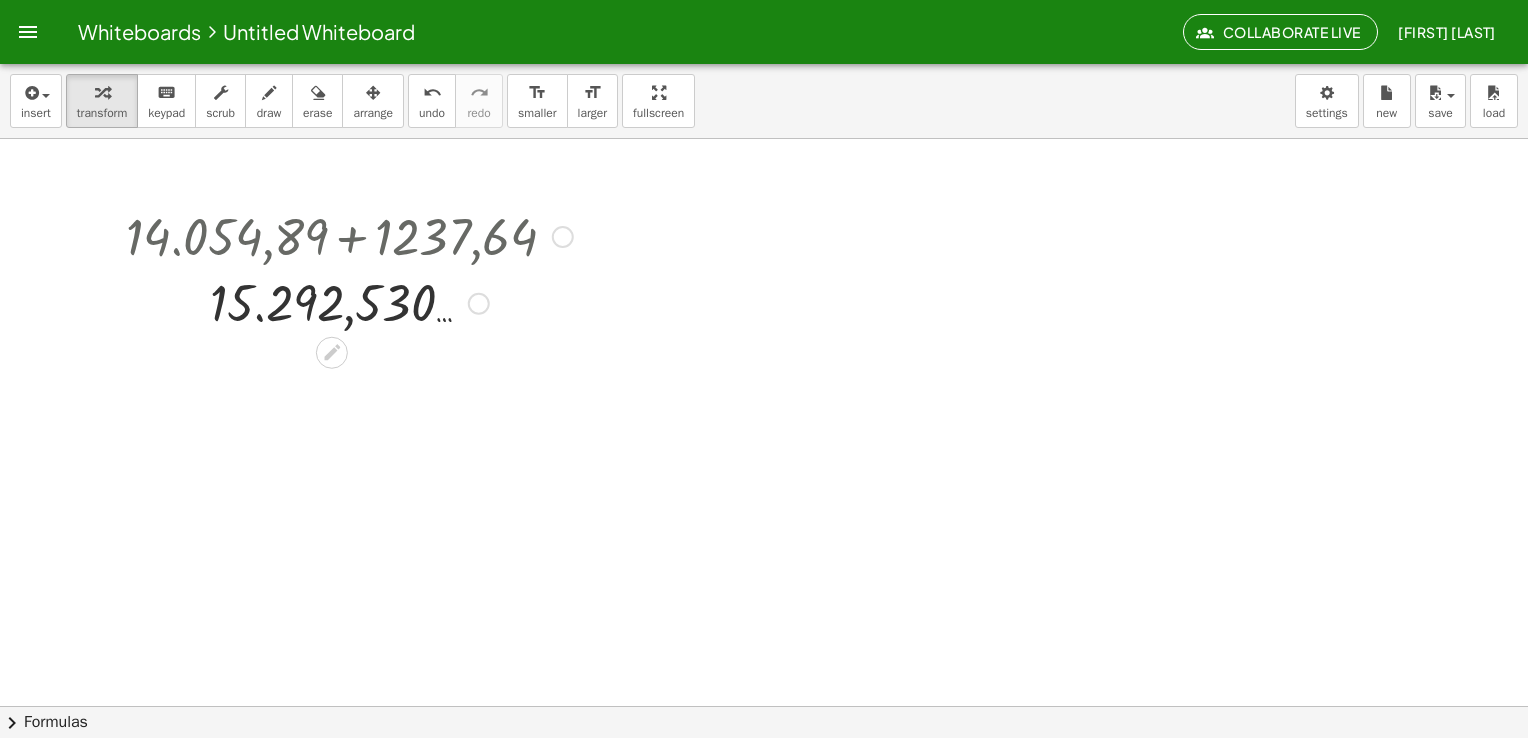 click on "Transform line Copy line as LaTeX Copy derivation as LaTeX Expand new lines: On" at bounding box center [479, 304] 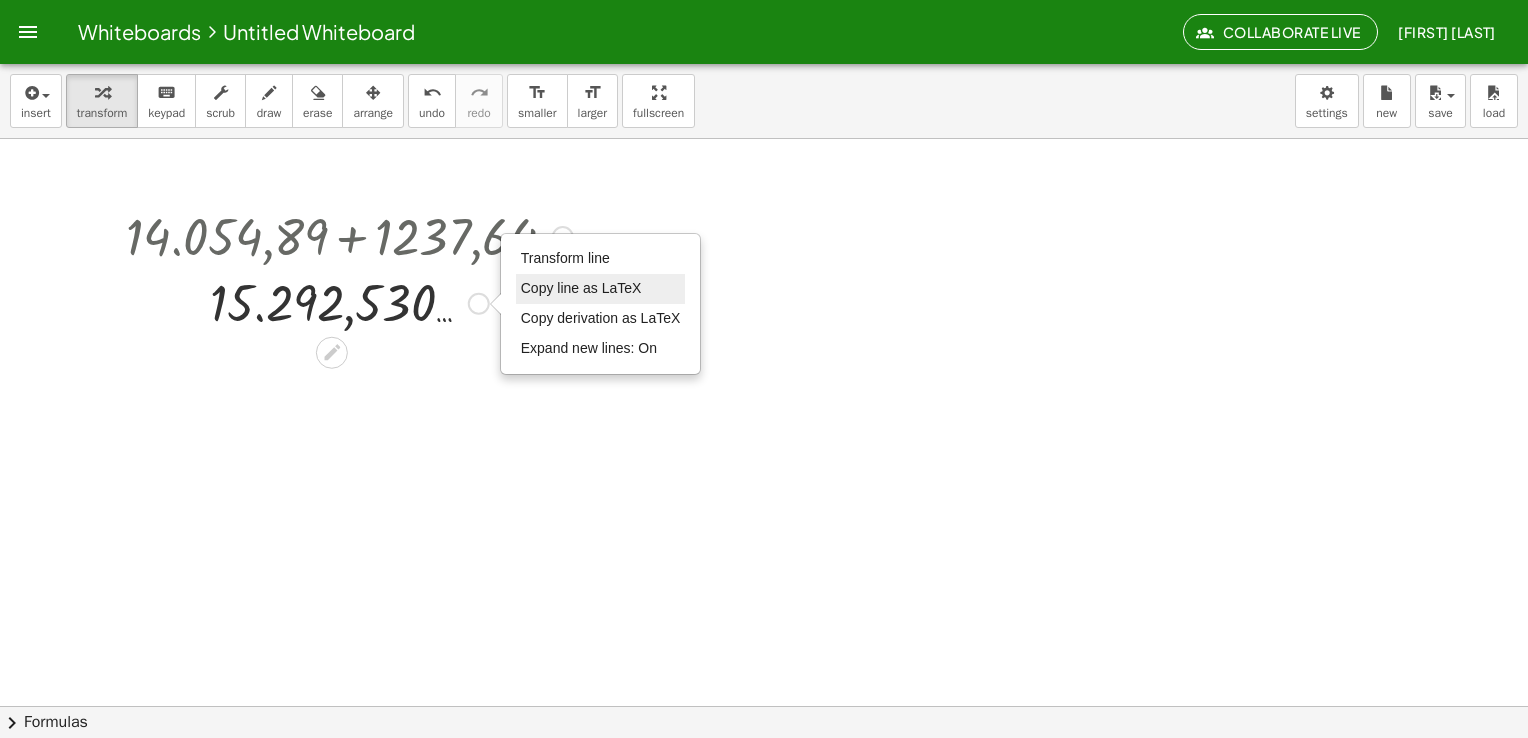 click on "Copy line as LaTeX" at bounding box center [601, 289] 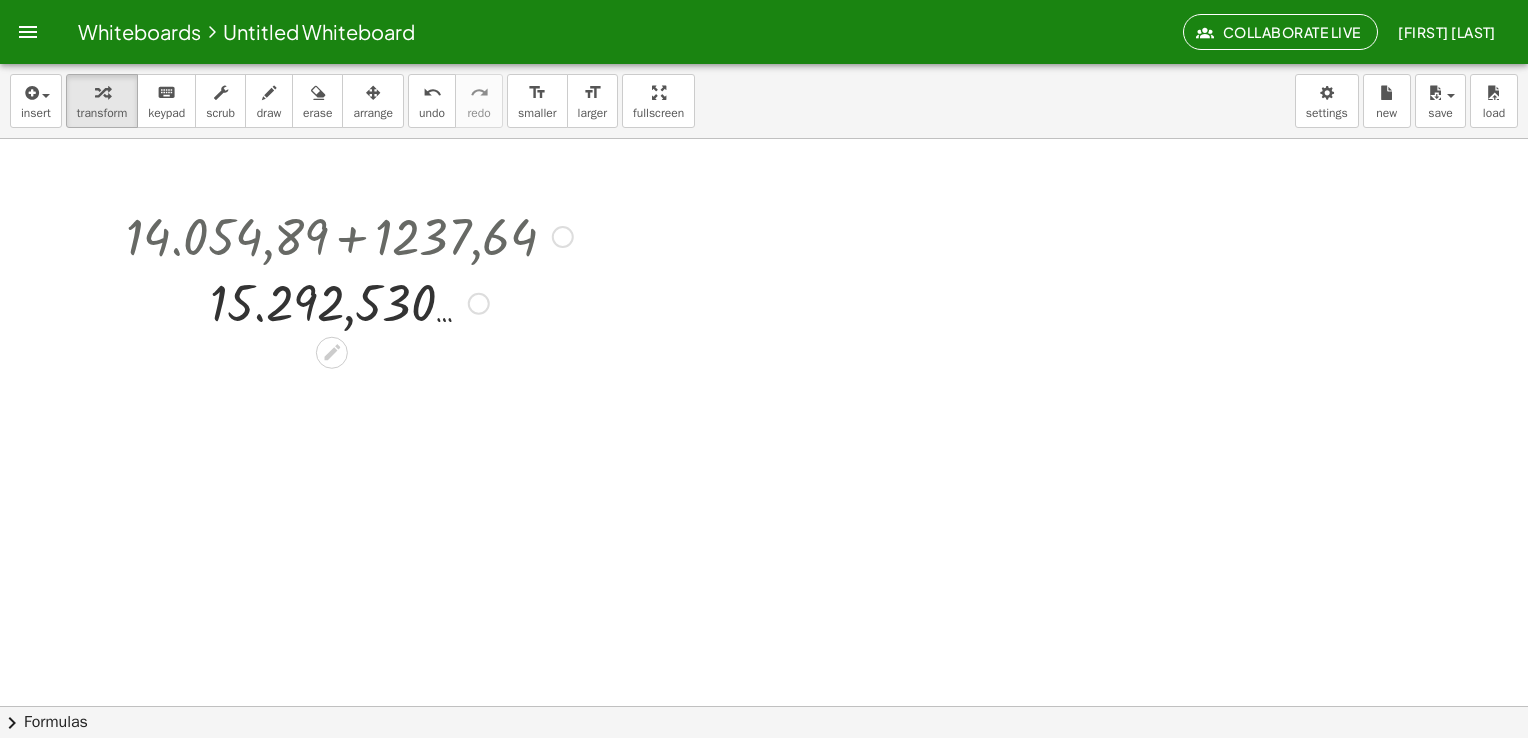 click at bounding box center [563, 237] 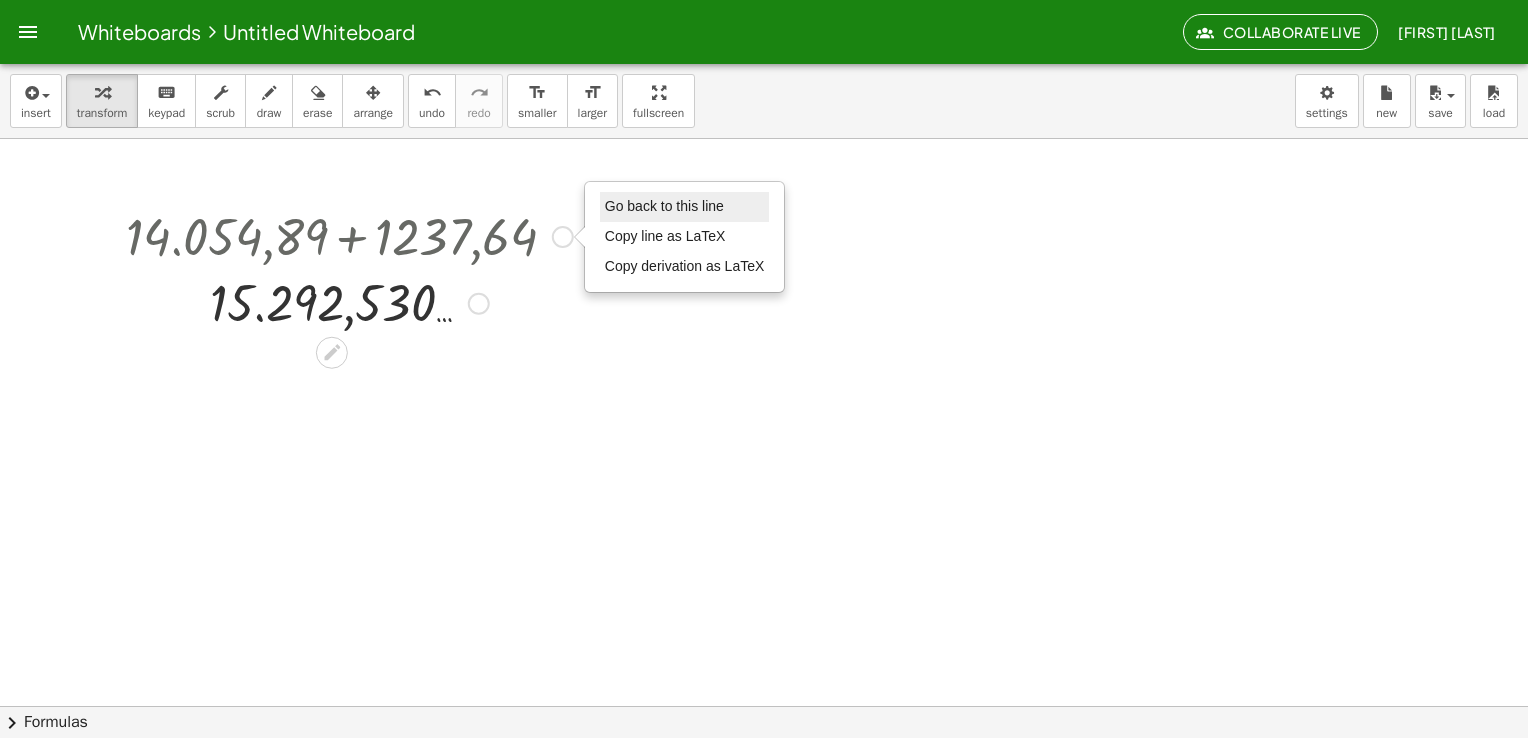 click on "Go back to this line" at bounding box center [664, 206] 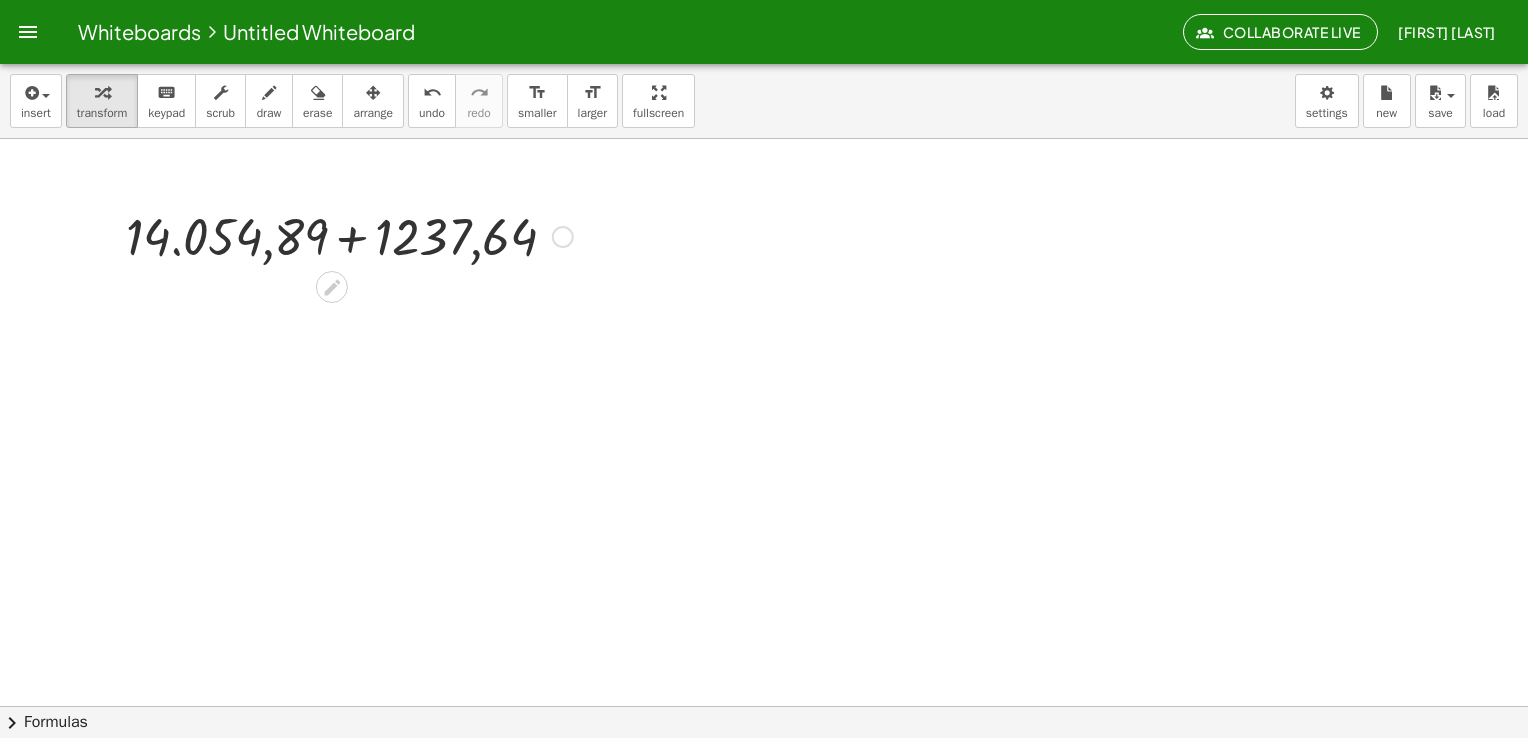 click at bounding box center [349, 235] 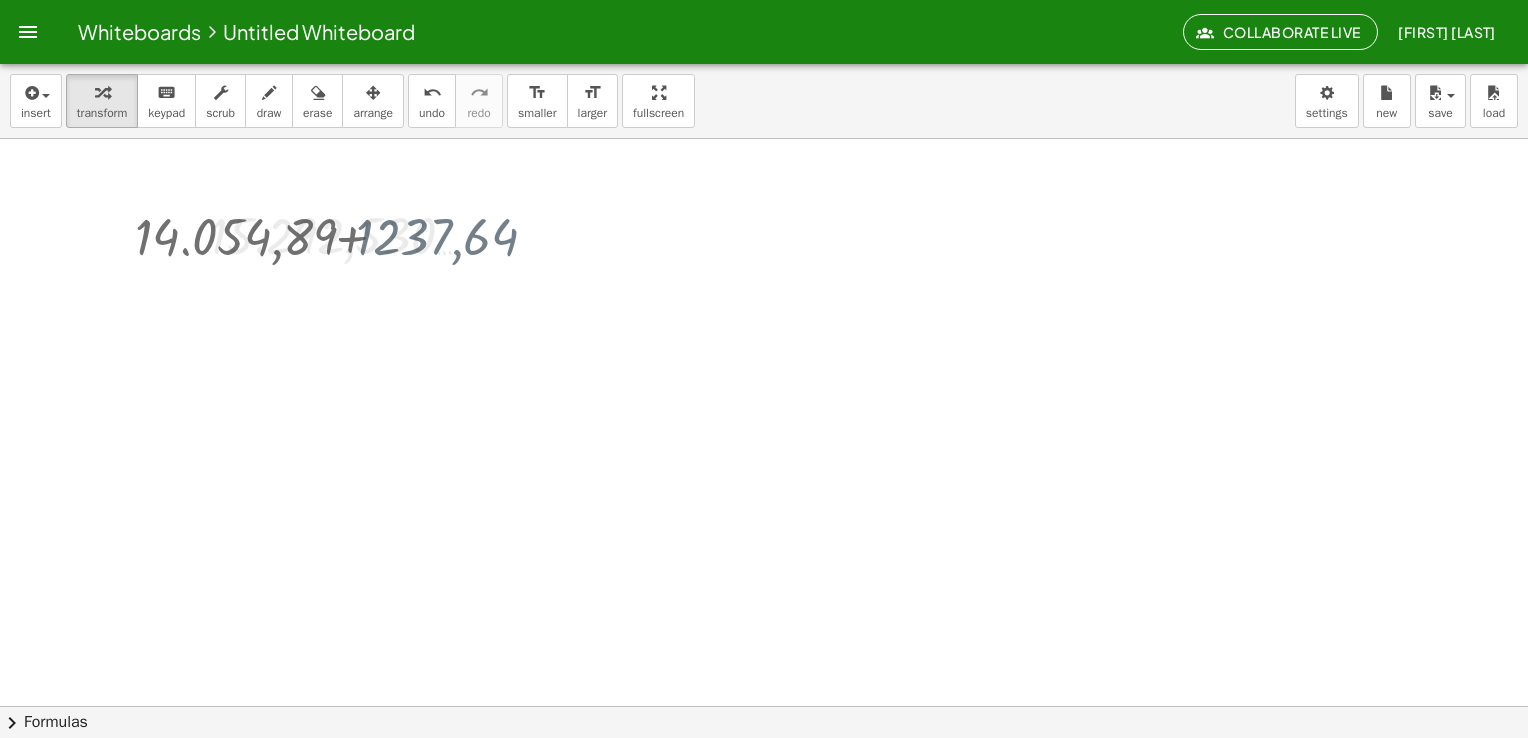 click at bounding box center (764, 771) 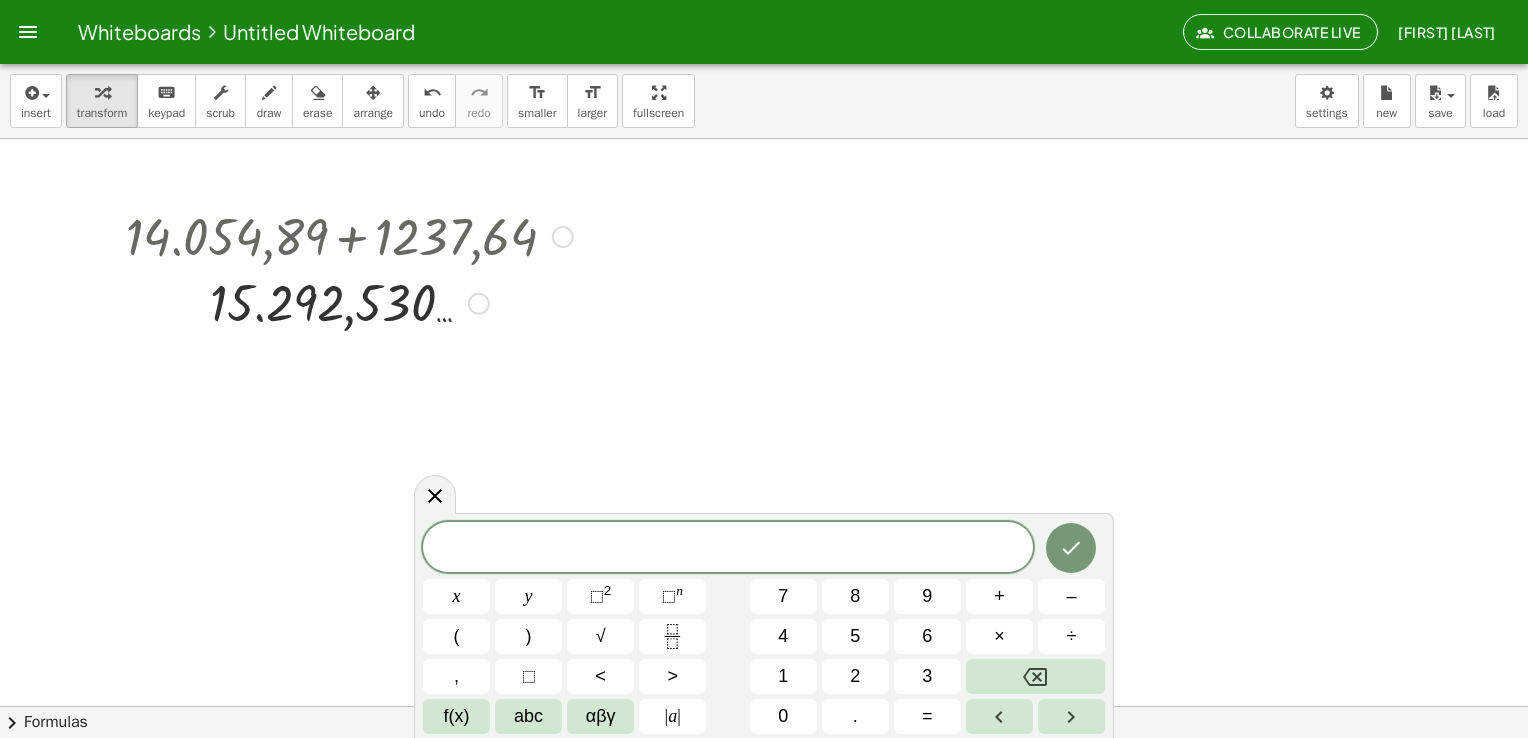 click at bounding box center (349, 235) 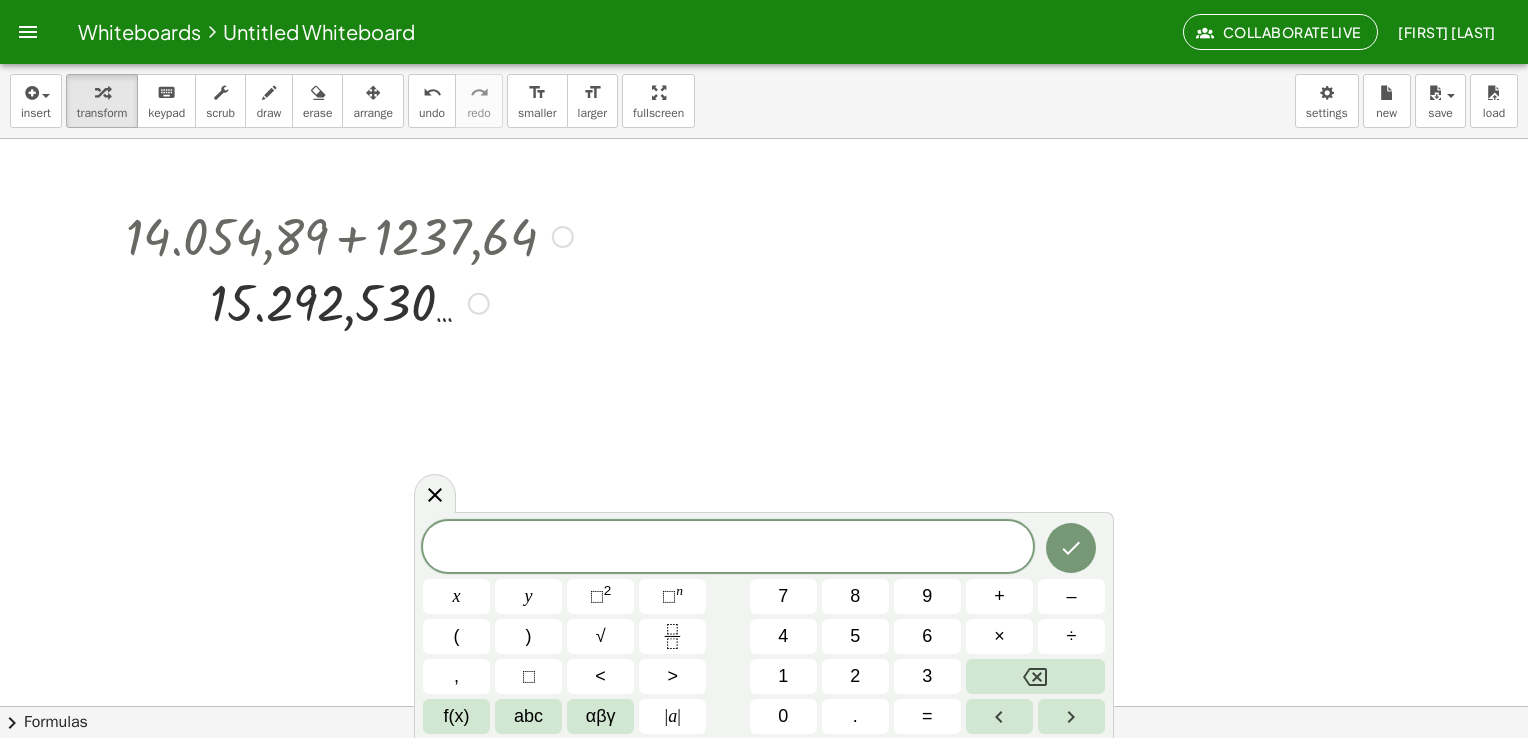 click at bounding box center [563, 237] 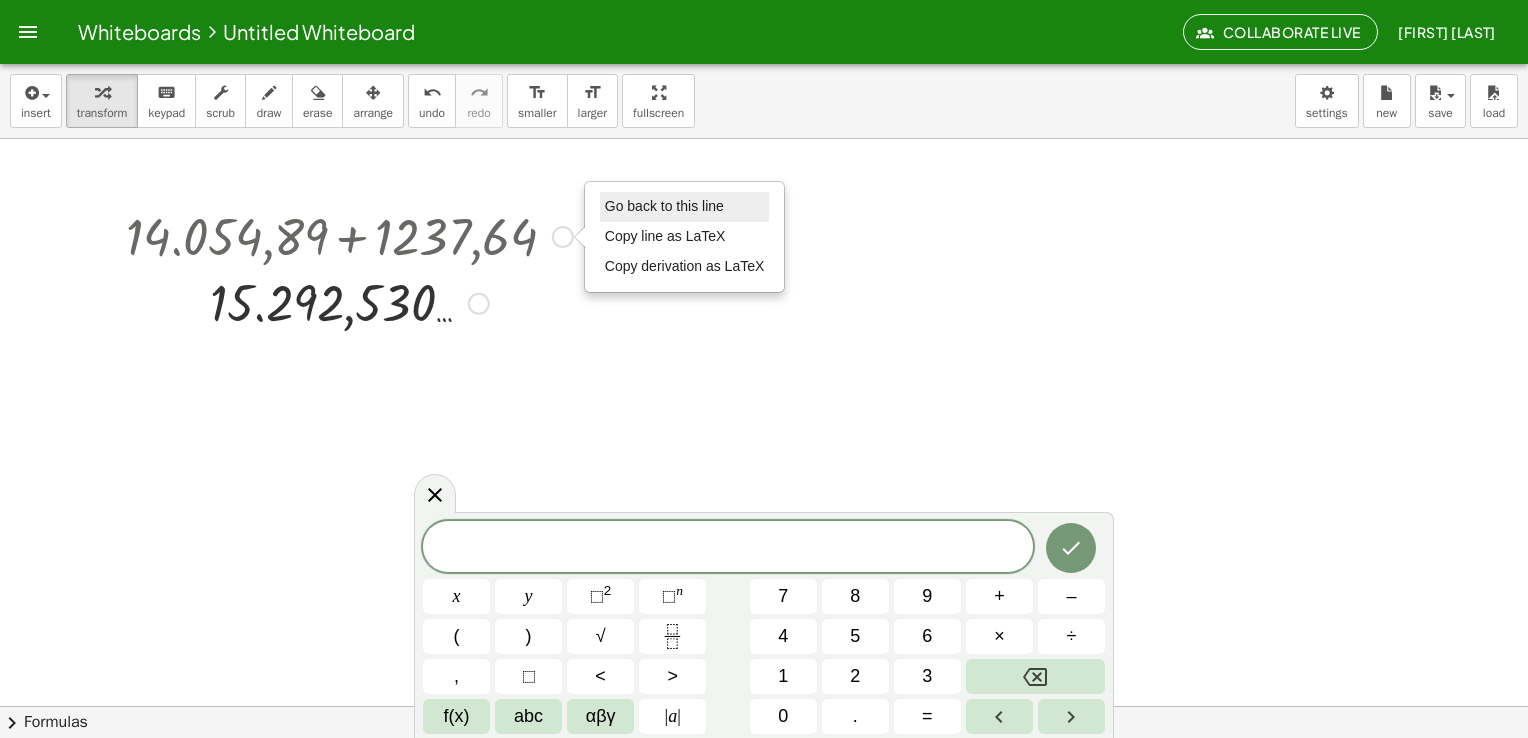 click on "Go back to this line" at bounding box center (685, 207) 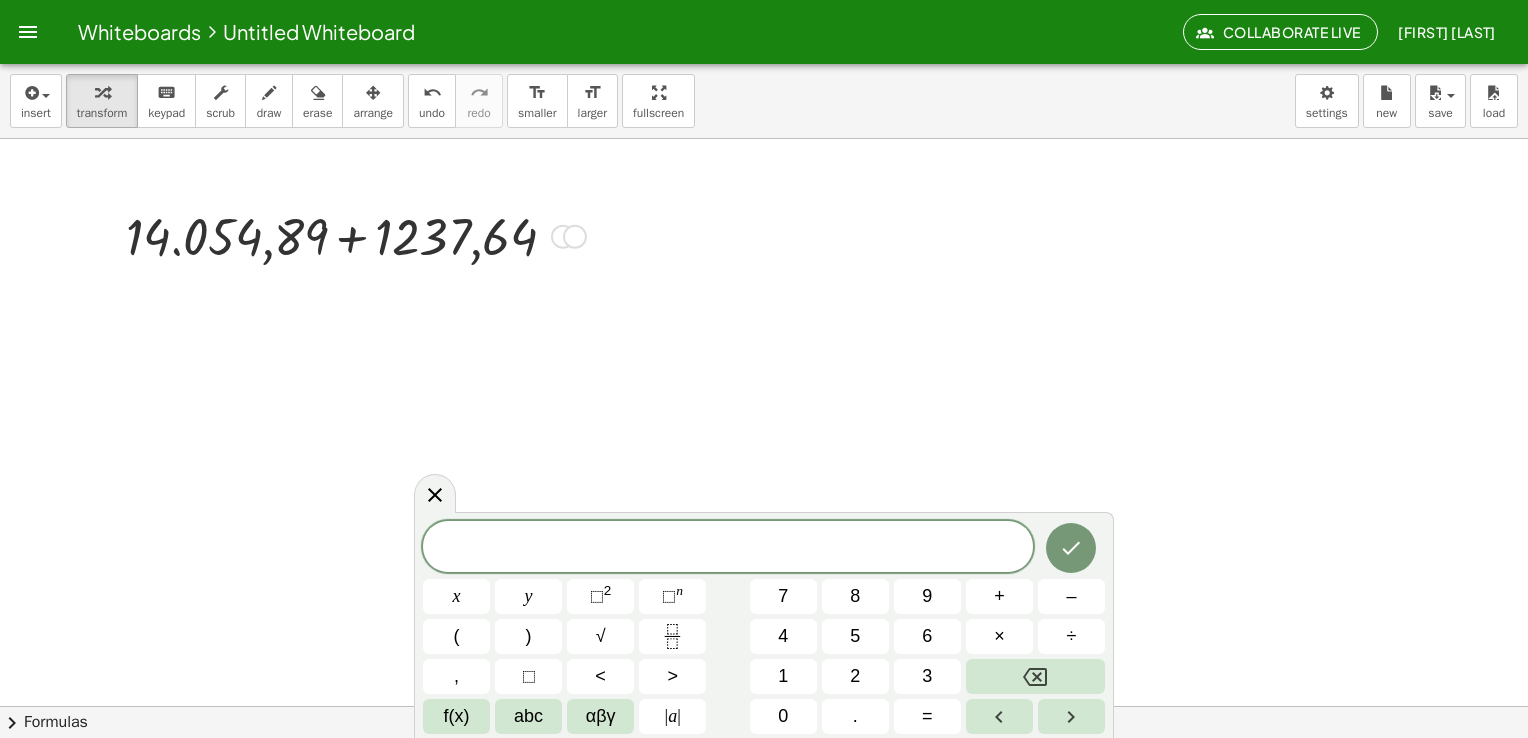 drag, startPoint x: 584, startPoint y: 238, endPoint x: 567, endPoint y: 239, distance: 17.029387 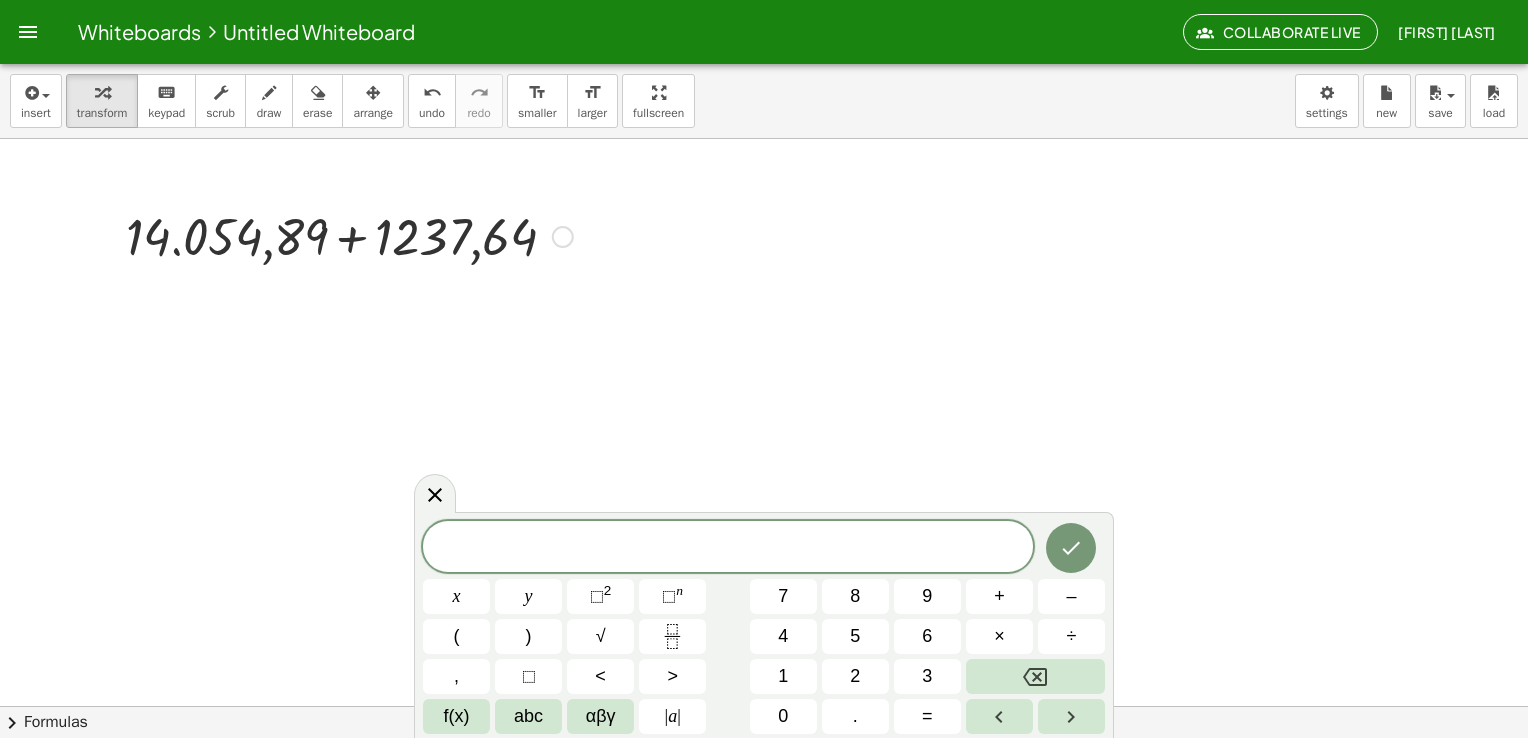 click on "Go back to this line Copy line as LaTeX Copy derivation as LaTeX" at bounding box center (563, 237) 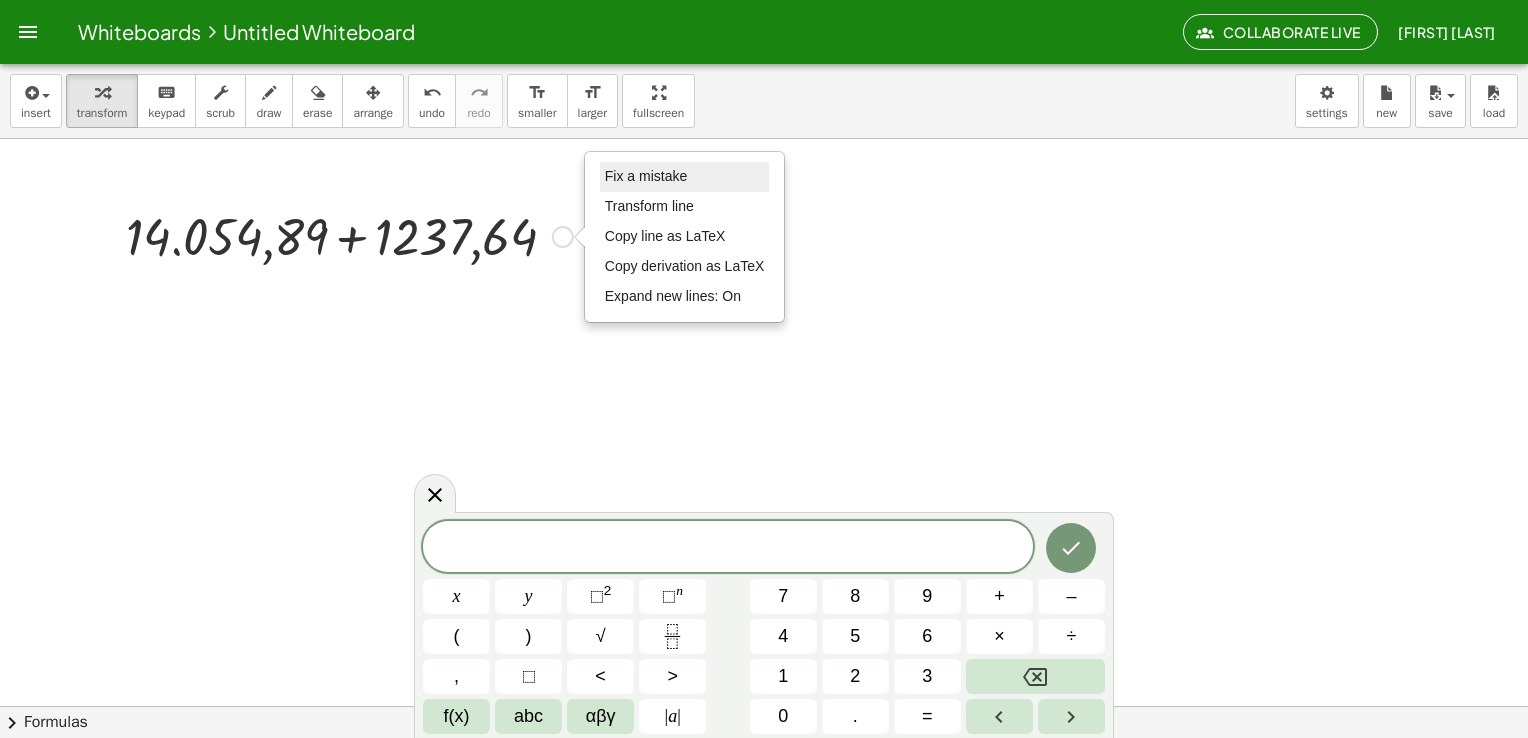 click on "Fix a mistake" at bounding box center [646, 176] 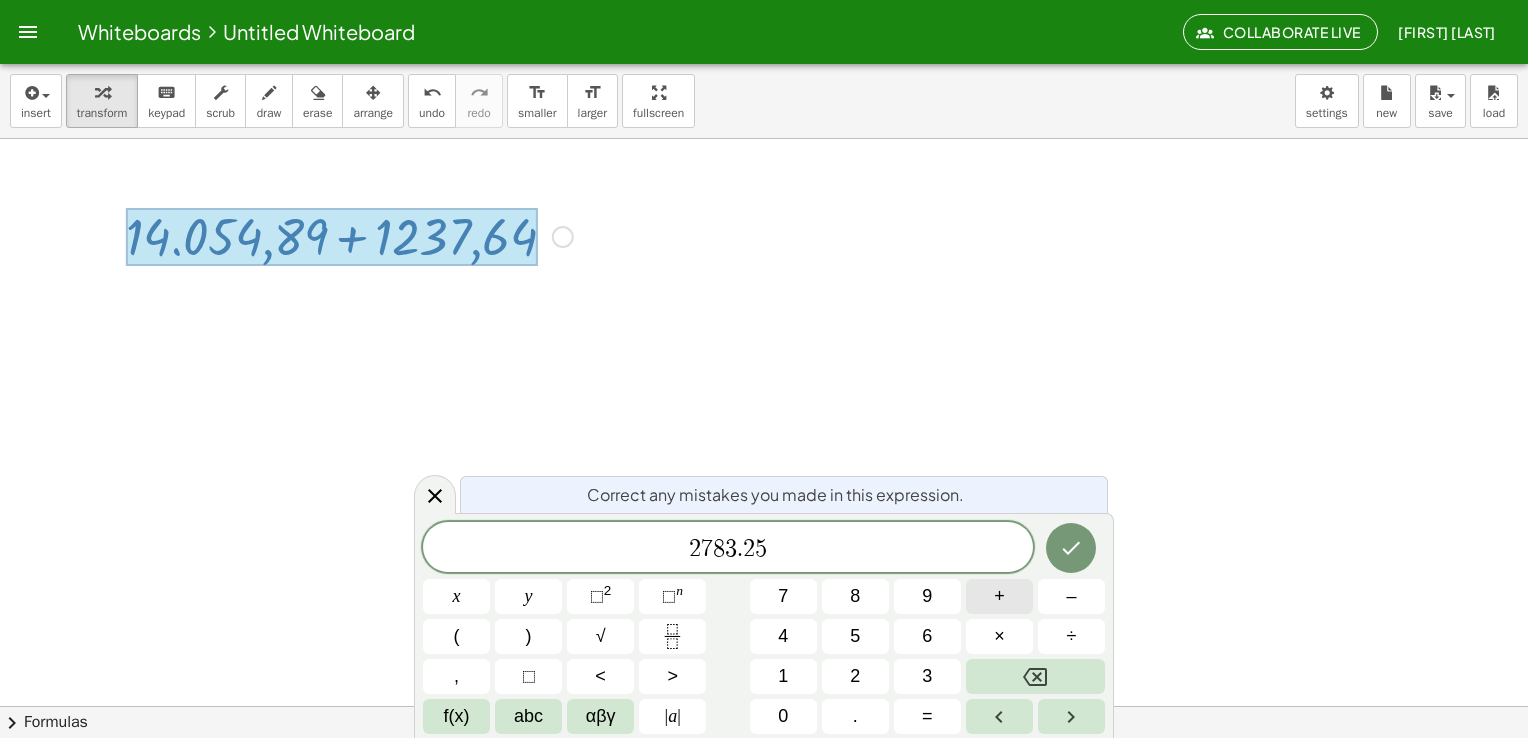 click on "+" at bounding box center [999, 596] 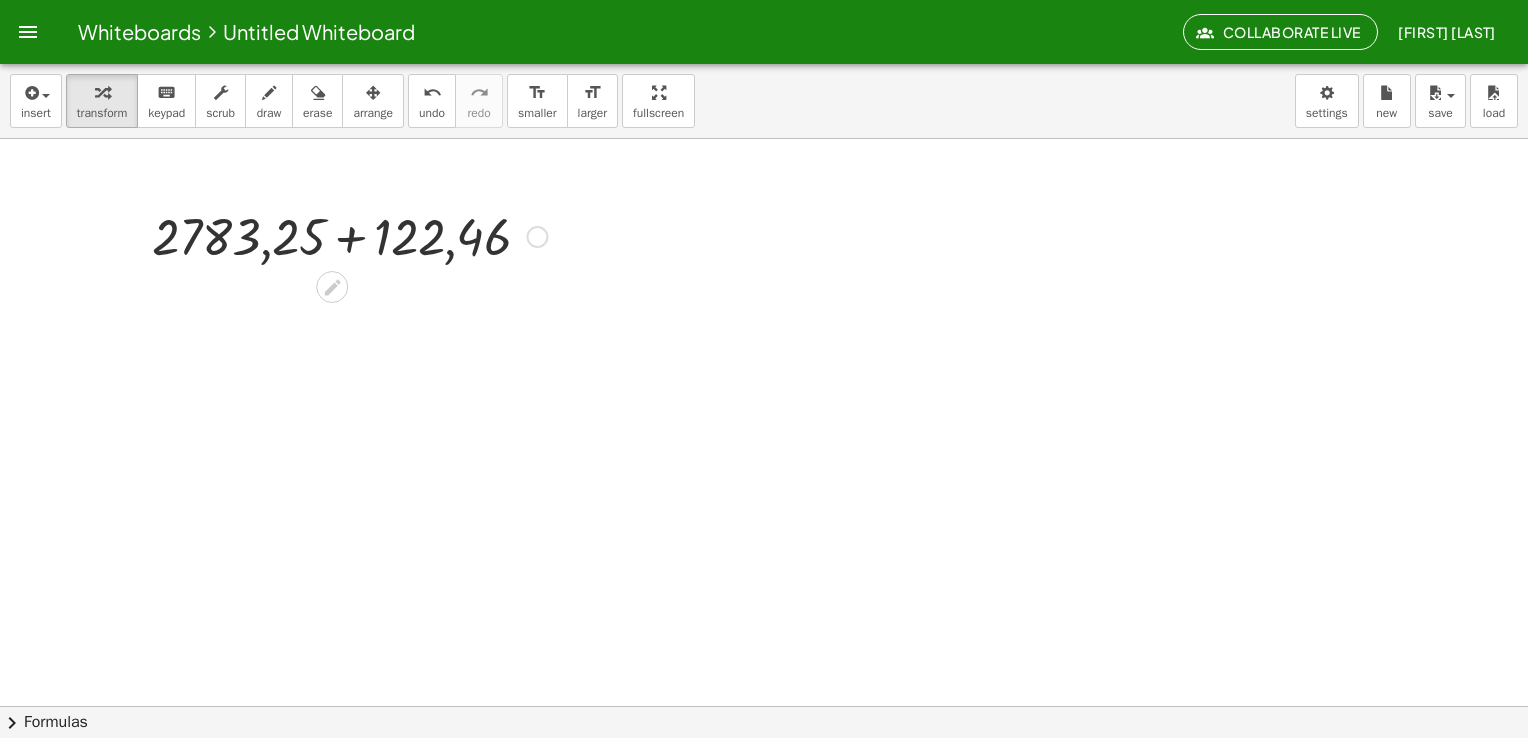 click at bounding box center [349, 235] 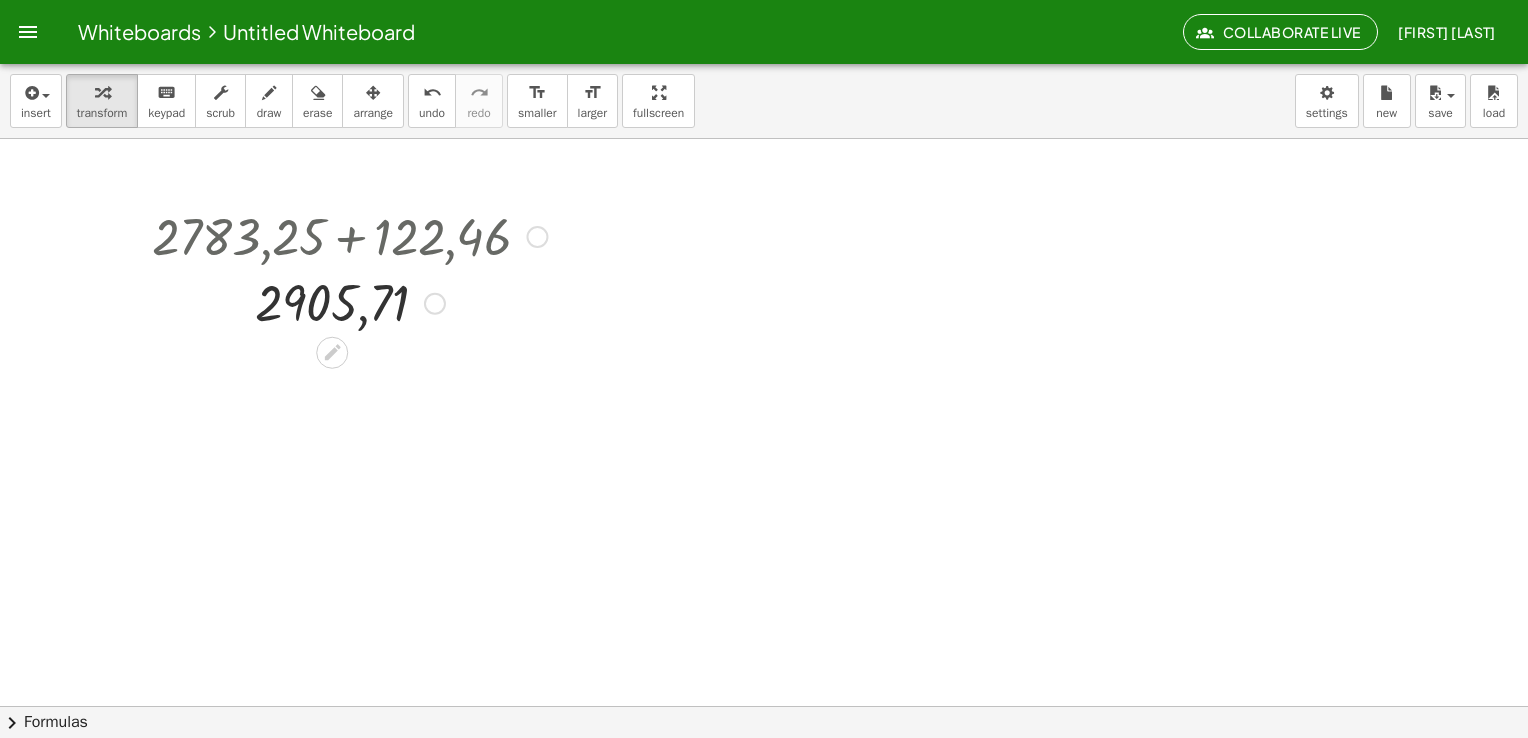 click on "2905,71 Fix a mistake Transform line Copy line as LaTeX Copy derivation as LaTeX Expand new lines: On" at bounding box center (332, 304) 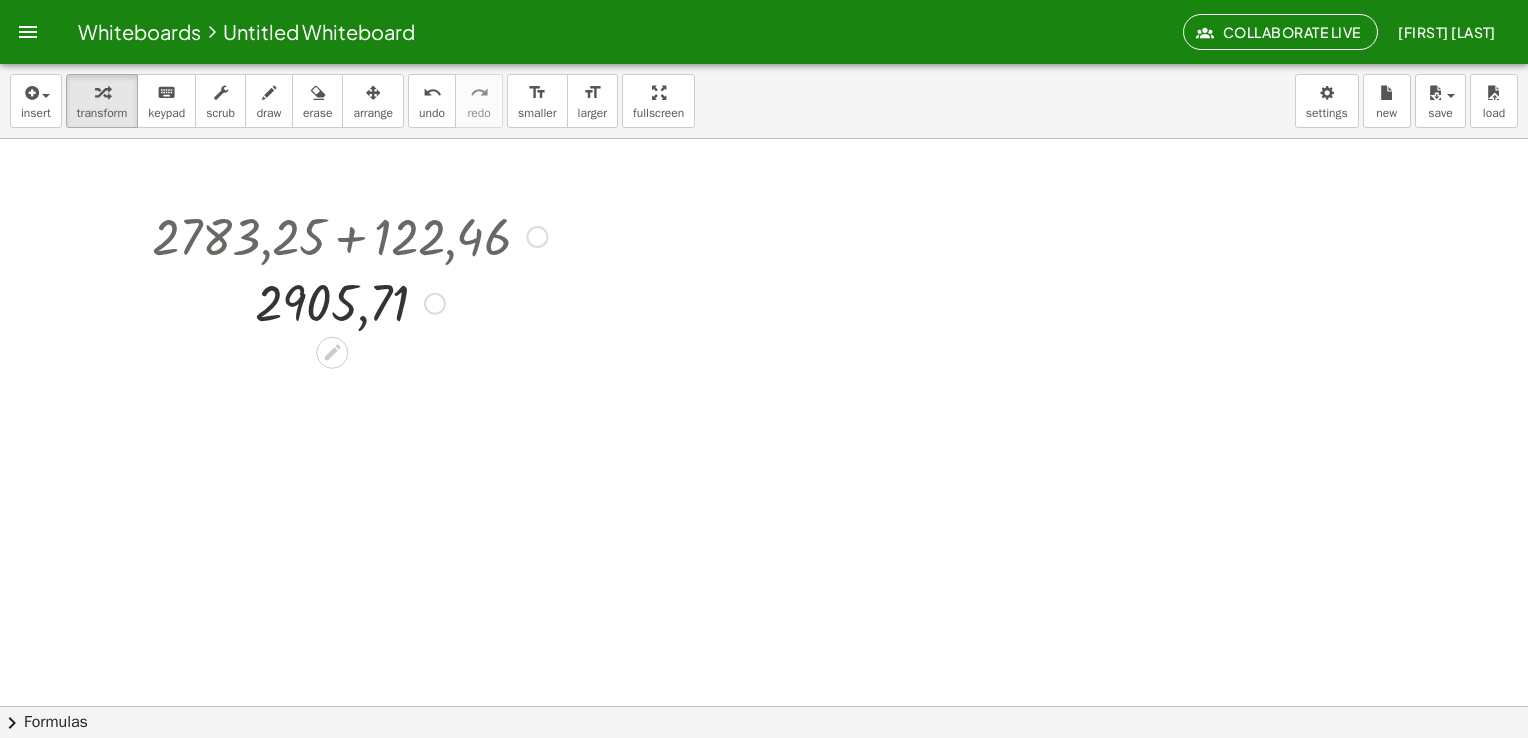 click on "Fix a mistake Transform line Copy line as LaTeX Copy derivation as LaTeX Expand new lines: On" at bounding box center [435, 304] 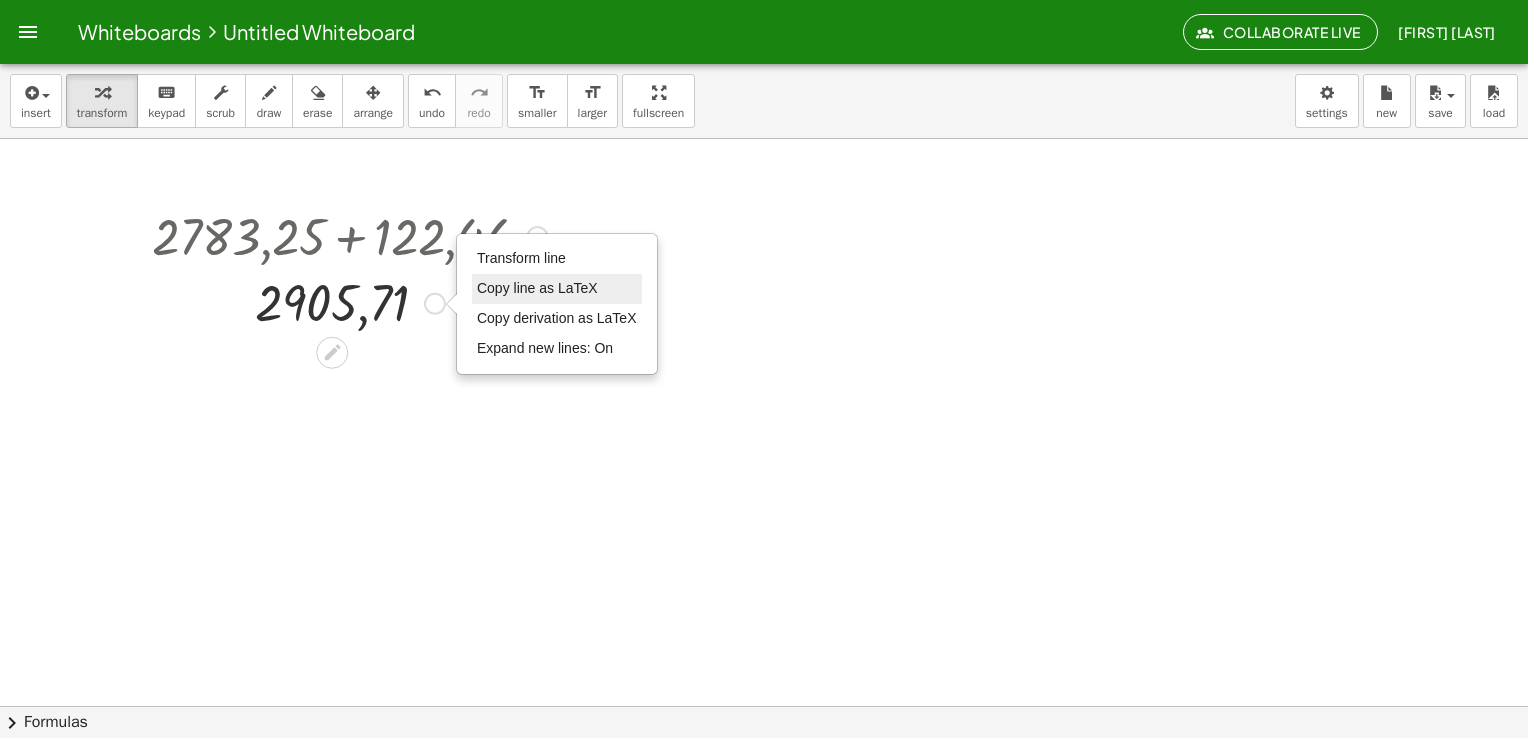 click on "Copy line as LaTeX" at bounding box center [537, 288] 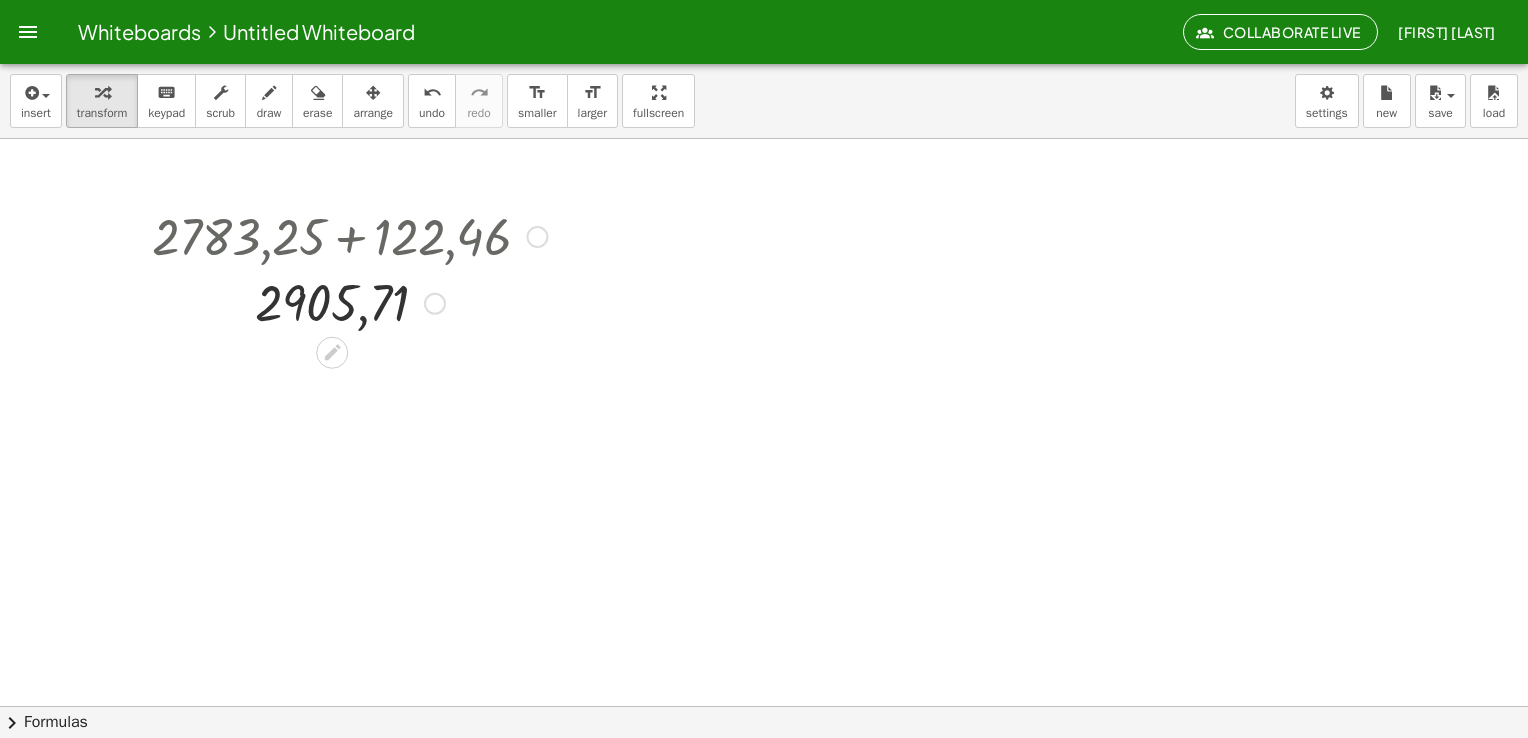 click at bounding box center (537, 237) 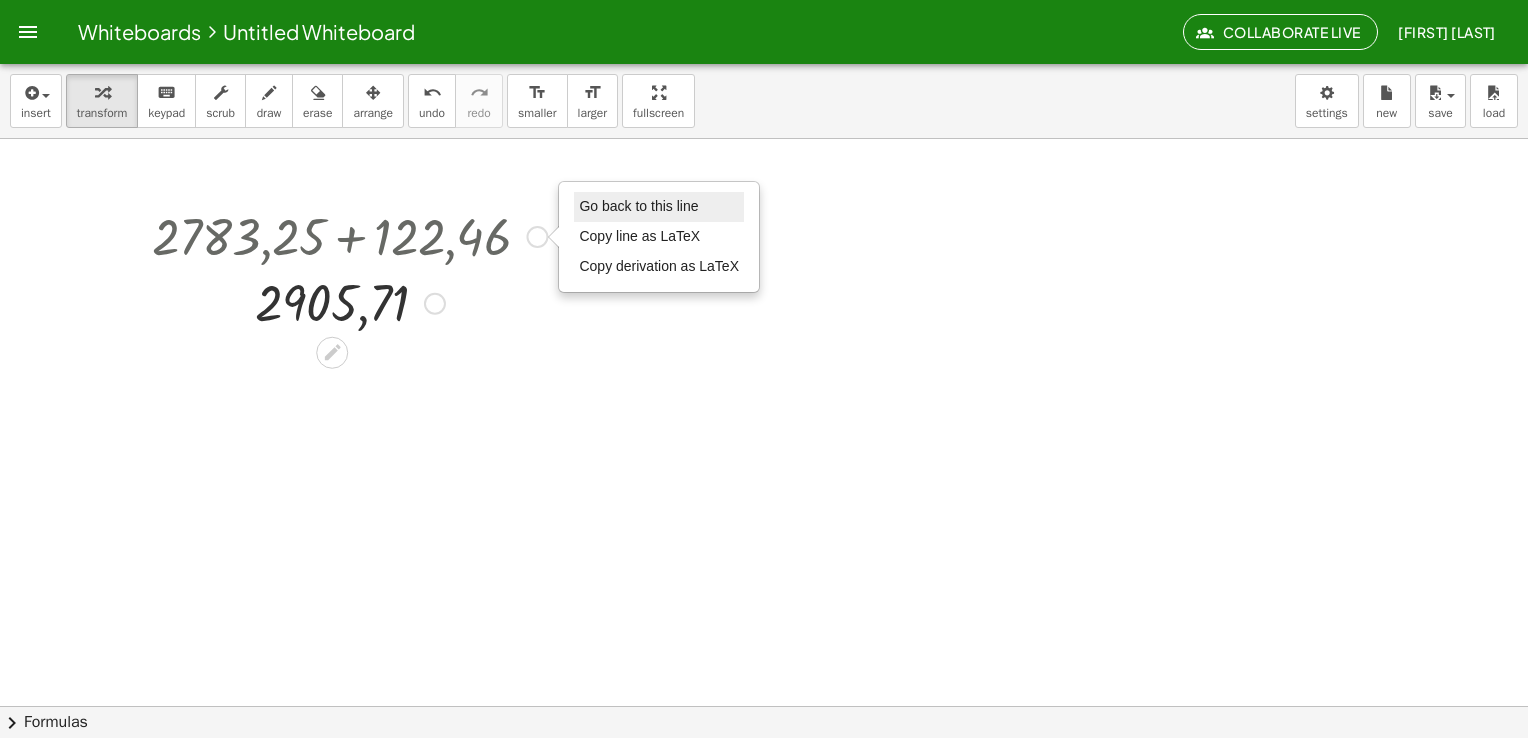 click on "Go back to this line" at bounding box center (659, 207) 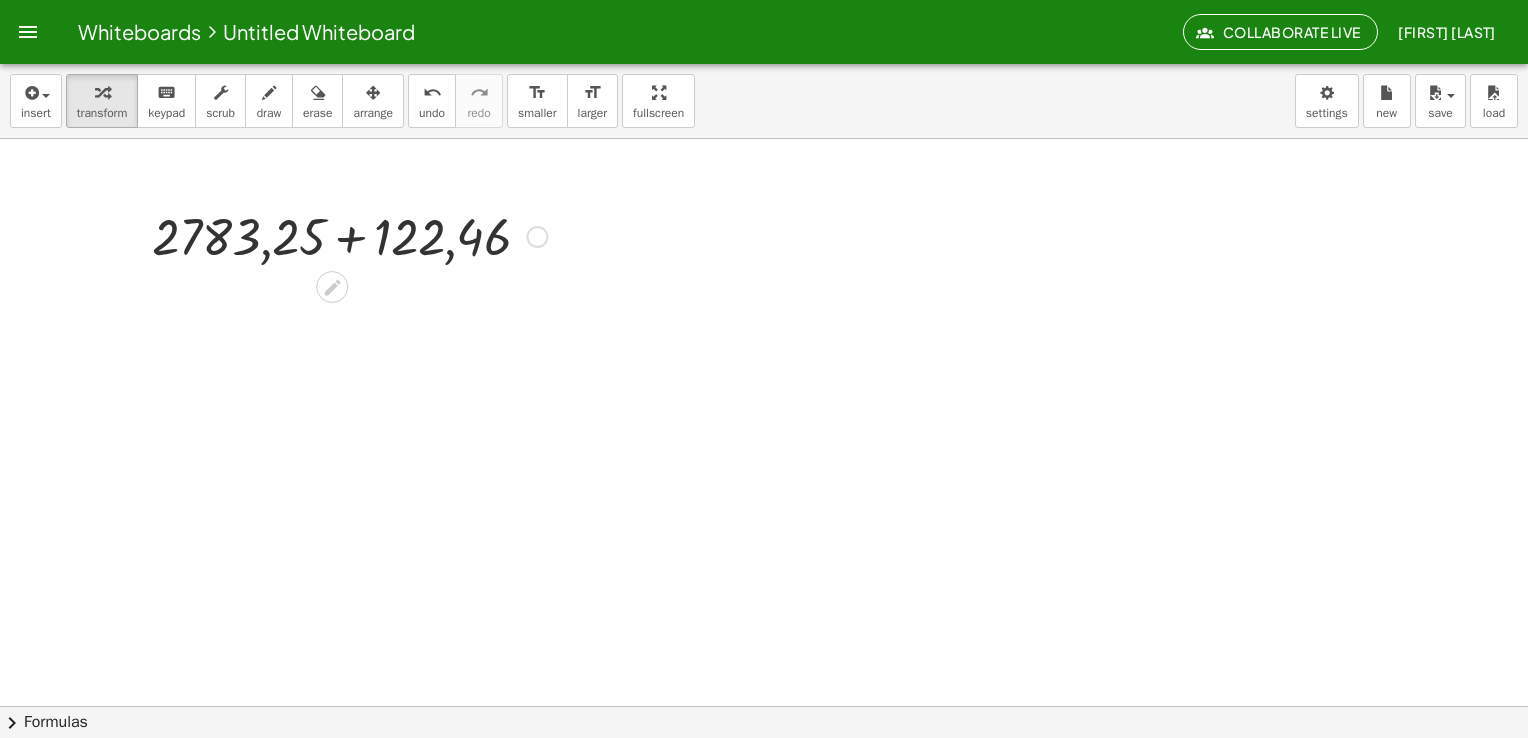 click on "Go back to this line Copy line as LaTeX Copy derivation as LaTeX" at bounding box center (537, 237) 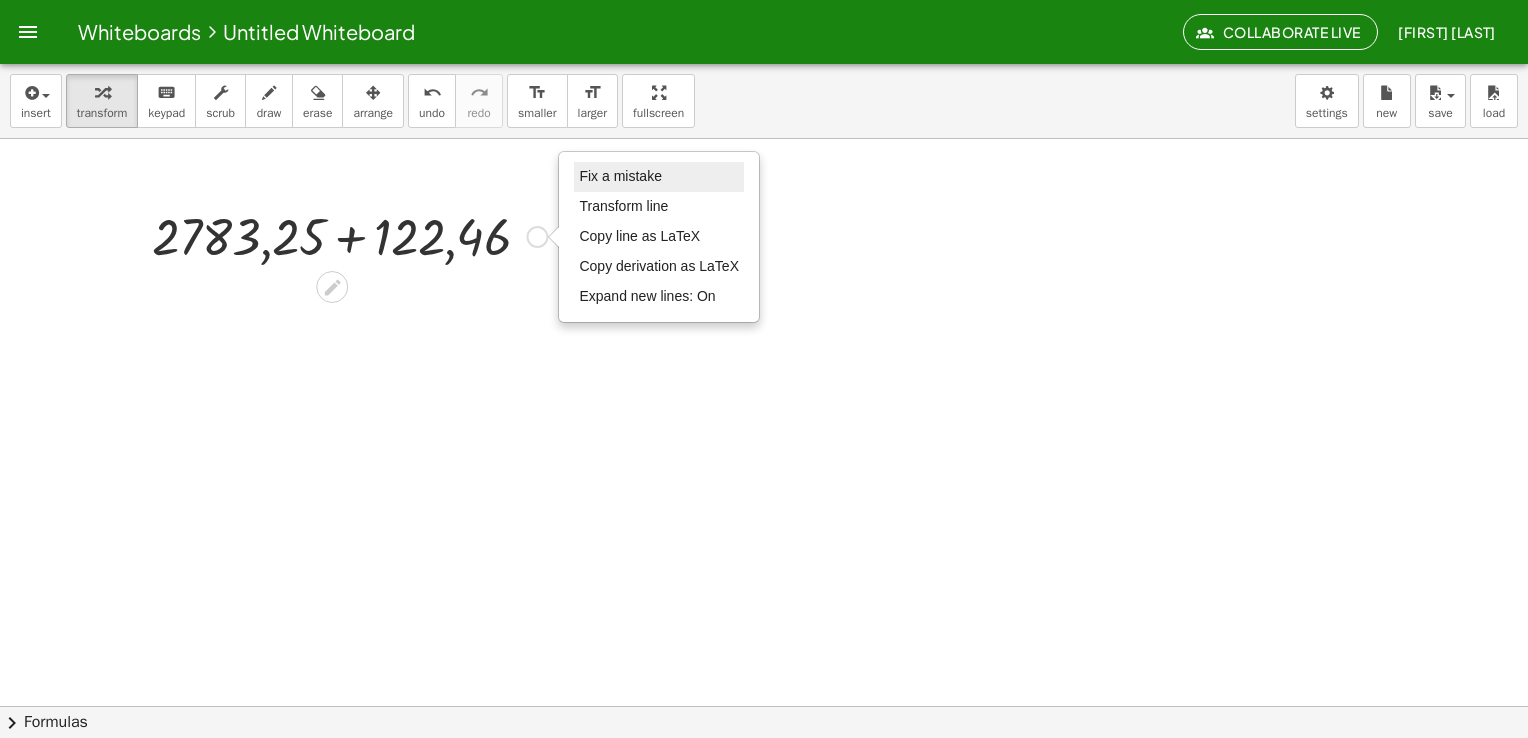 click on "Fix a mistake" at bounding box center (659, 177) 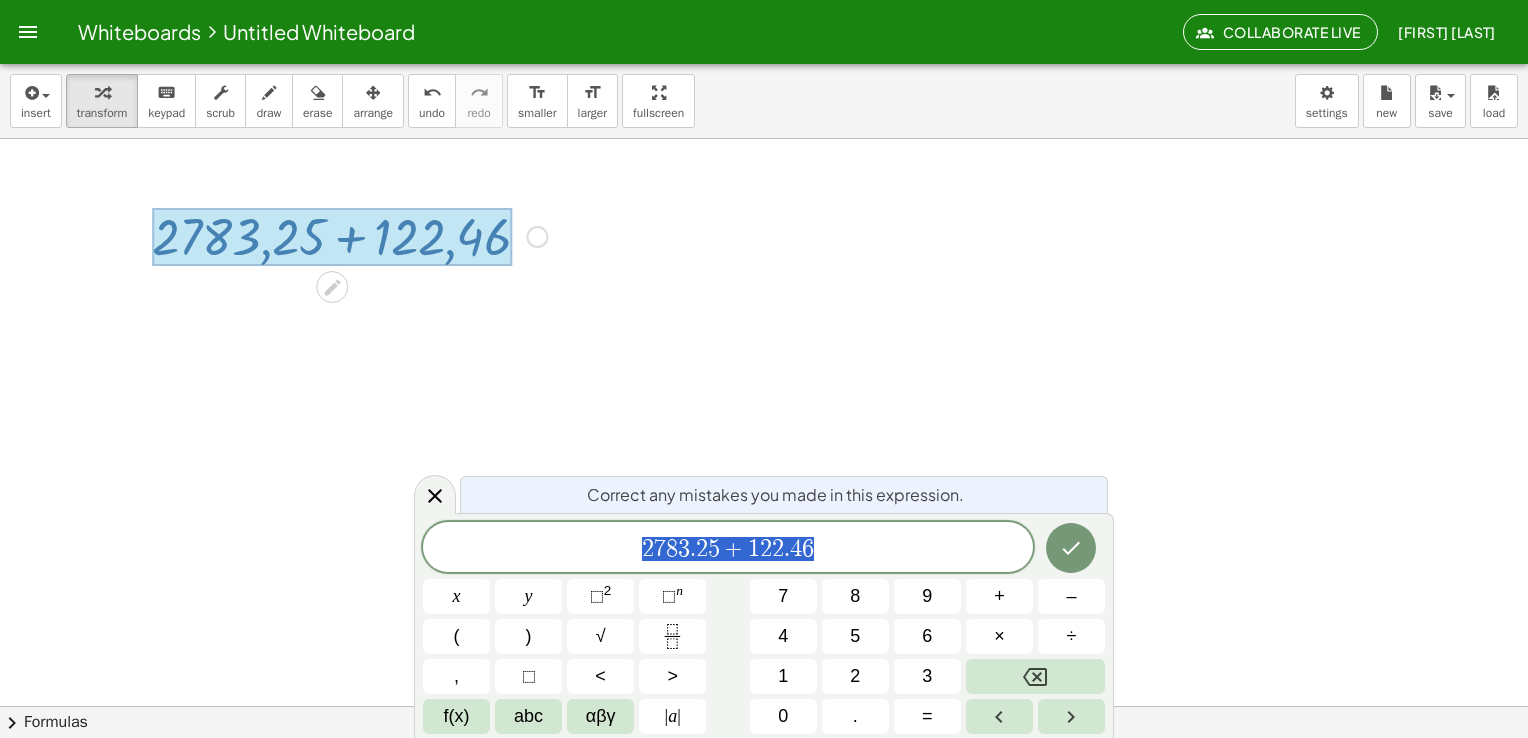 drag, startPoint x: 750, startPoint y: 534, endPoint x: 583, endPoint y: 553, distance: 168.07736 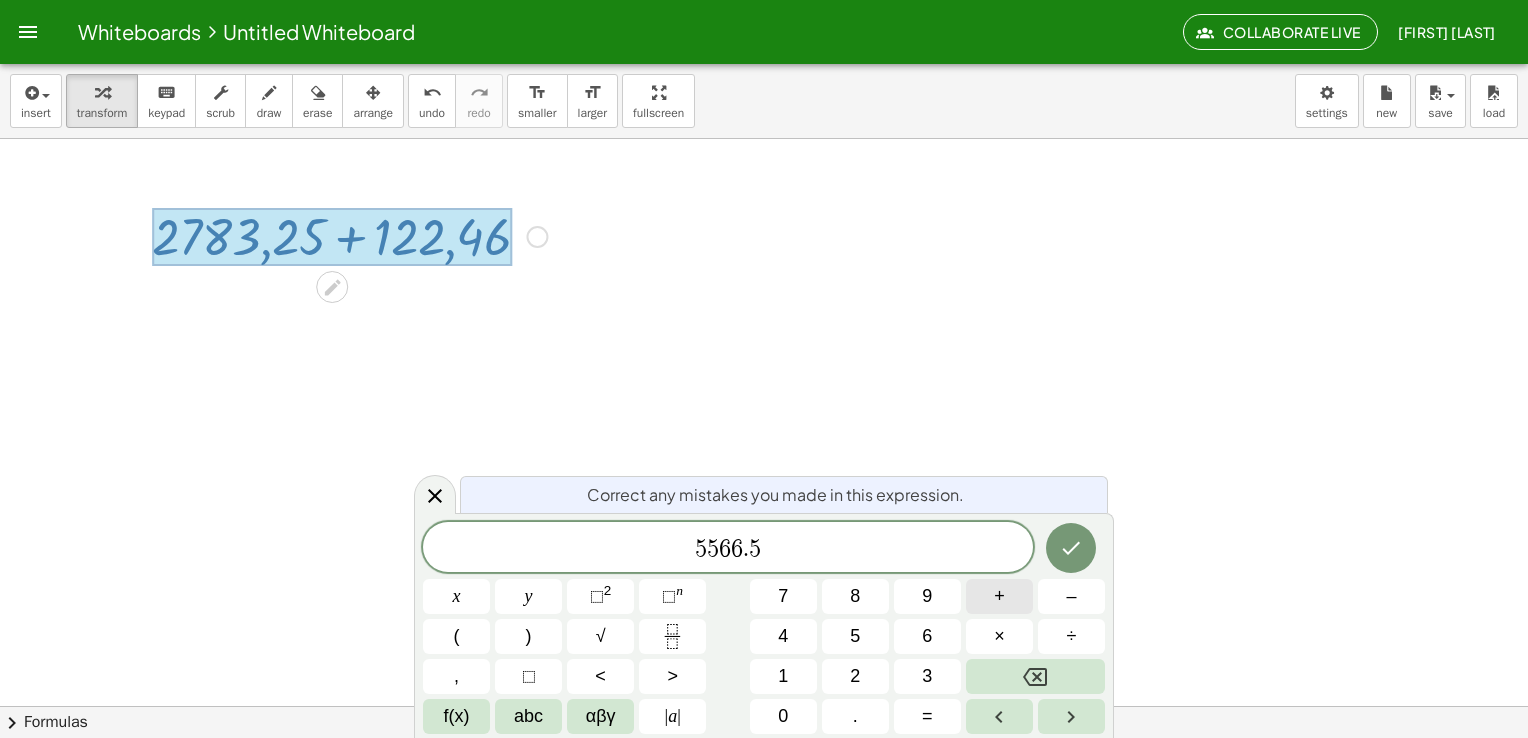 click on "+" at bounding box center [999, 596] 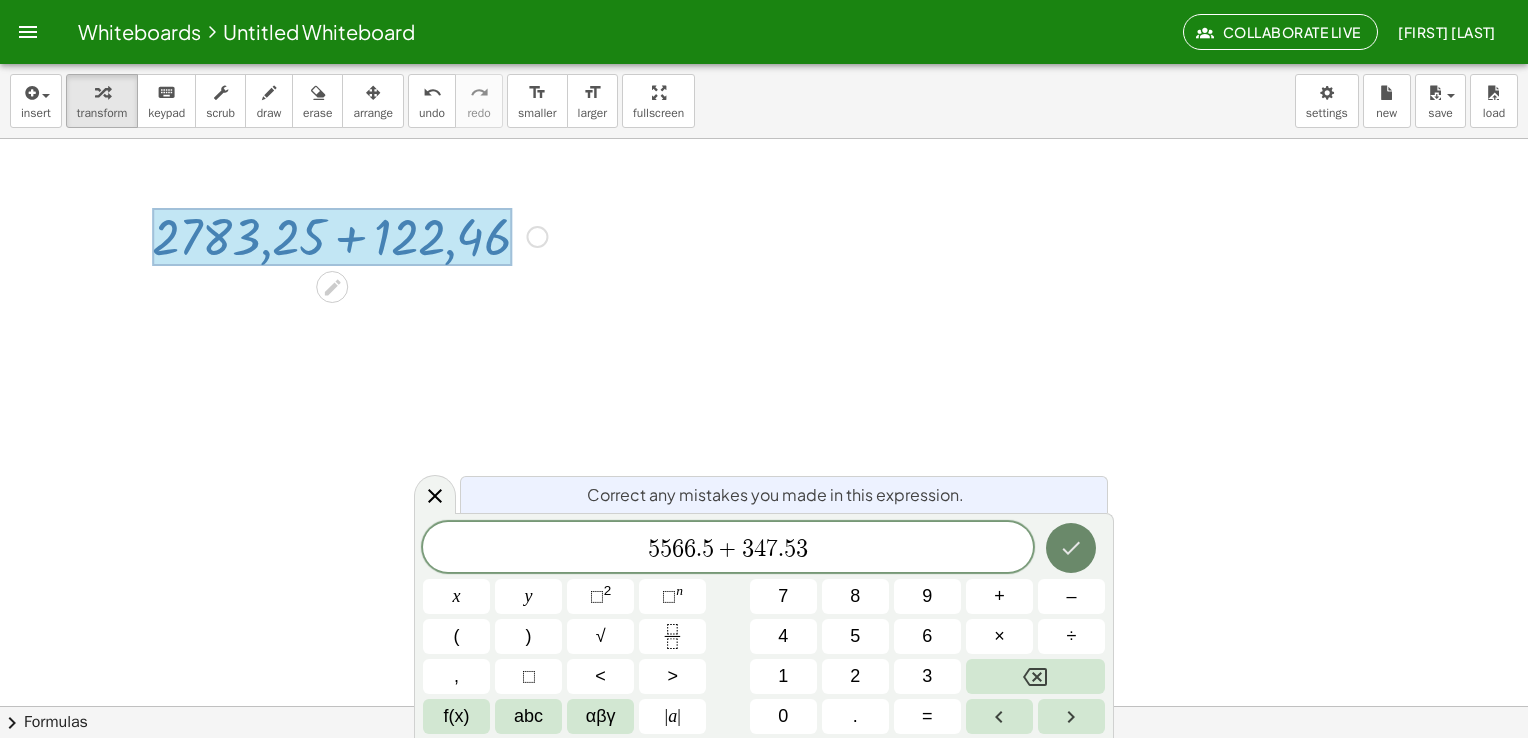 click at bounding box center (1071, 548) 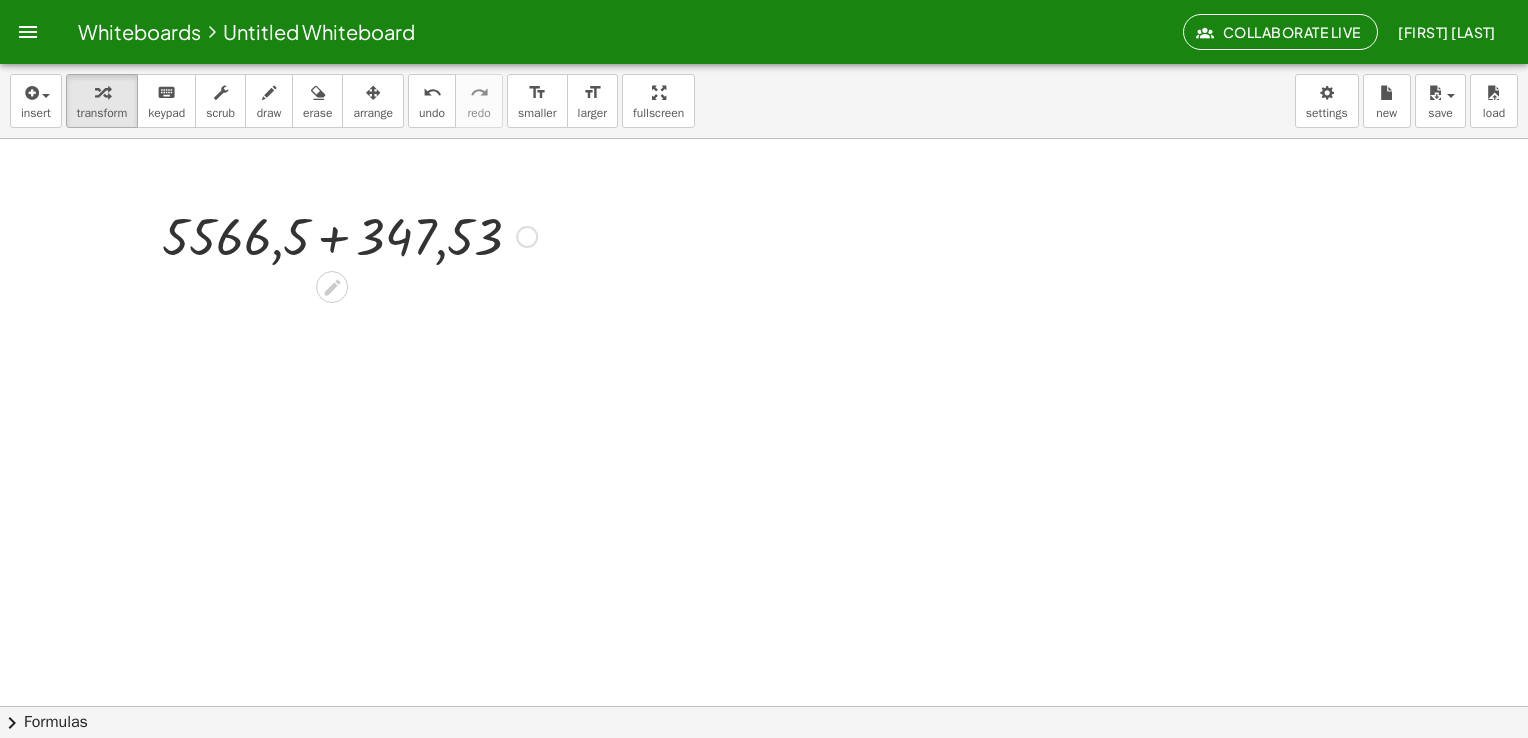 click on "Fix a mistake Transform line Copy line as LaTeX Copy derivation as LaTeX Expand new lines: On" at bounding box center [527, 237] 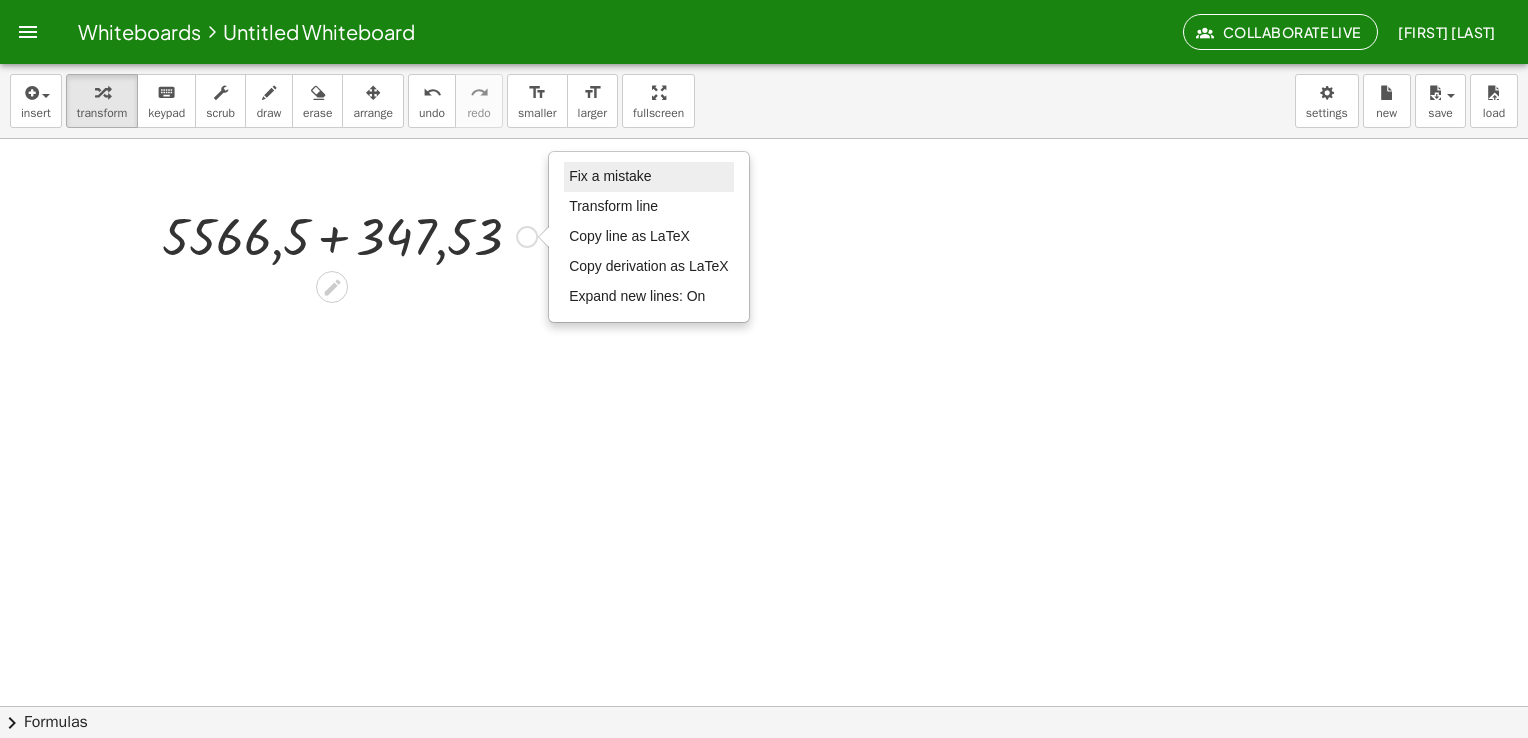 click on "Fix a mistake" at bounding box center [610, 176] 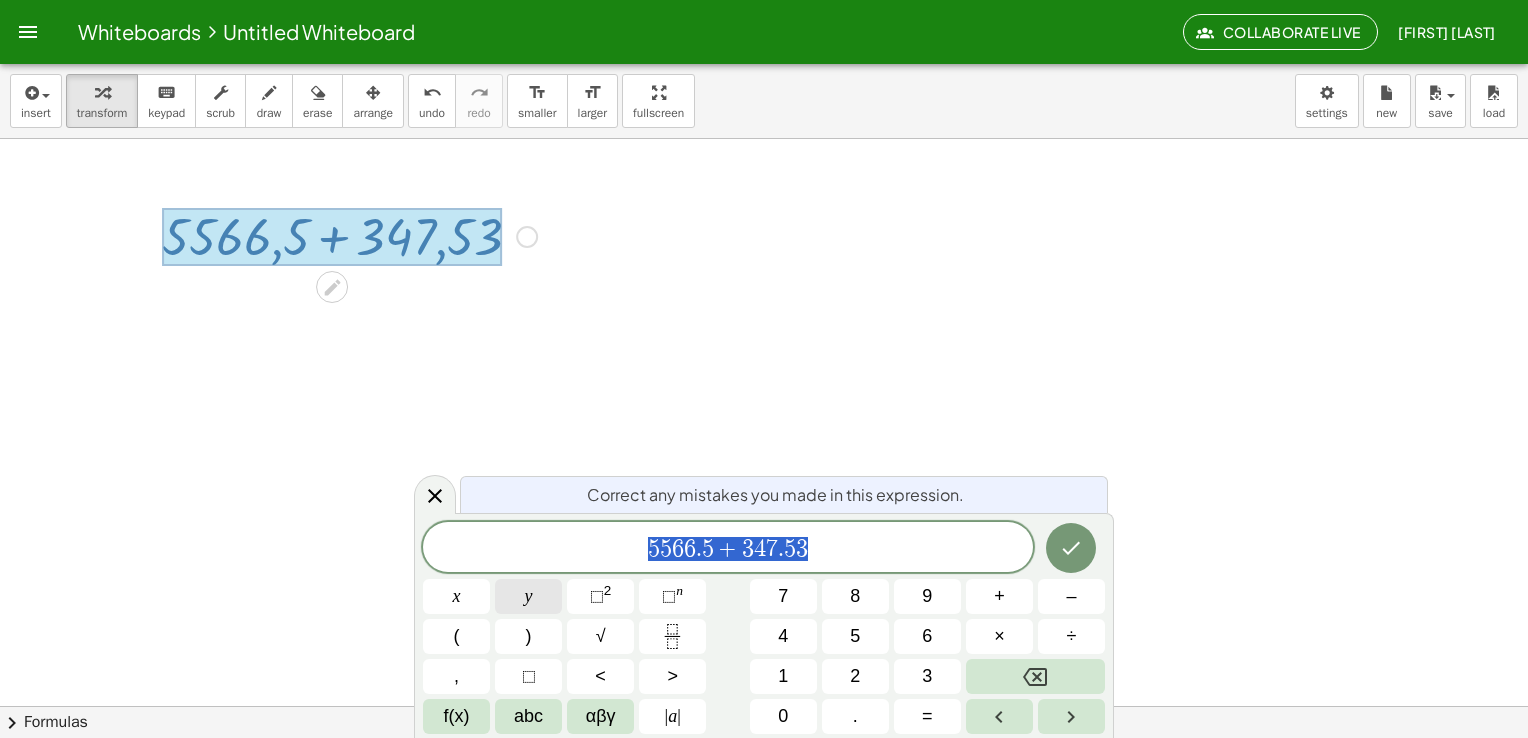 drag, startPoint x: 820, startPoint y: 550, endPoint x: 499, endPoint y: 582, distance: 322.59106 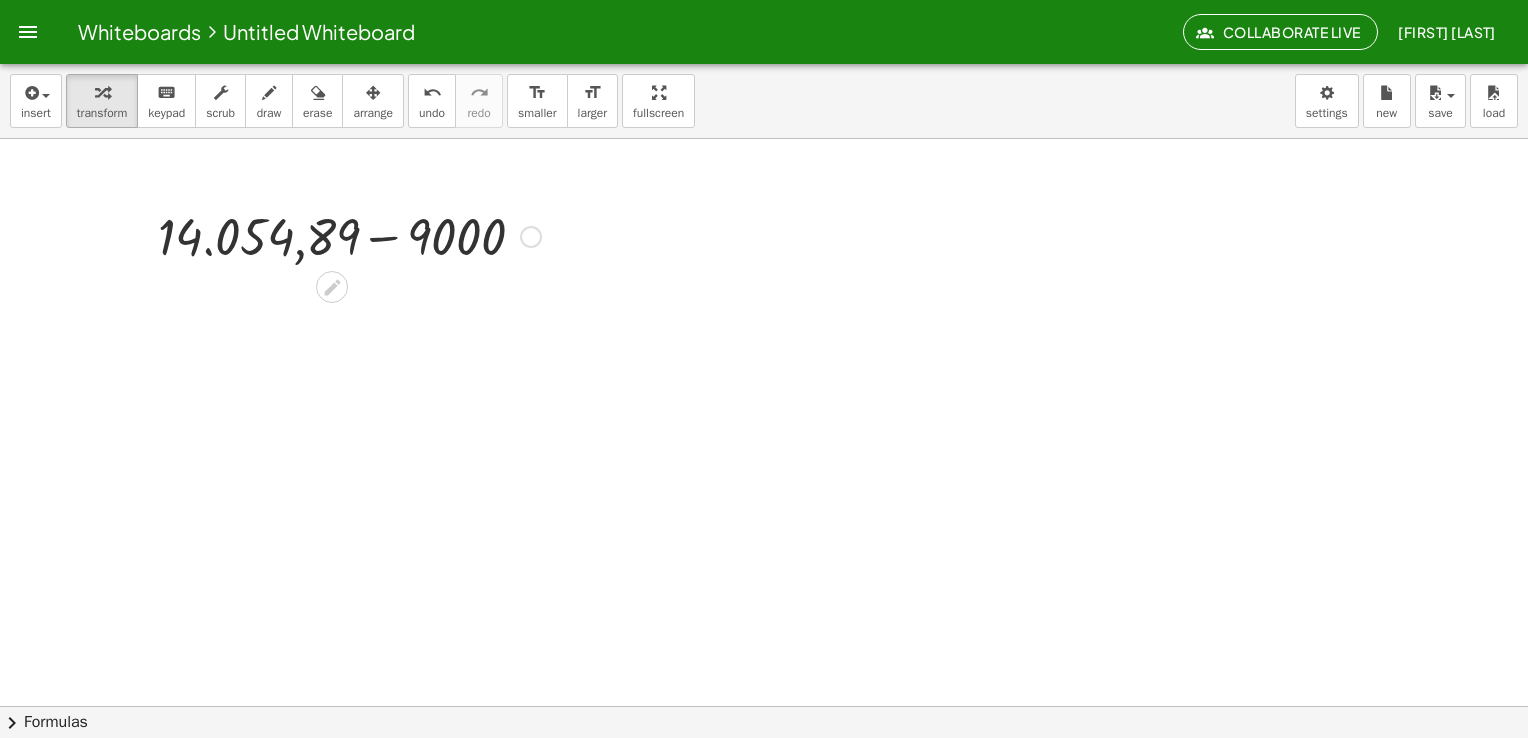 click at bounding box center (349, 235) 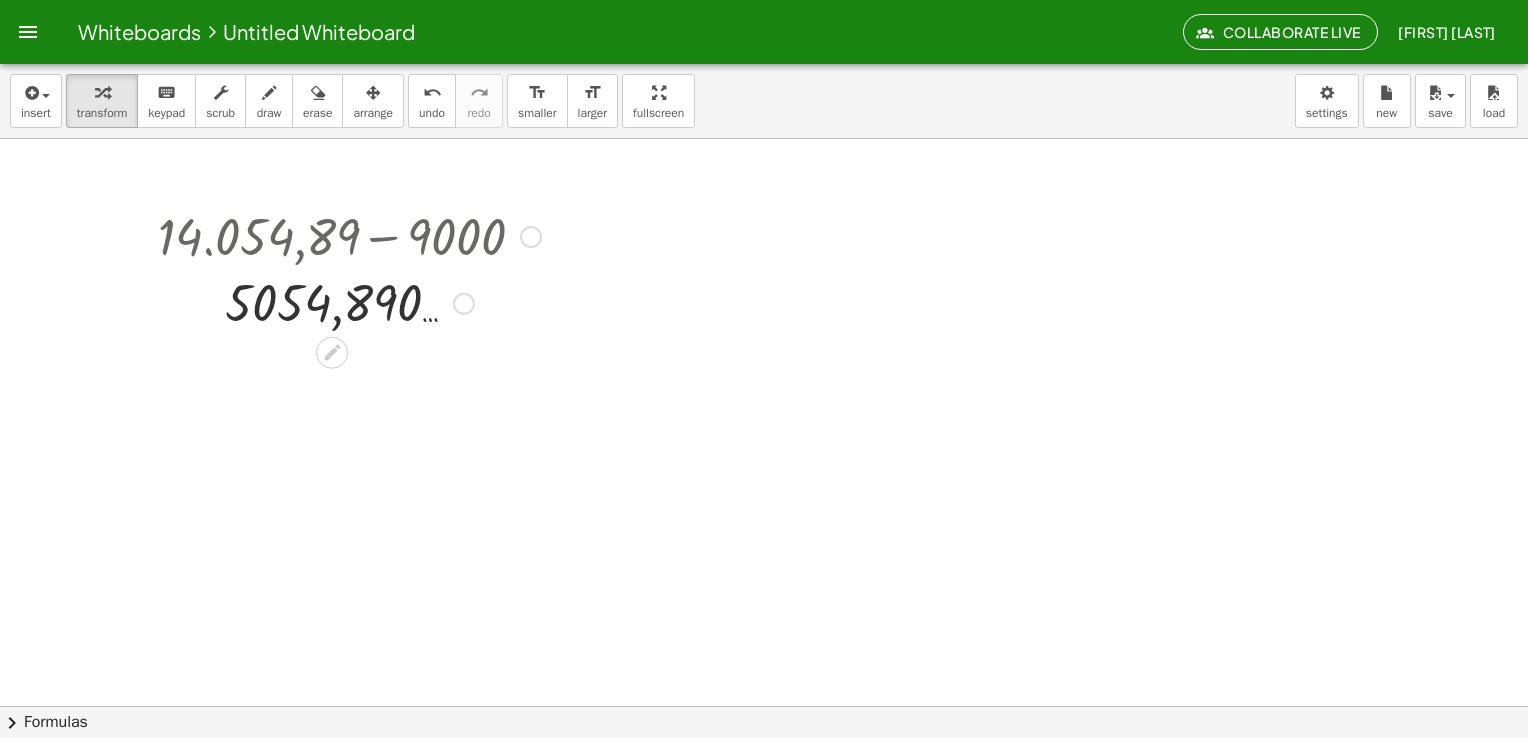 click on "Fix a mistake Transform line Copy line as LaTeX Copy derivation as LaTeX Expand new lines: On" at bounding box center (464, 304) 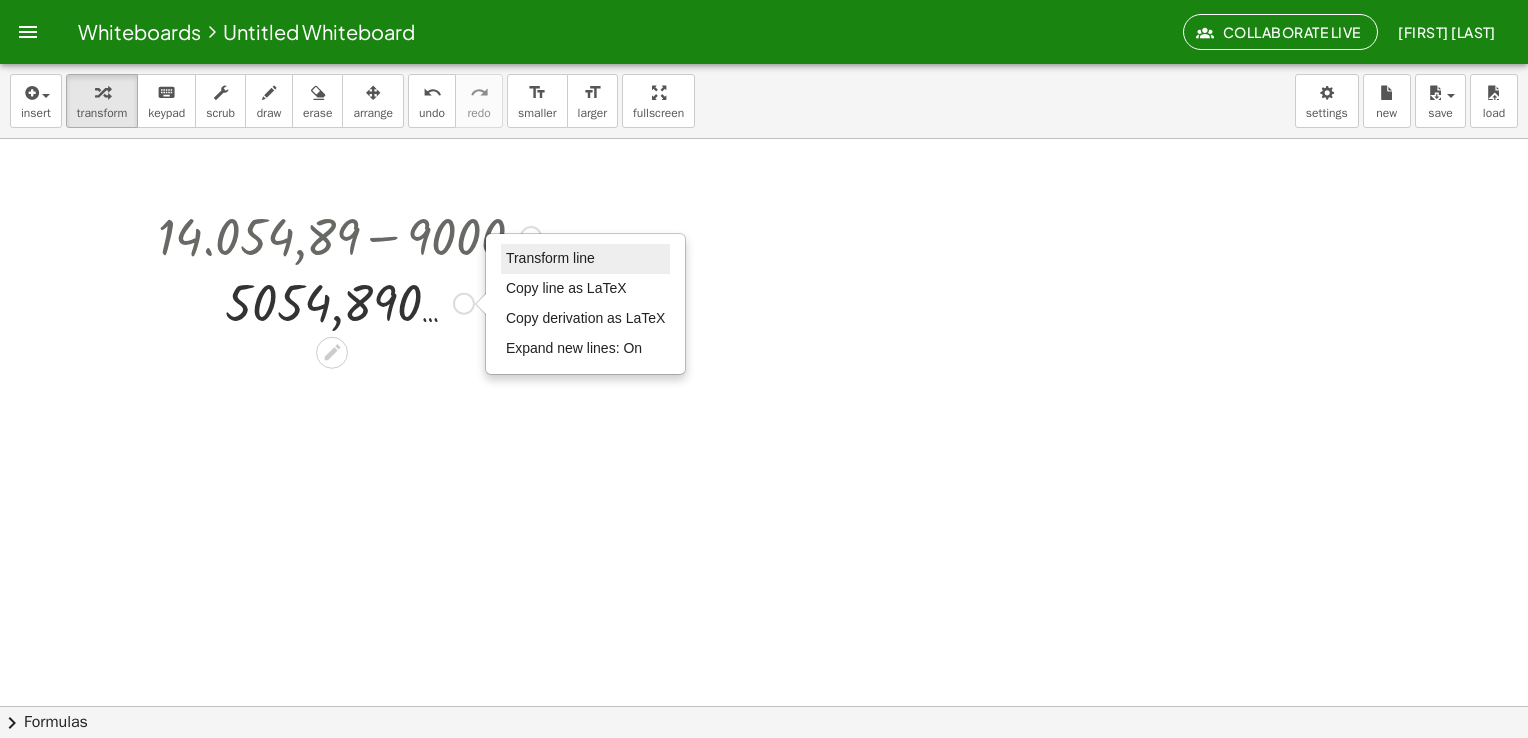 click on "Transform line" at bounding box center [550, 258] 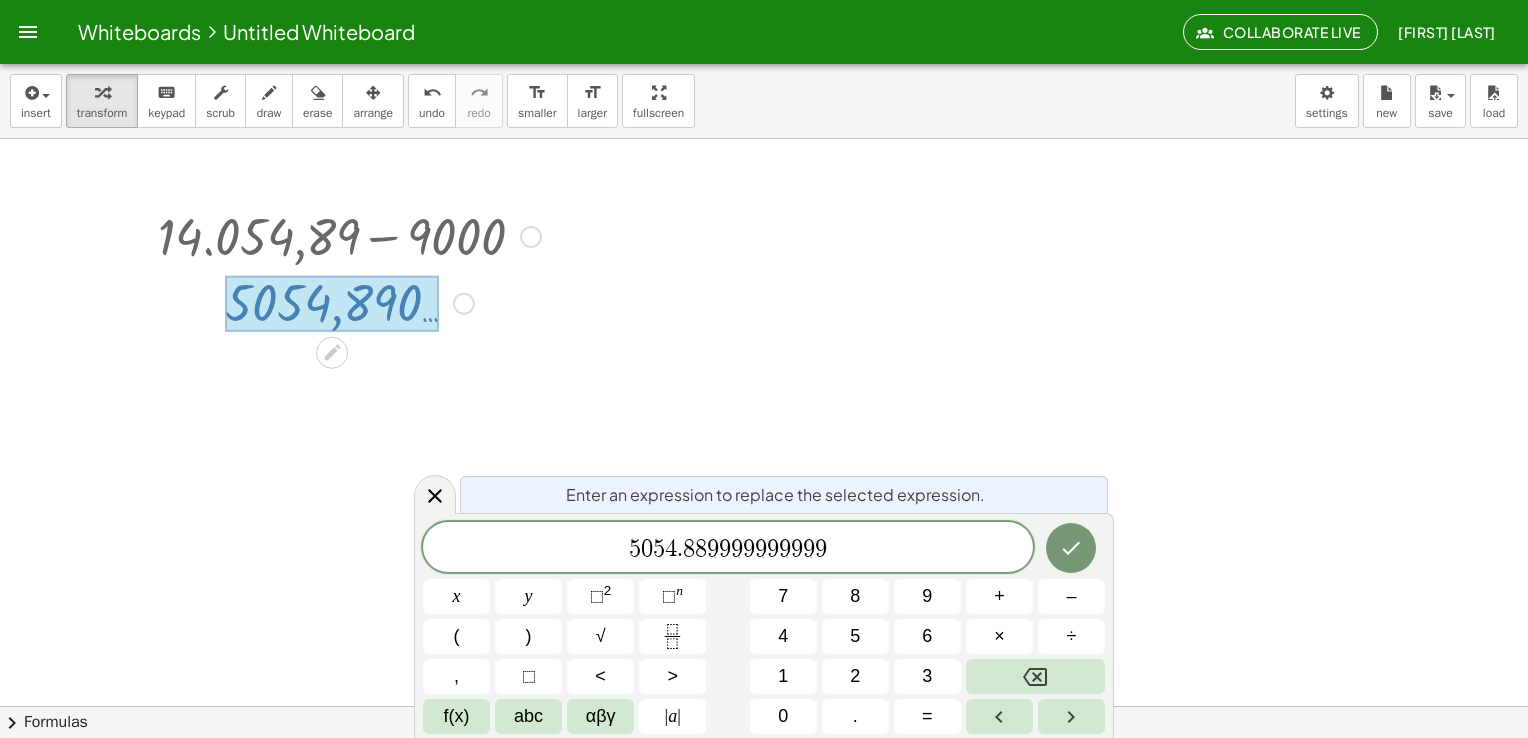 click on "+ 14.054,89 − 9000 5054,890 … Transform line Copy line as LaTeX Copy derivation as LaTeX Expand new lines: On" at bounding box center (342, 268) 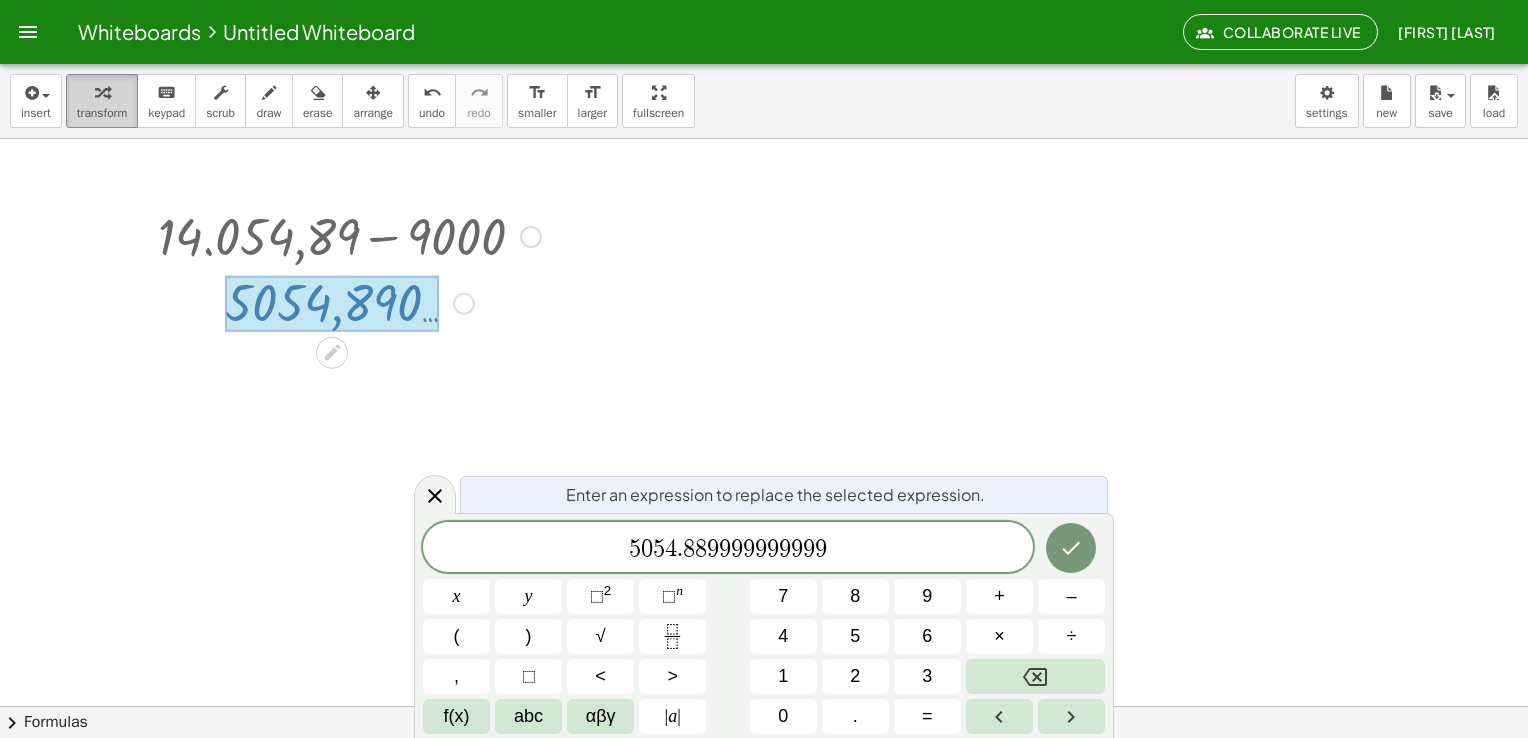 click at bounding box center [102, 92] 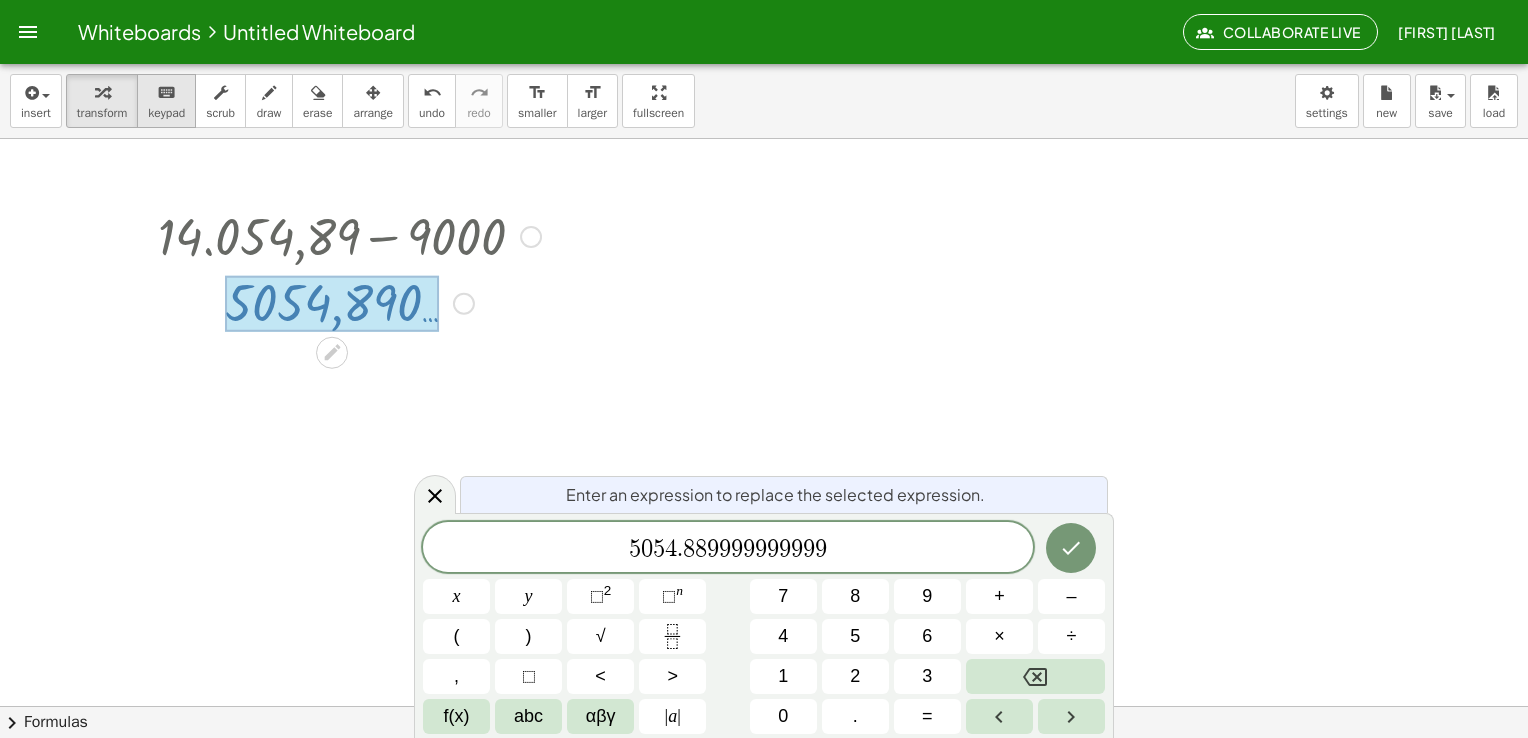 click on "keypad" at bounding box center (166, 113) 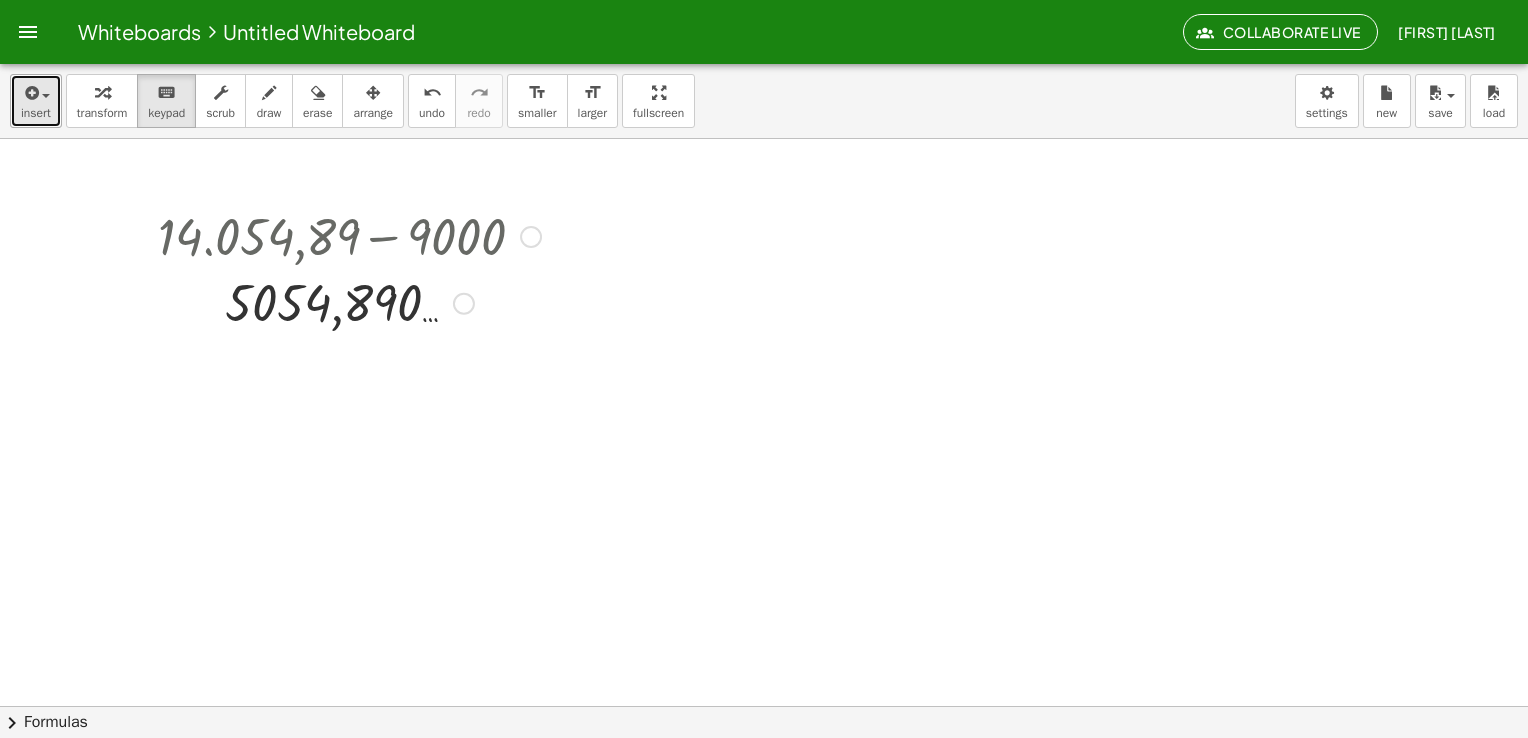 click on "insert" at bounding box center (36, 101) 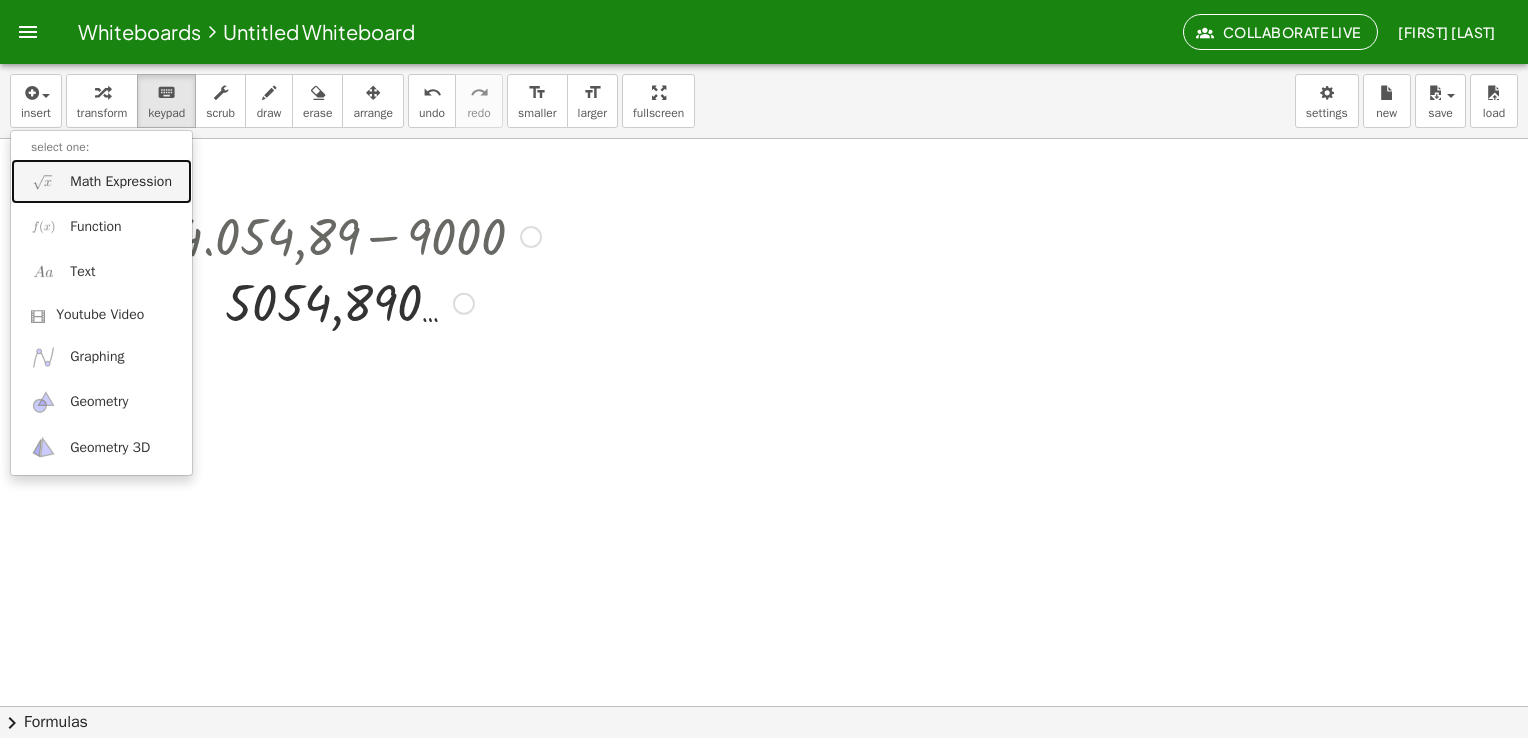 click on "Math Expression" at bounding box center [101, 181] 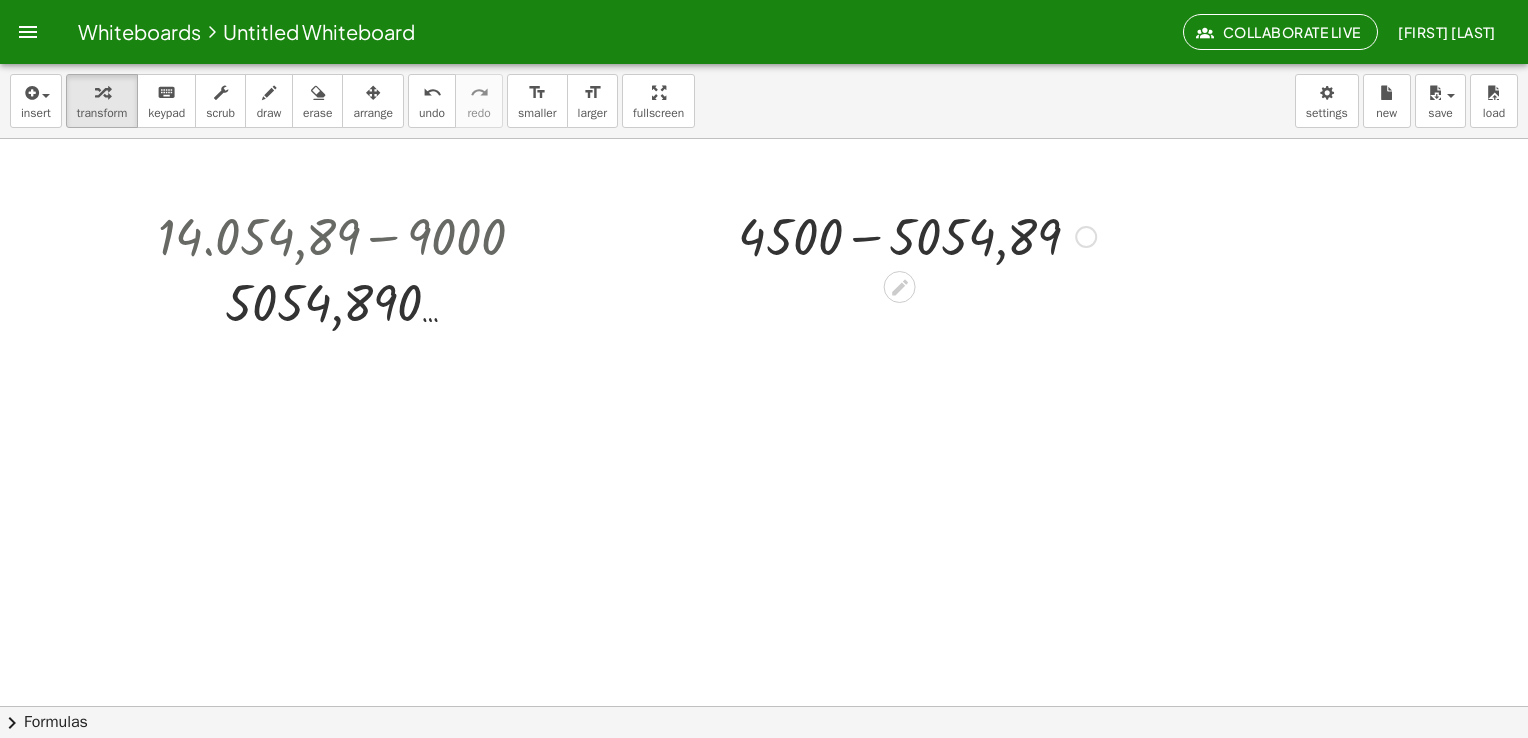 click at bounding box center [917, 235] 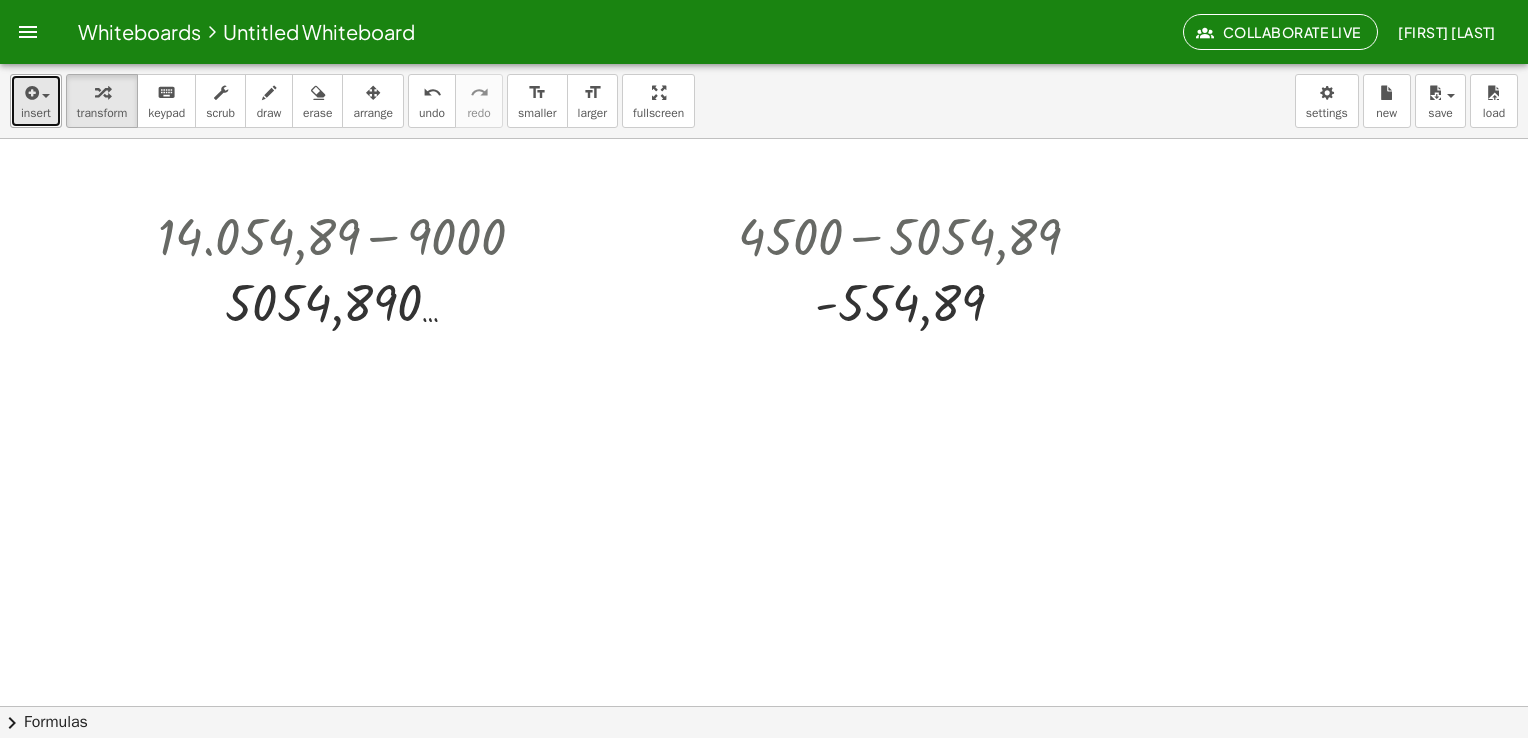 click on "insert" at bounding box center (36, 113) 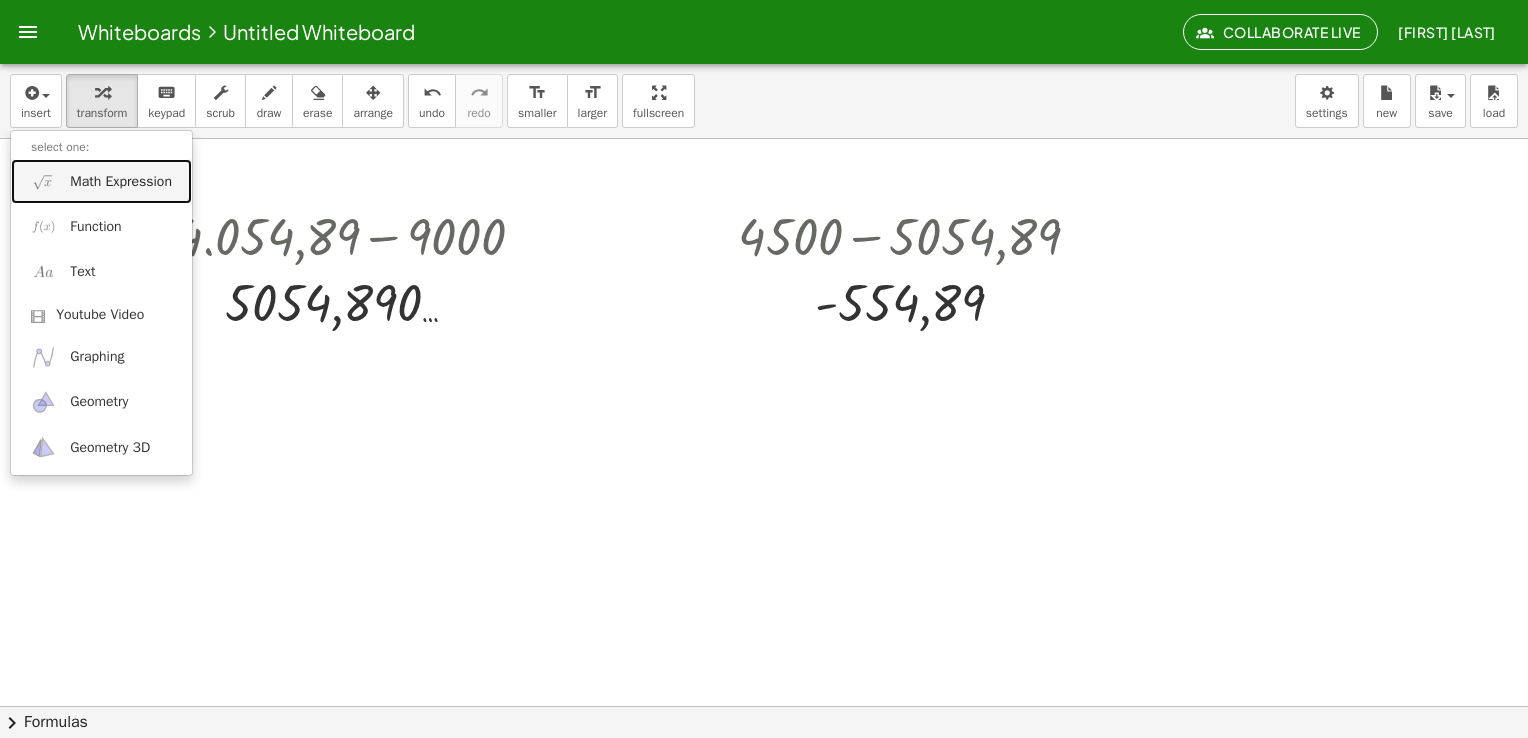 click on "Math Expression" at bounding box center [121, 182] 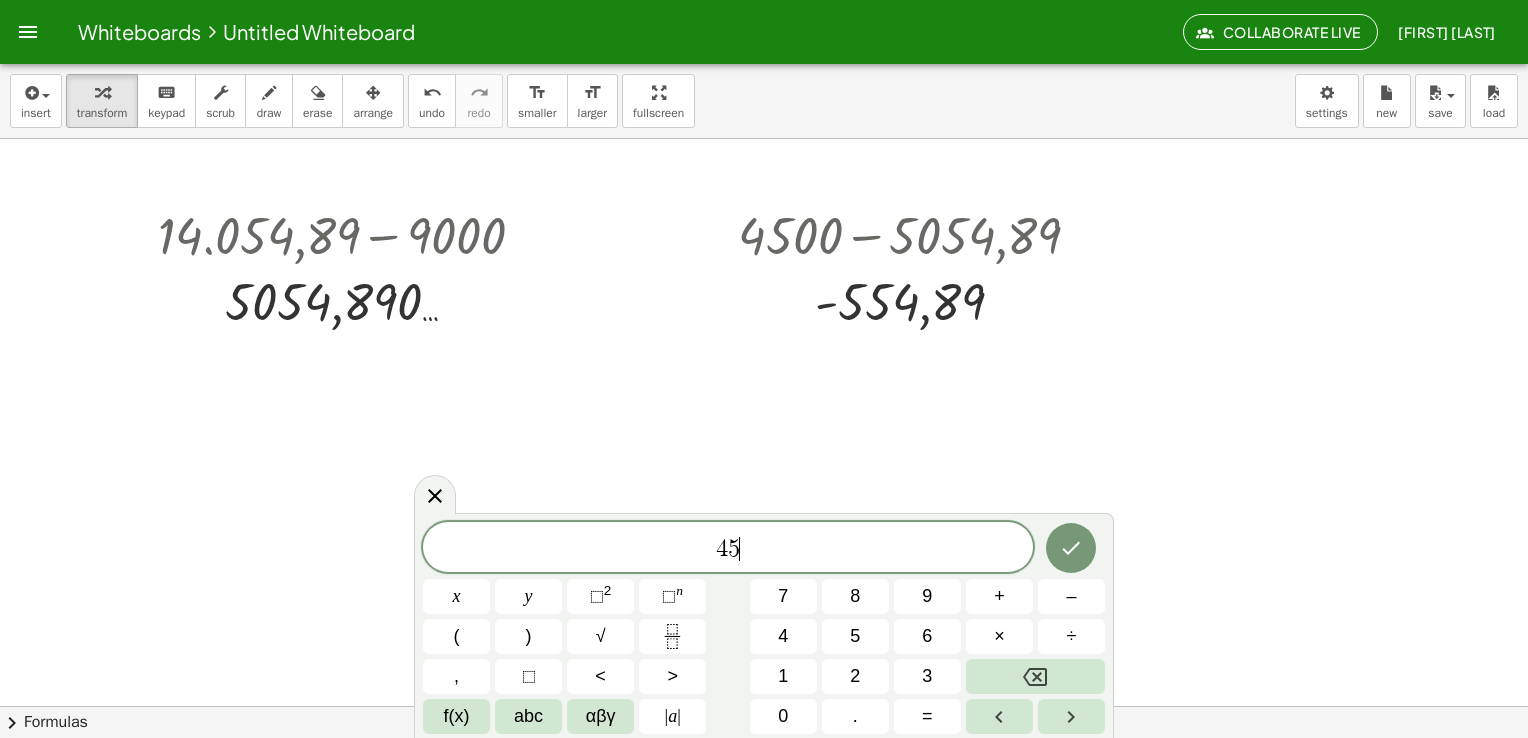 scroll, scrollTop: 0, scrollLeft: 0, axis: both 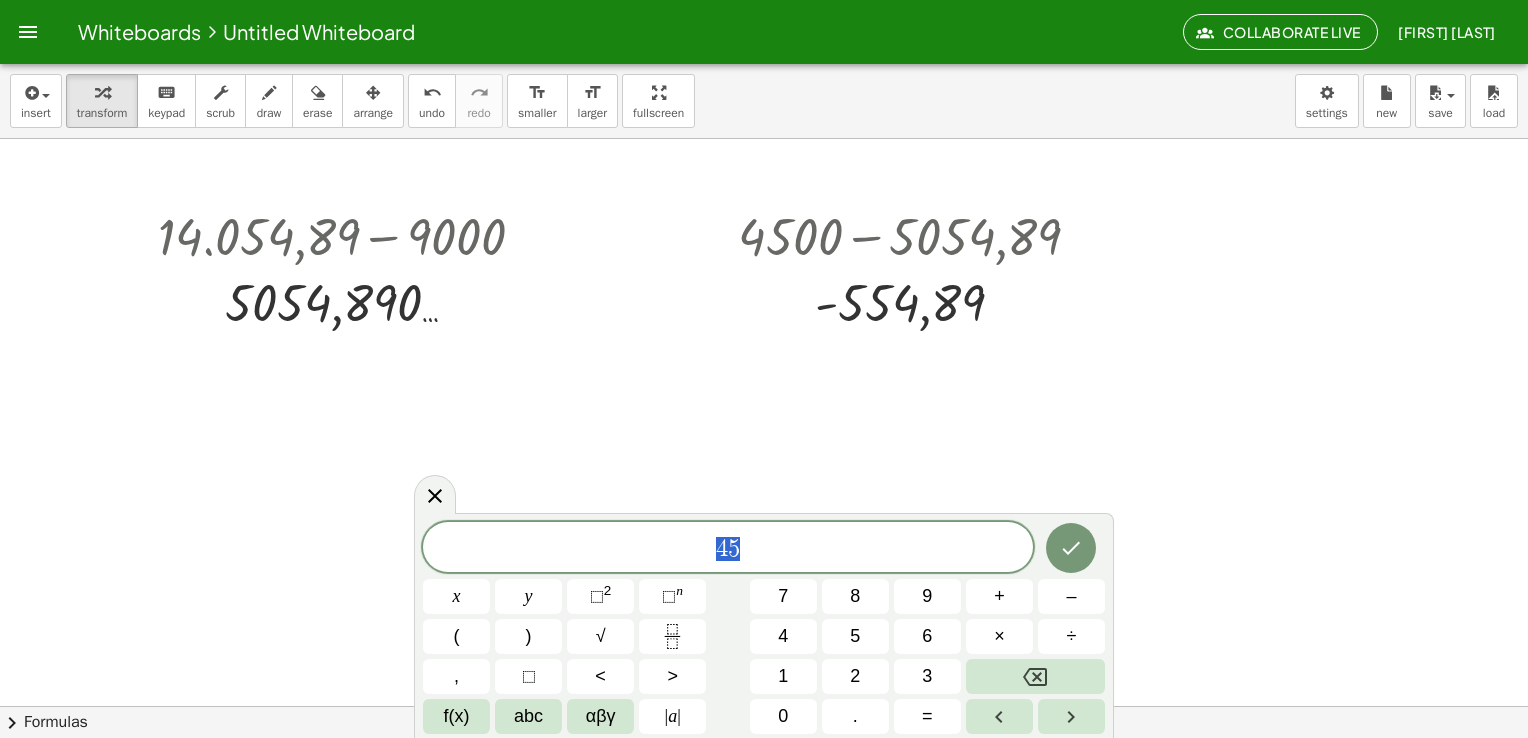drag, startPoint x: 912, startPoint y: 554, endPoint x: 696, endPoint y: 556, distance: 216.00926 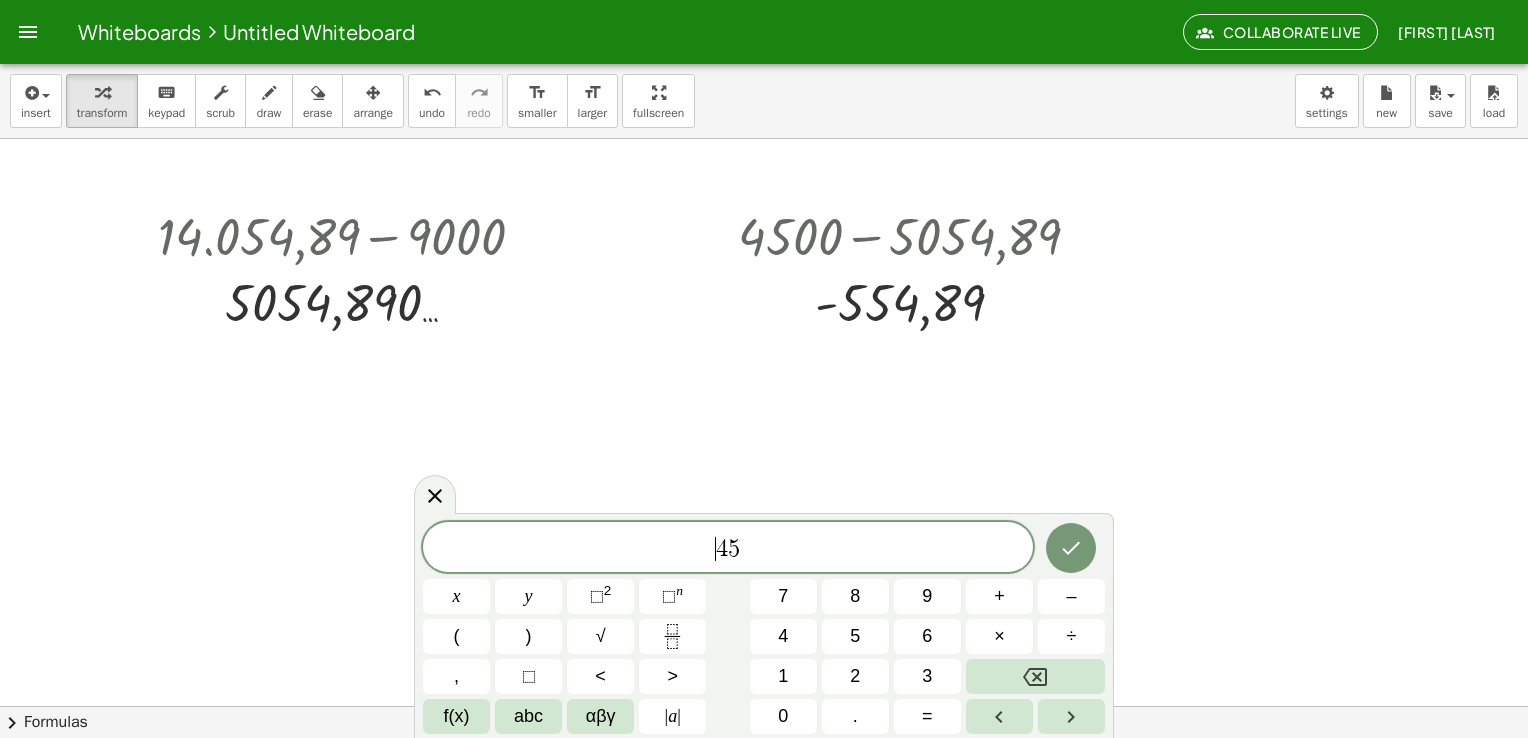 click on "​ 4 5" at bounding box center (728, 549) 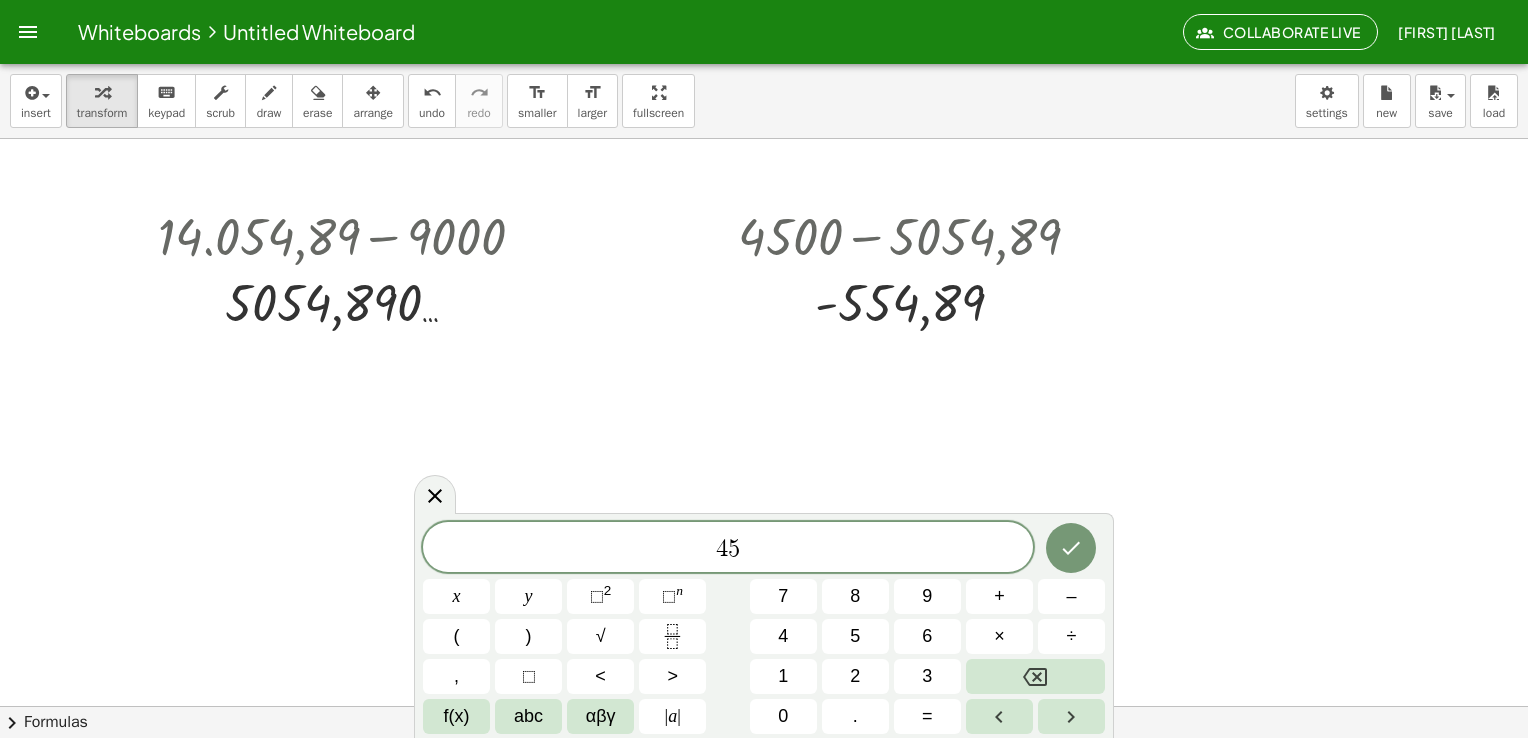 click on "5" at bounding box center [734, 549] 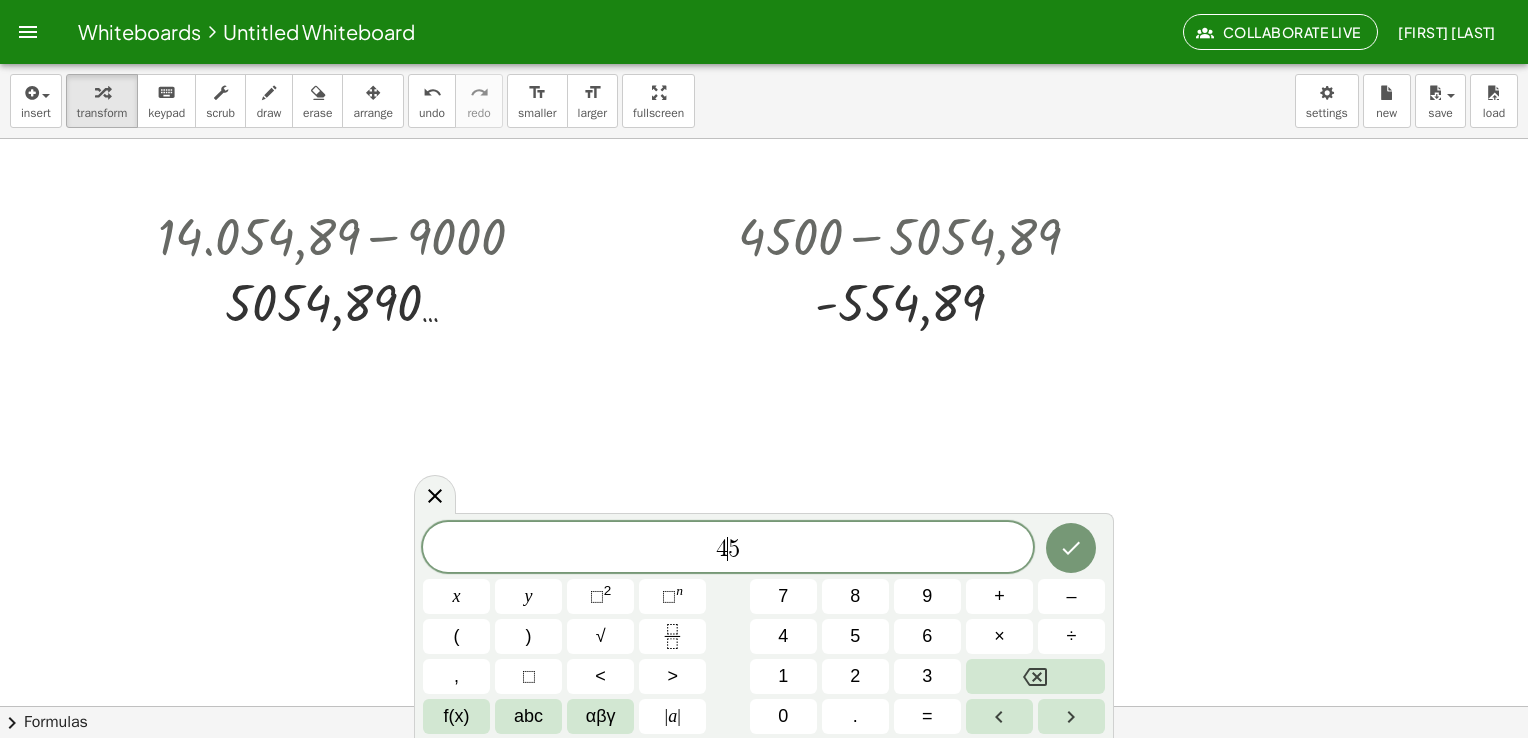 click on "4 ​ 5" at bounding box center (728, 549) 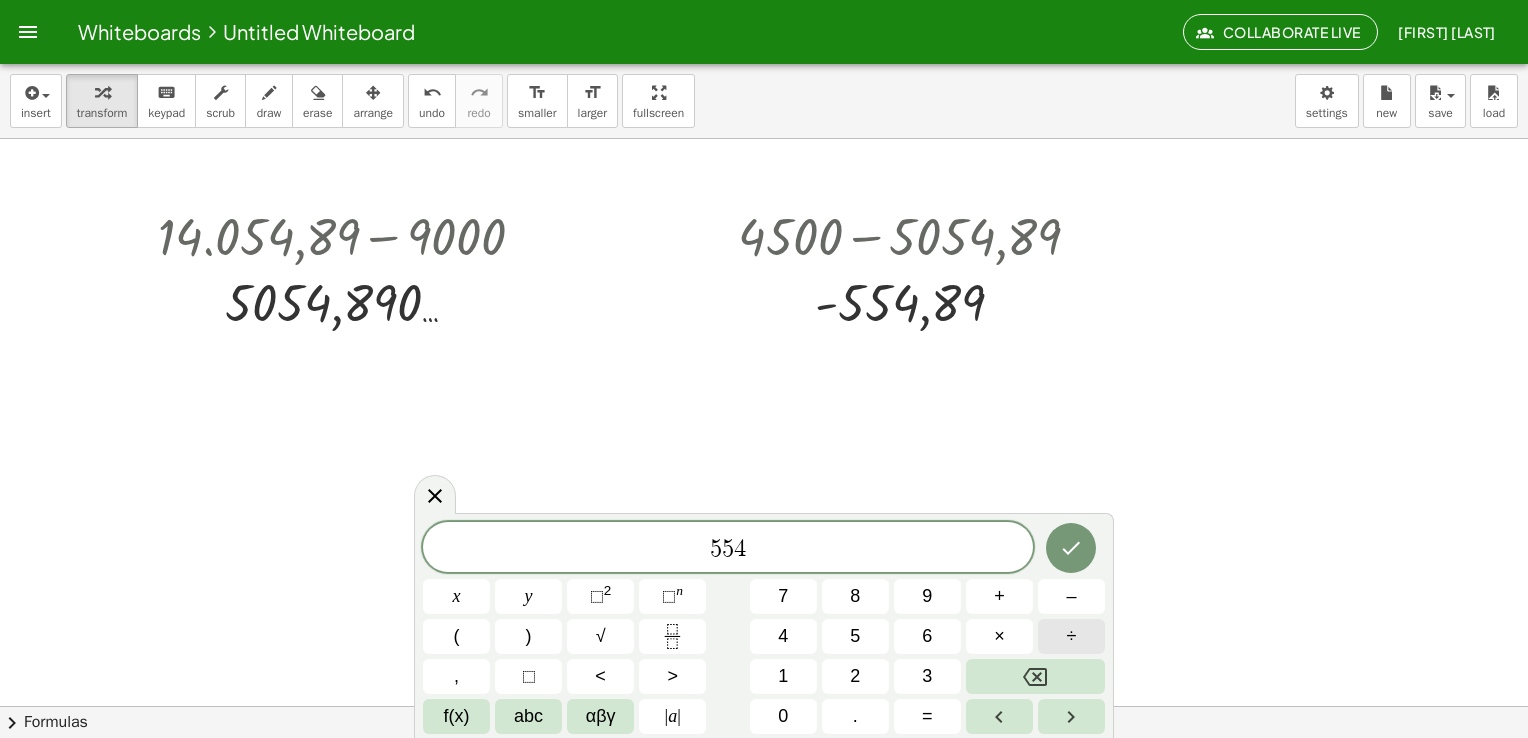 click on "÷" at bounding box center (1071, 636) 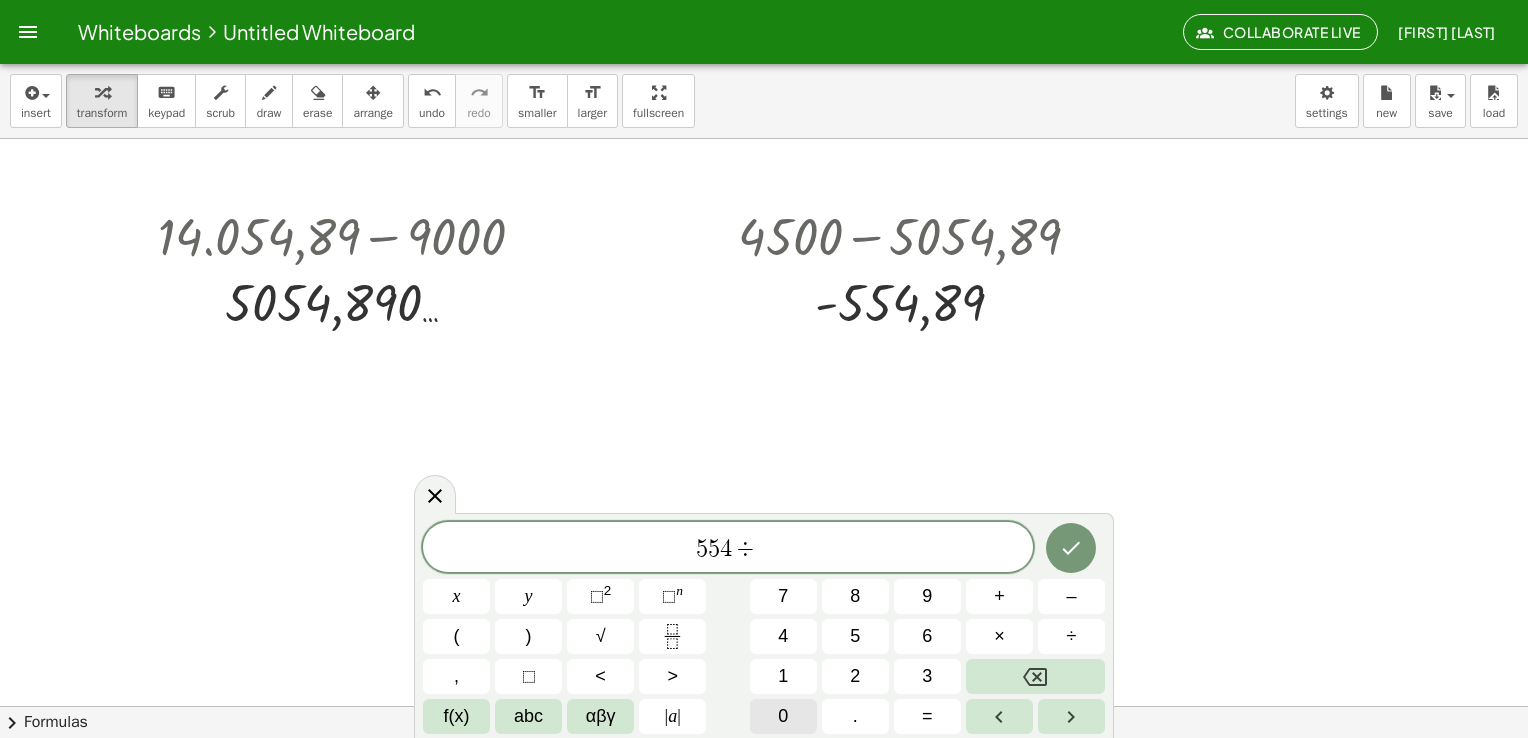 click on "0" at bounding box center (783, 716) 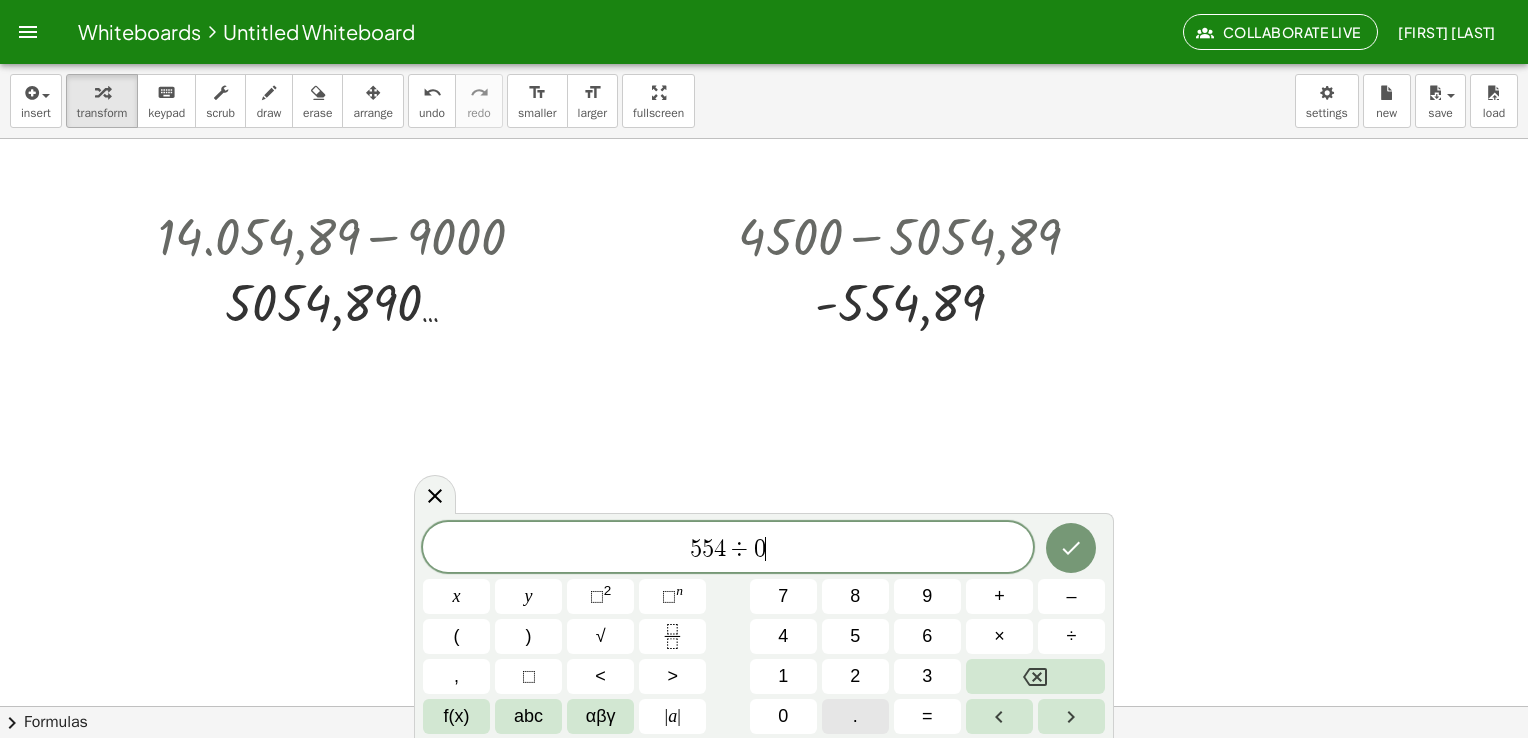 click on "." at bounding box center (855, 716) 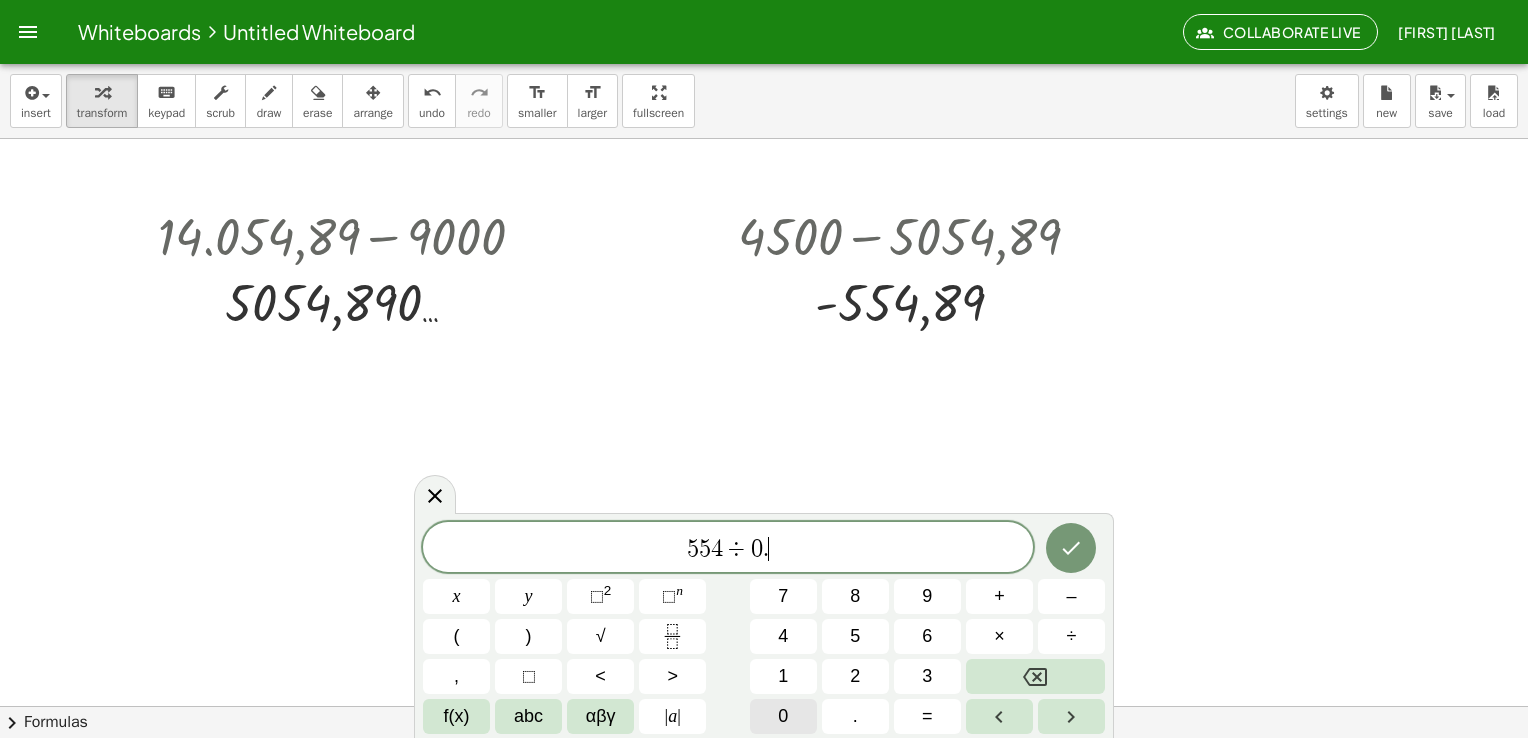 click on "0" at bounding box center (783, 716) 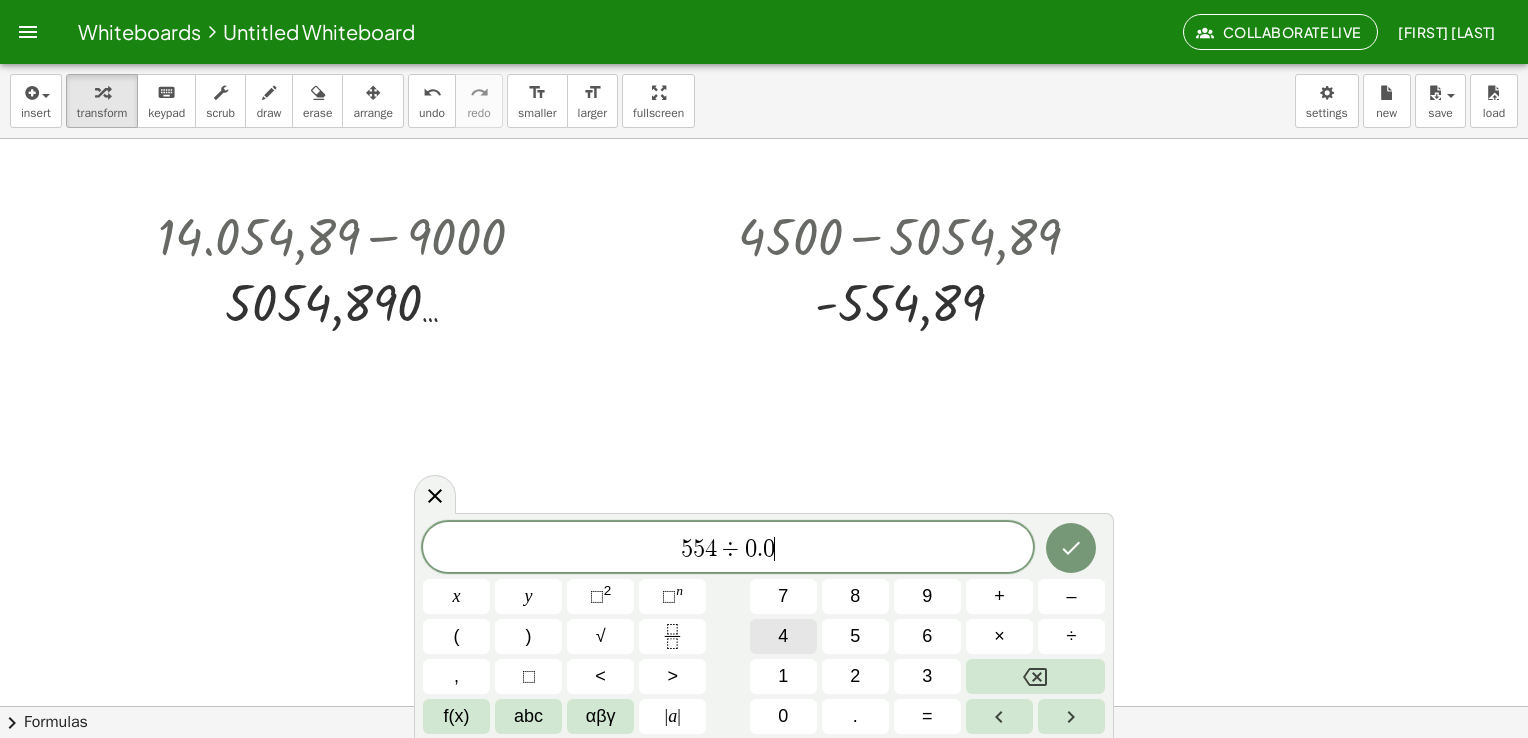 click on "4" at bounding box center (783, 636) 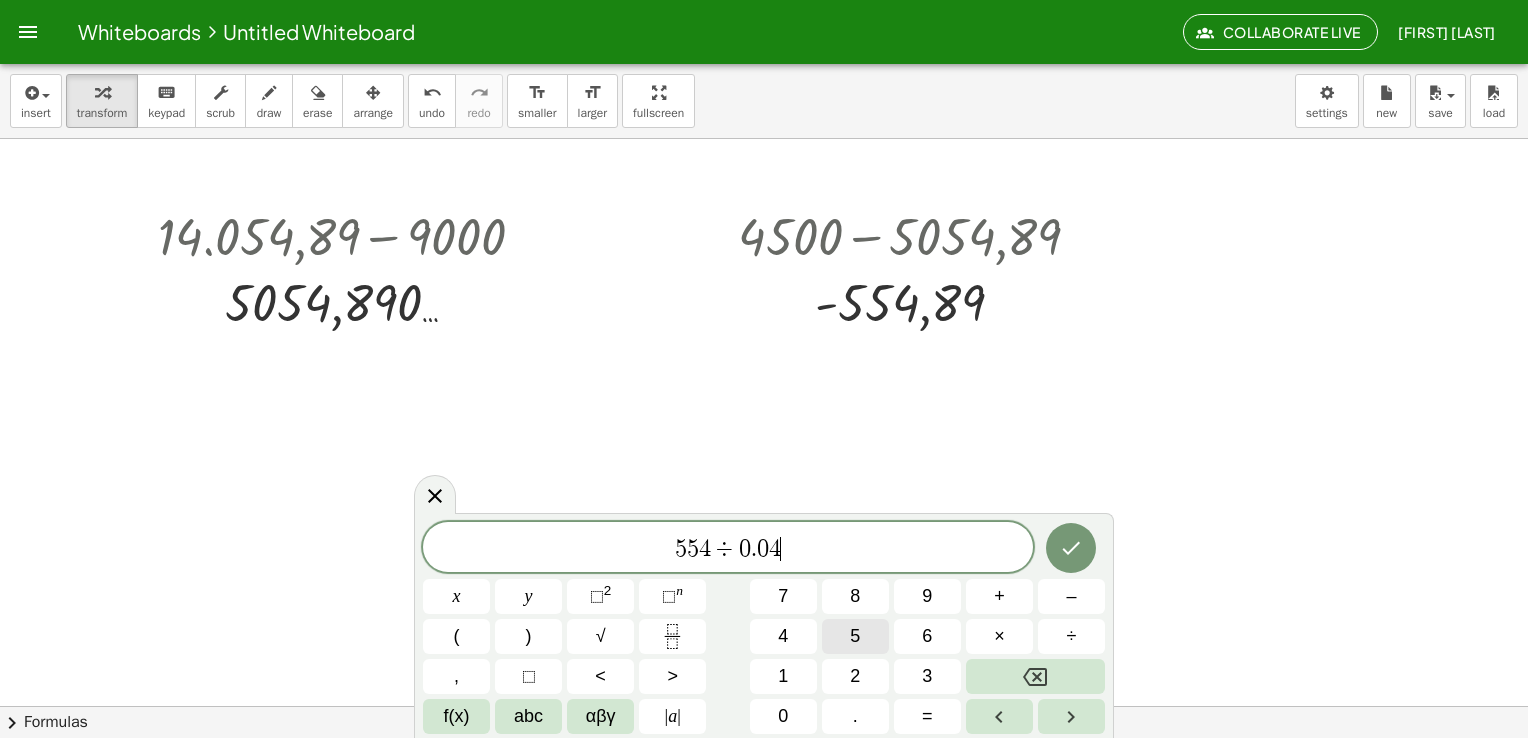 click on "5" at bounding box center [855, 636] 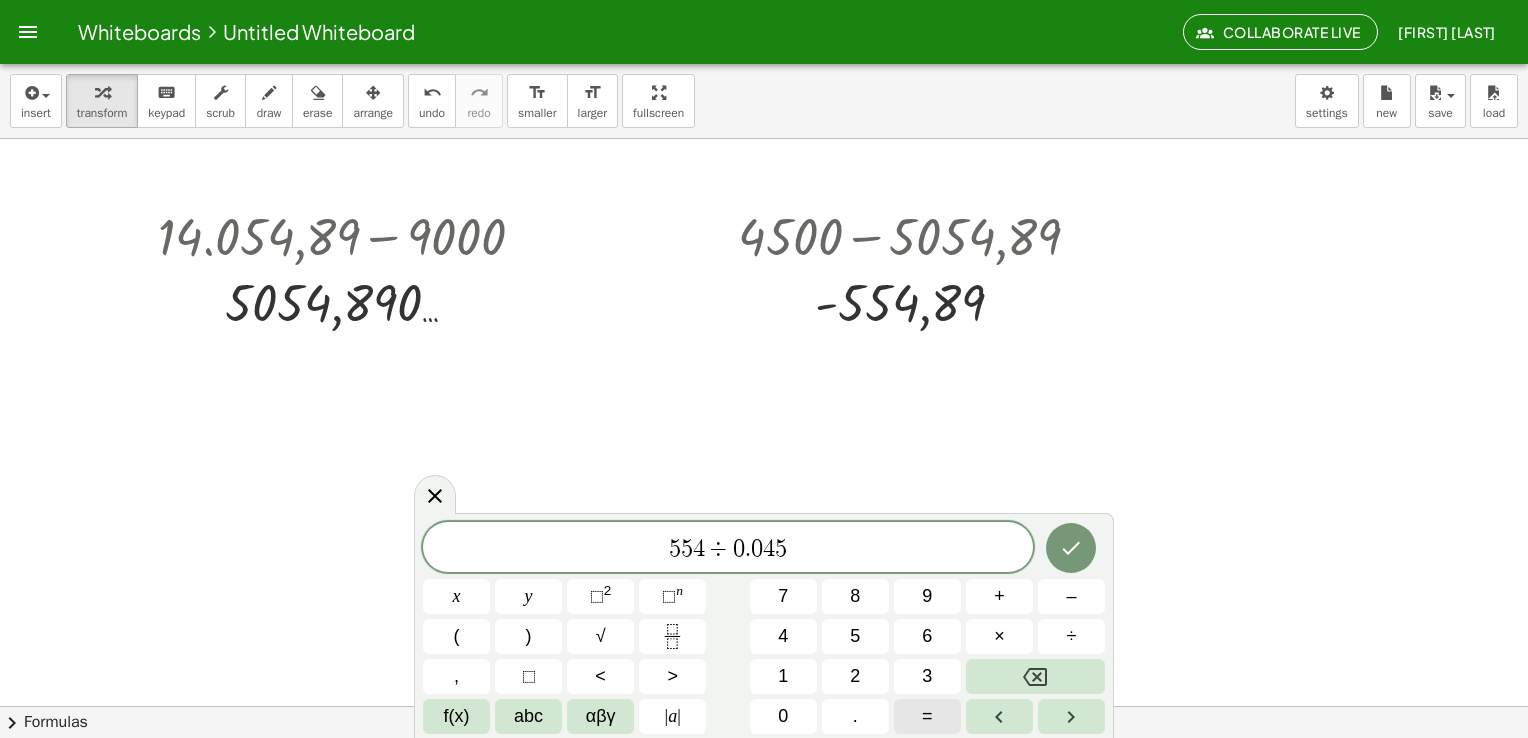 click on "=" at bounding box center (927, 716) 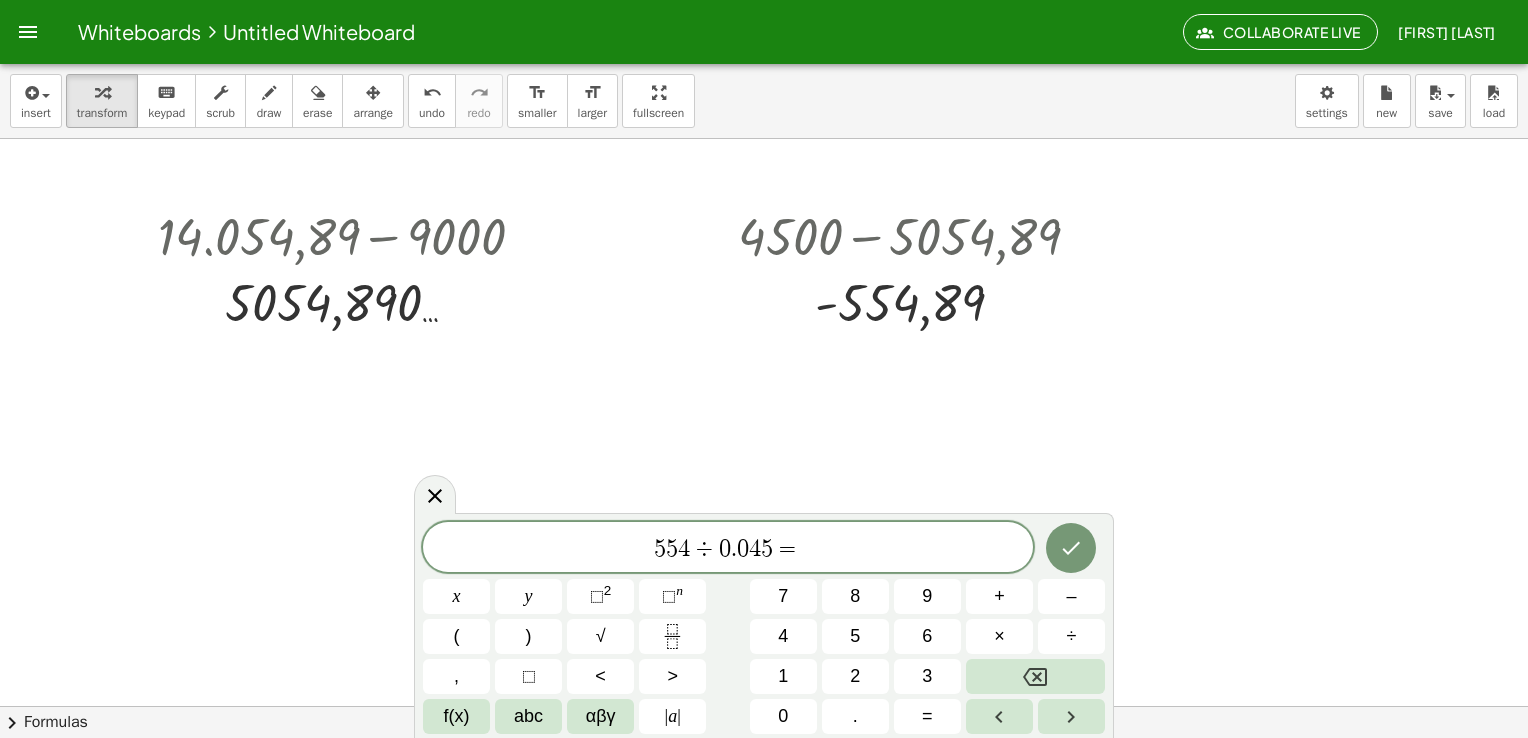 click on "5 5 4 ÷ 0 . 0 4 5 = ​ x y ⬚ 2 ⬚ n 7 8 9 + – ( ) √ 4 5 6 × ÷ , ⬚ < > 1 2 3 f(x) abc αβγ | a | 0 . =" at bounding box center (764, 628) 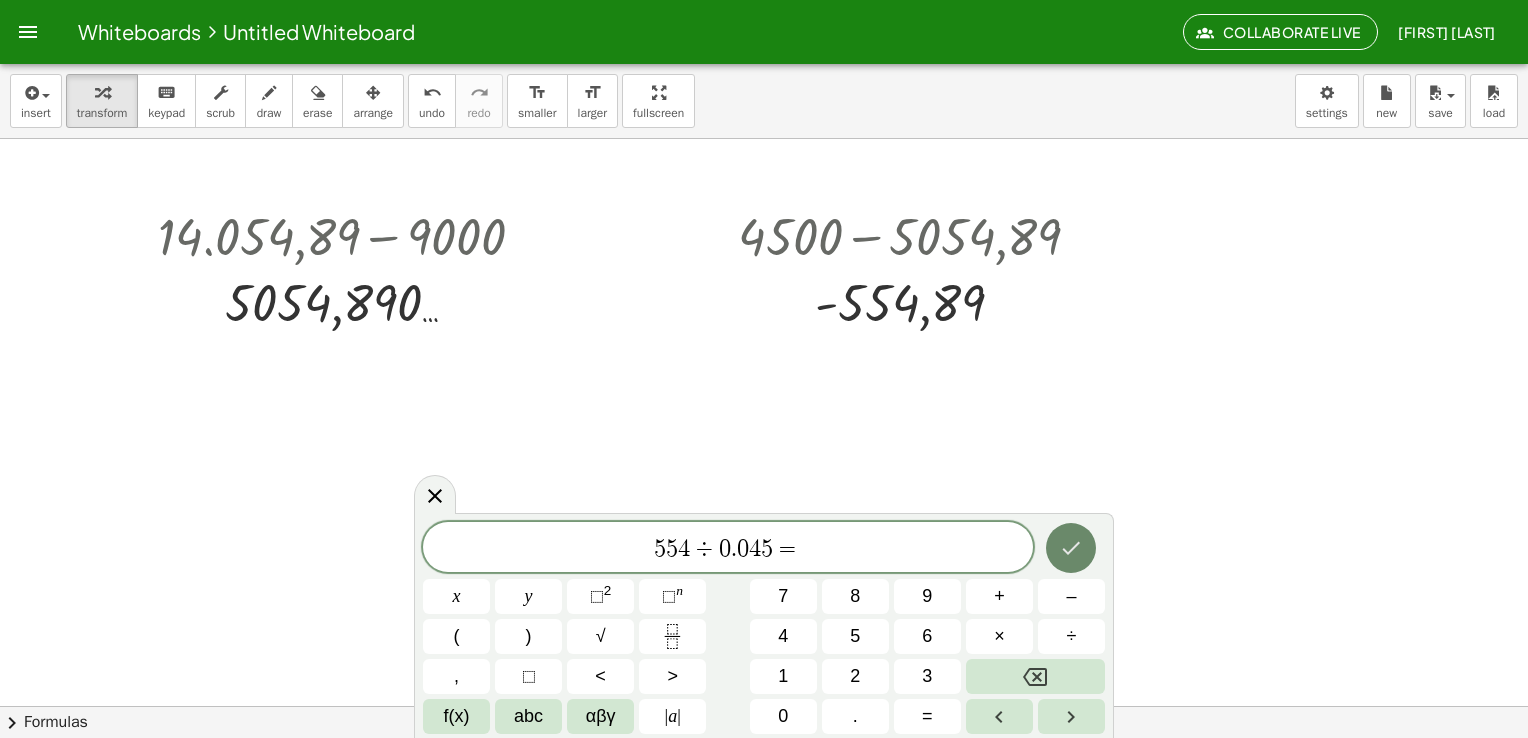 click 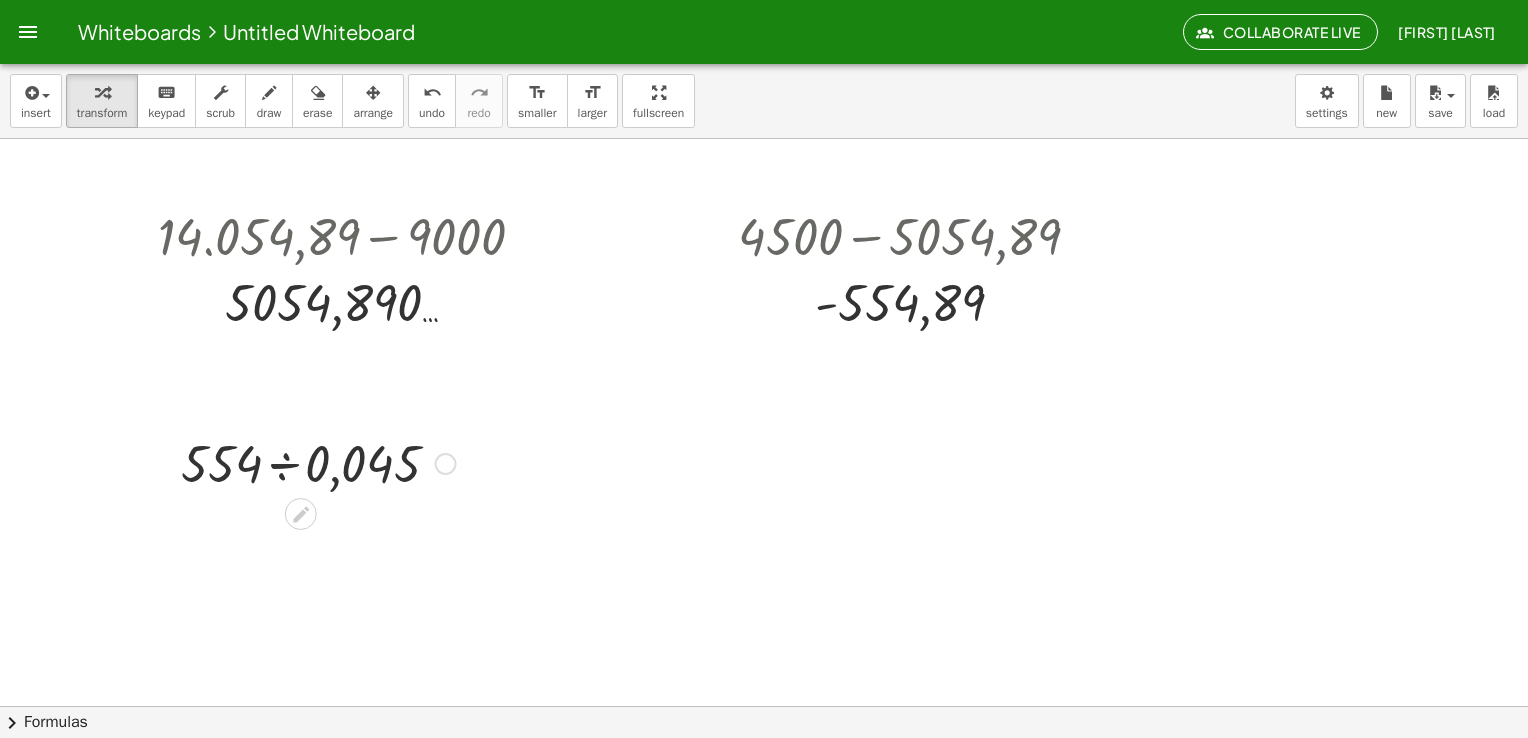 click at bounding box center [318, 462] 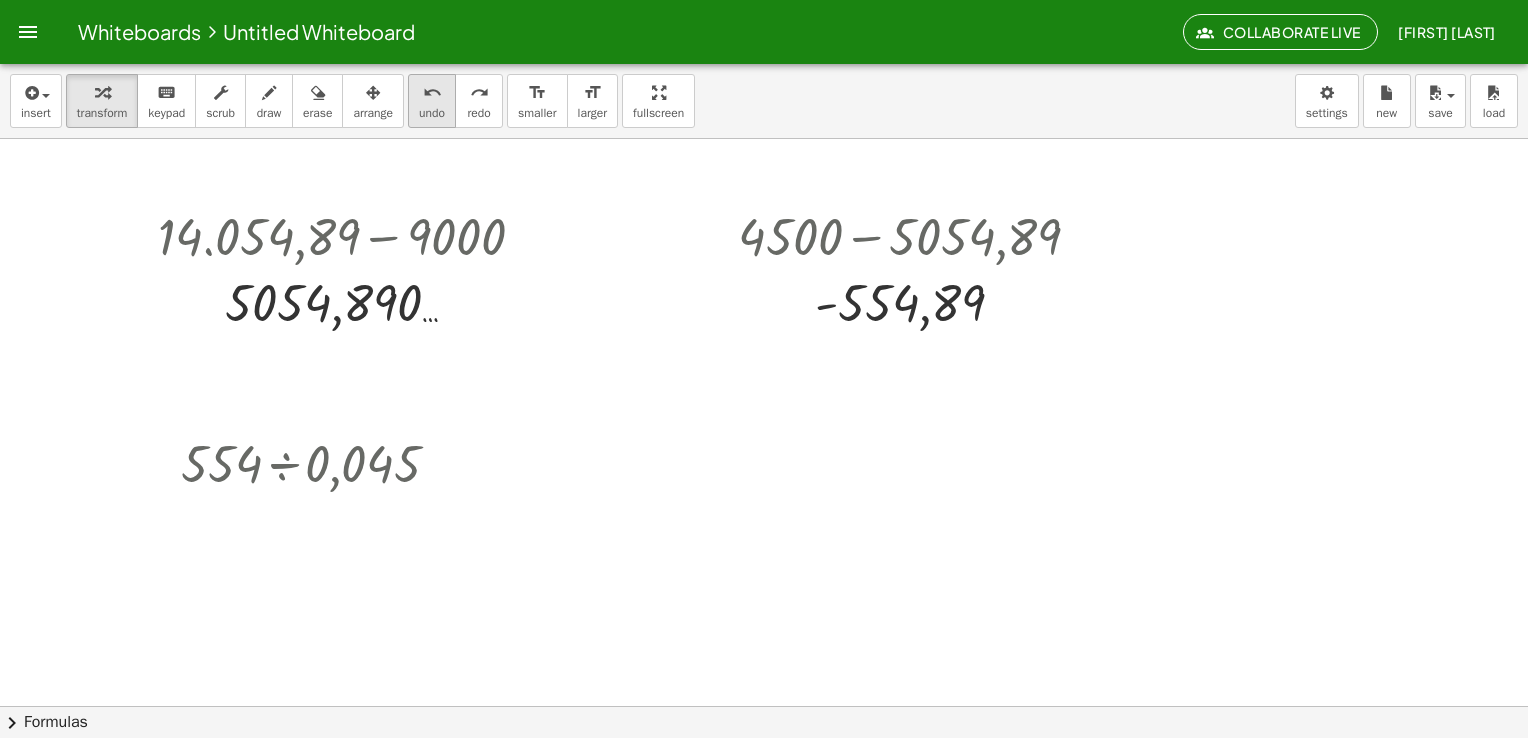 click on "undo" at bounding box center (432, 113) 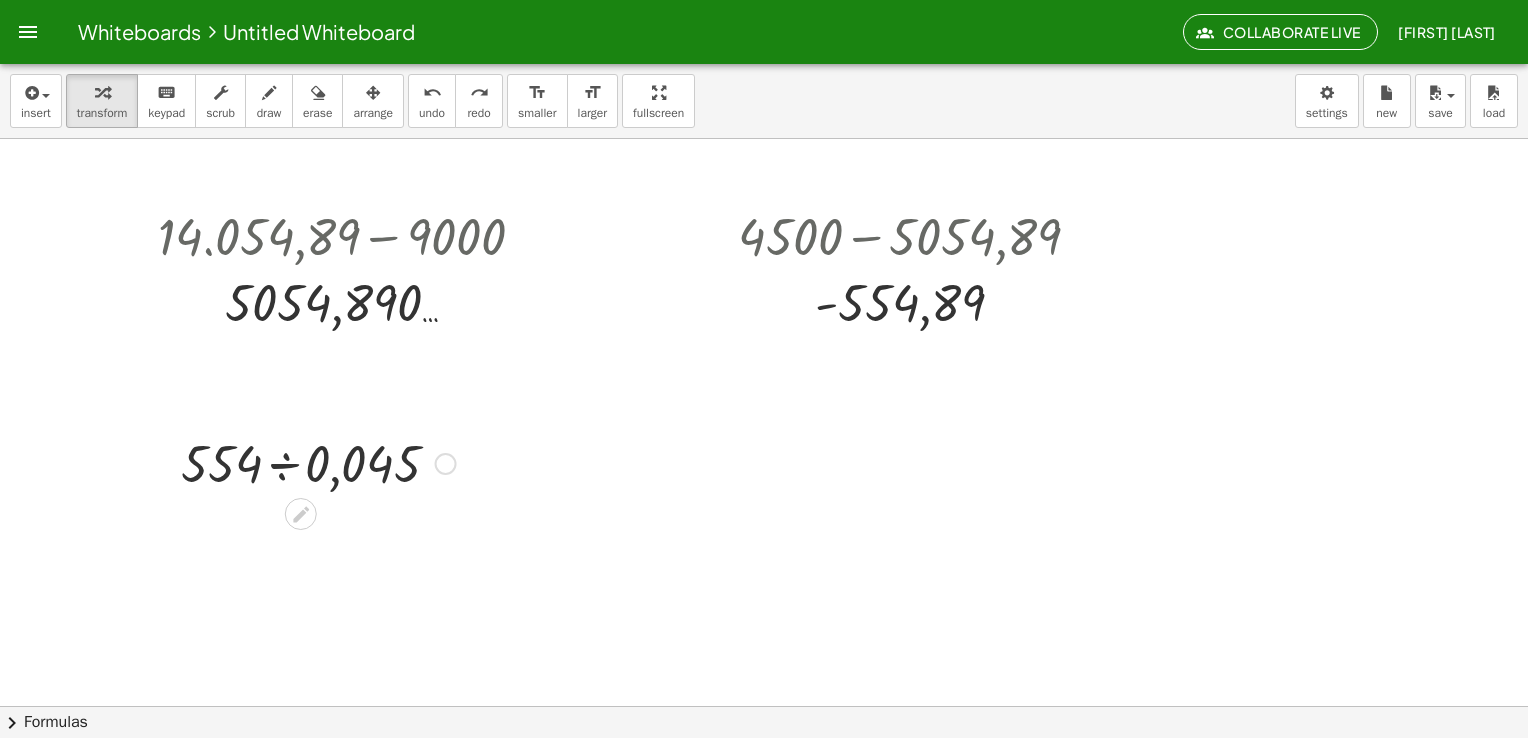 click at bounding box center (446, 464) 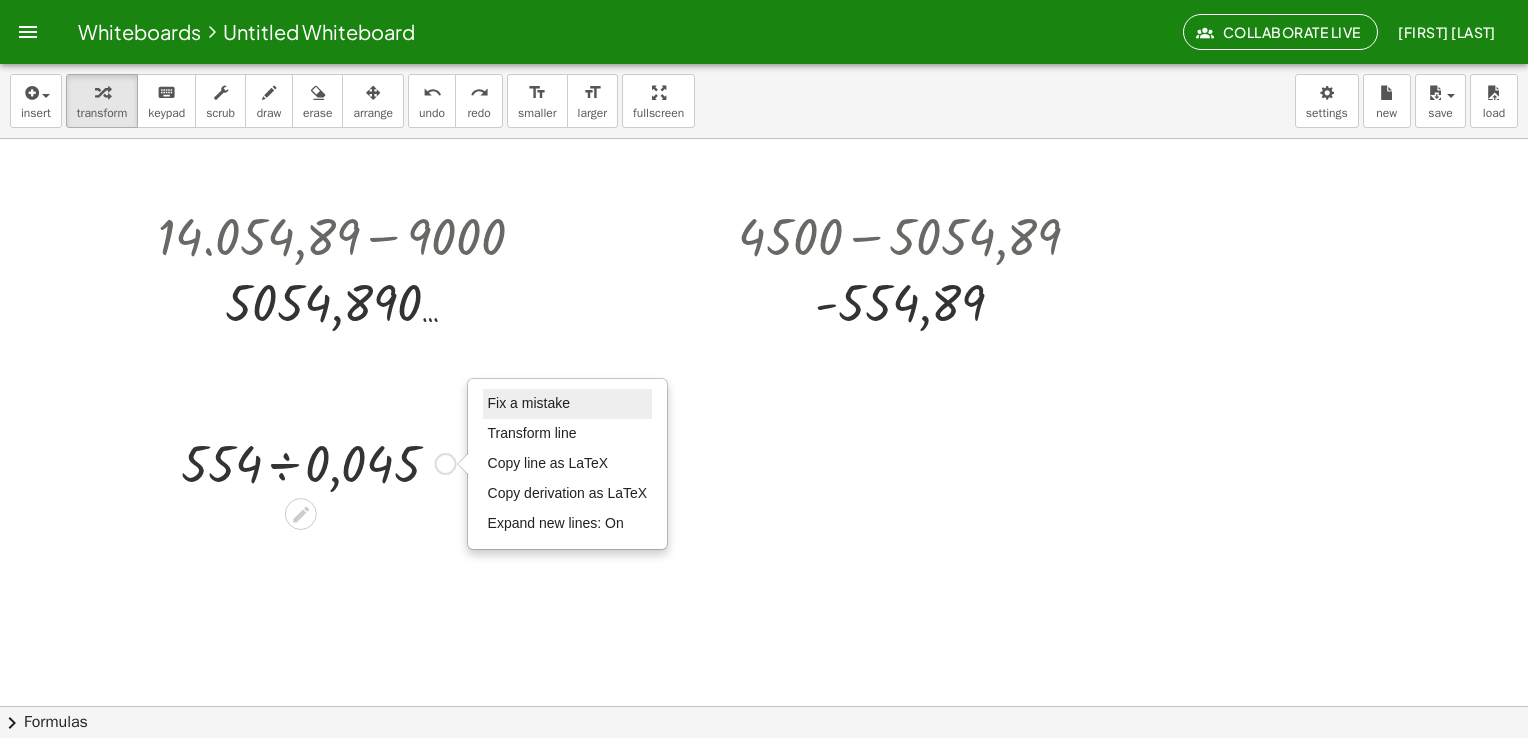 click on "Fix a mistake" at bounding box center (529, 403) 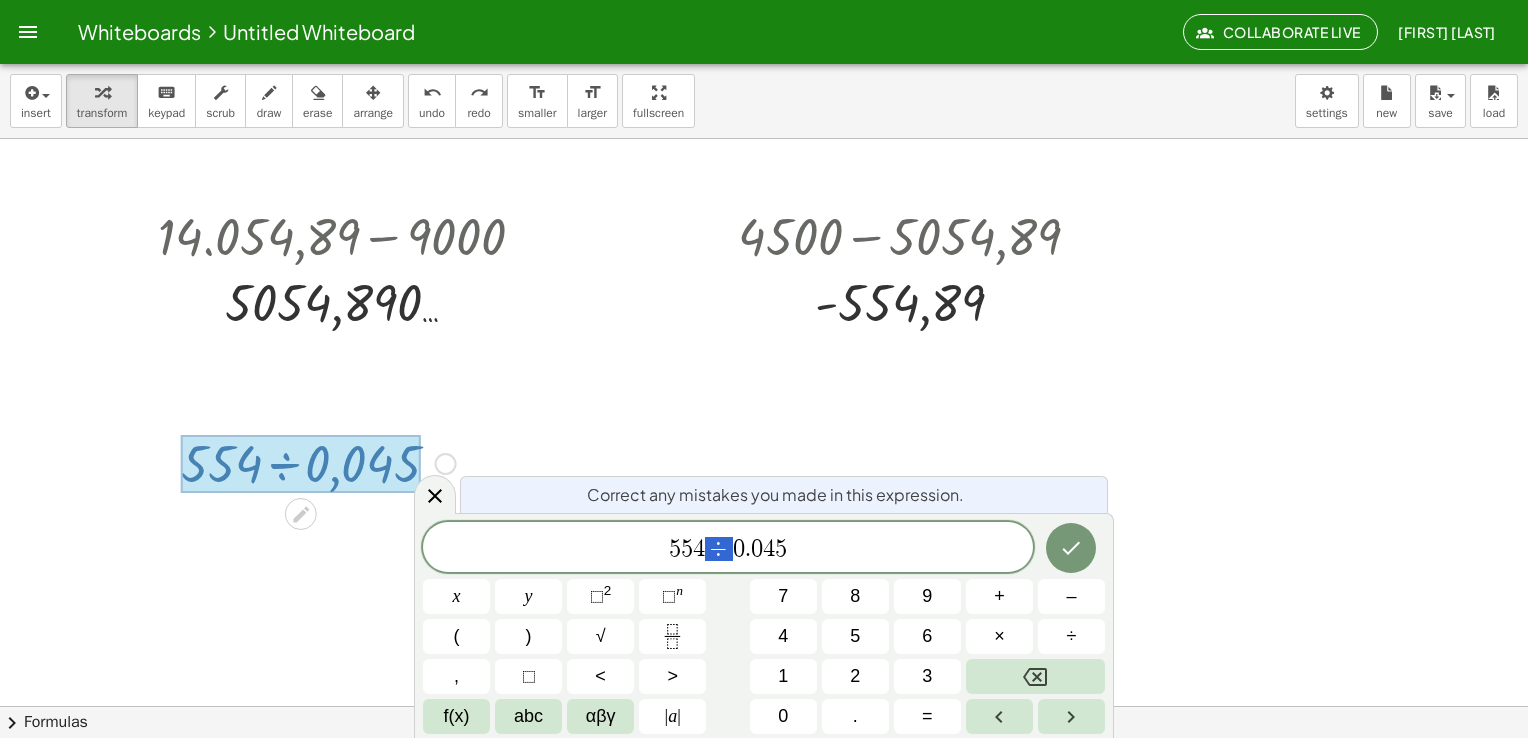 drag, startPoint x: 729, startPoint y: 538, endPoint x: 717, endPoint y: 538, distance: 12 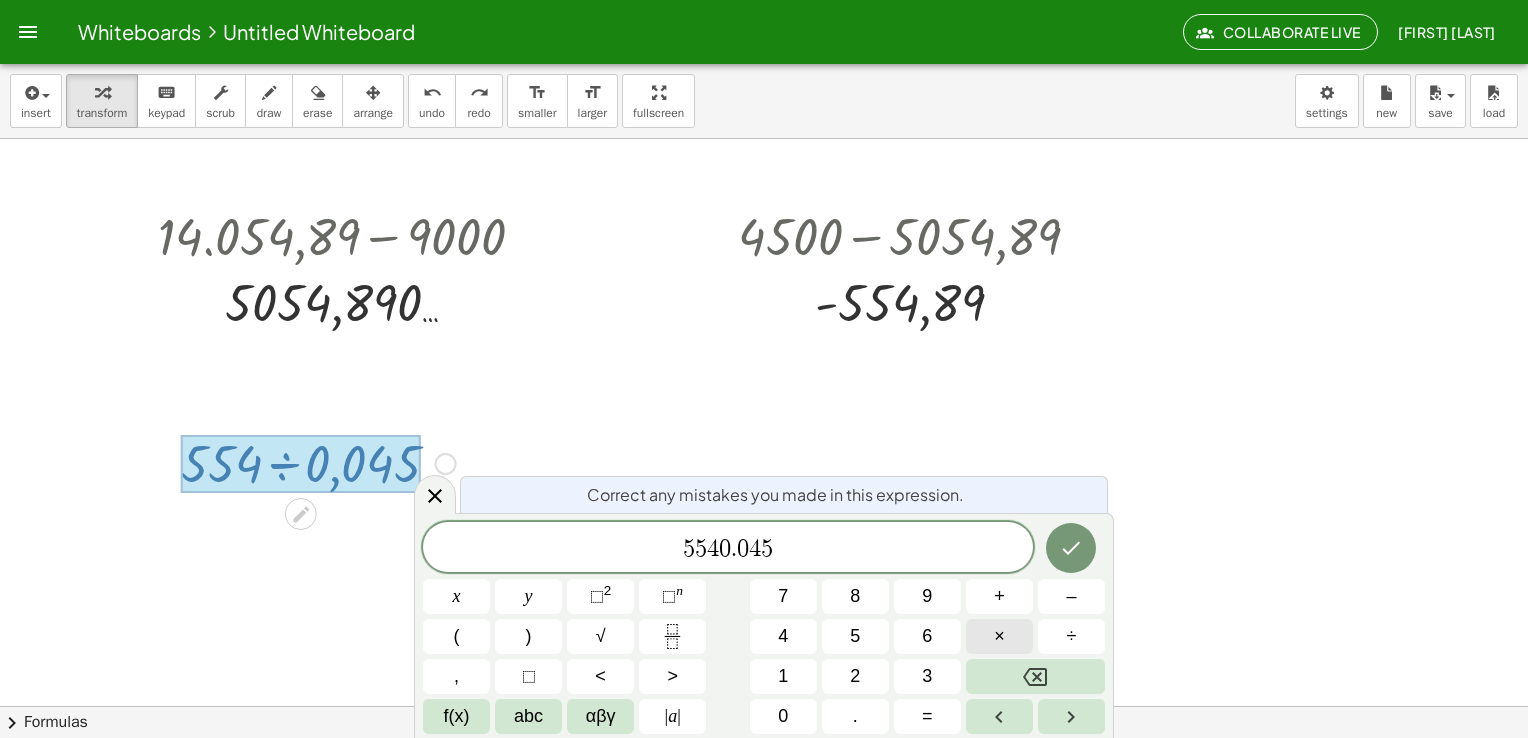 click on "×" at bounding box center [999, 636] 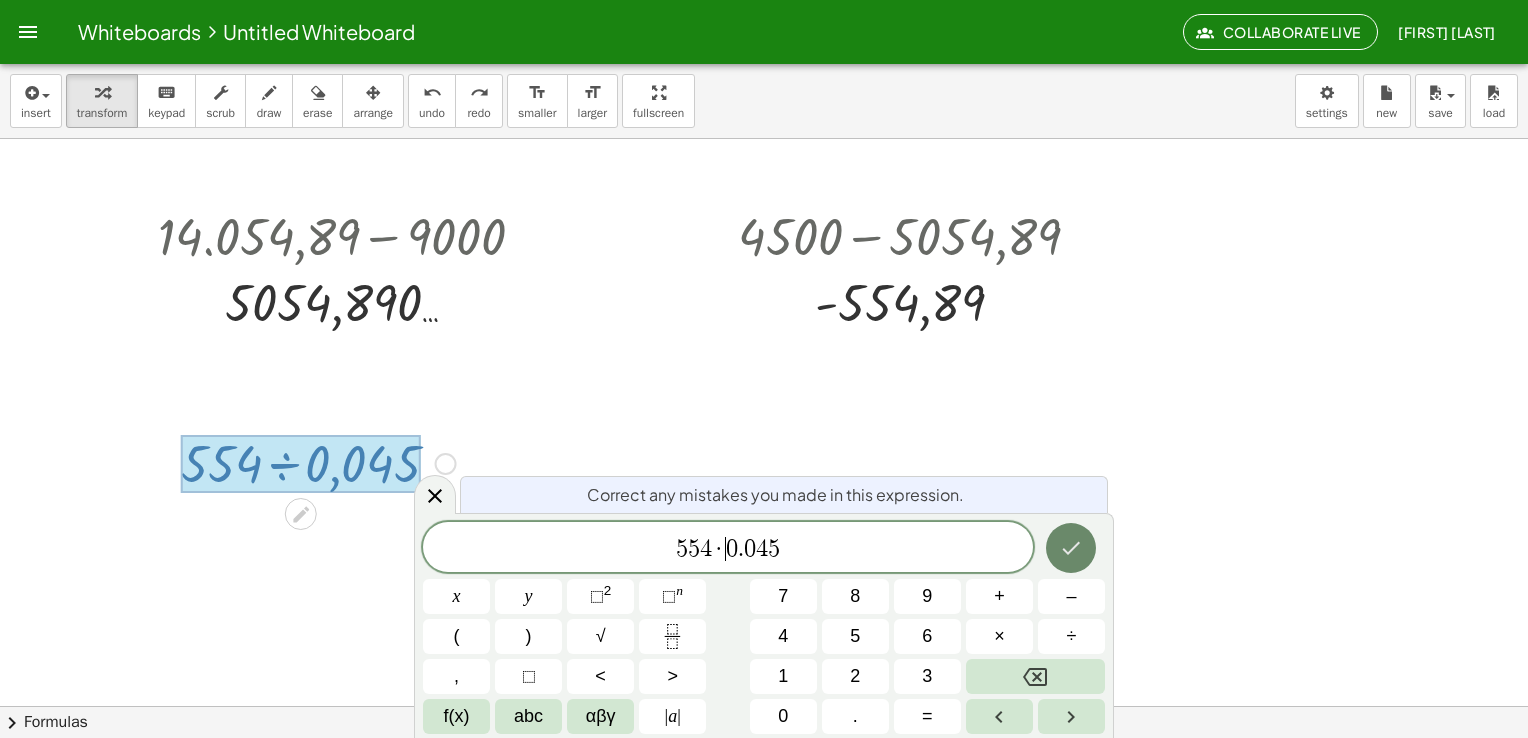 click at bounding box center [1071, 548] 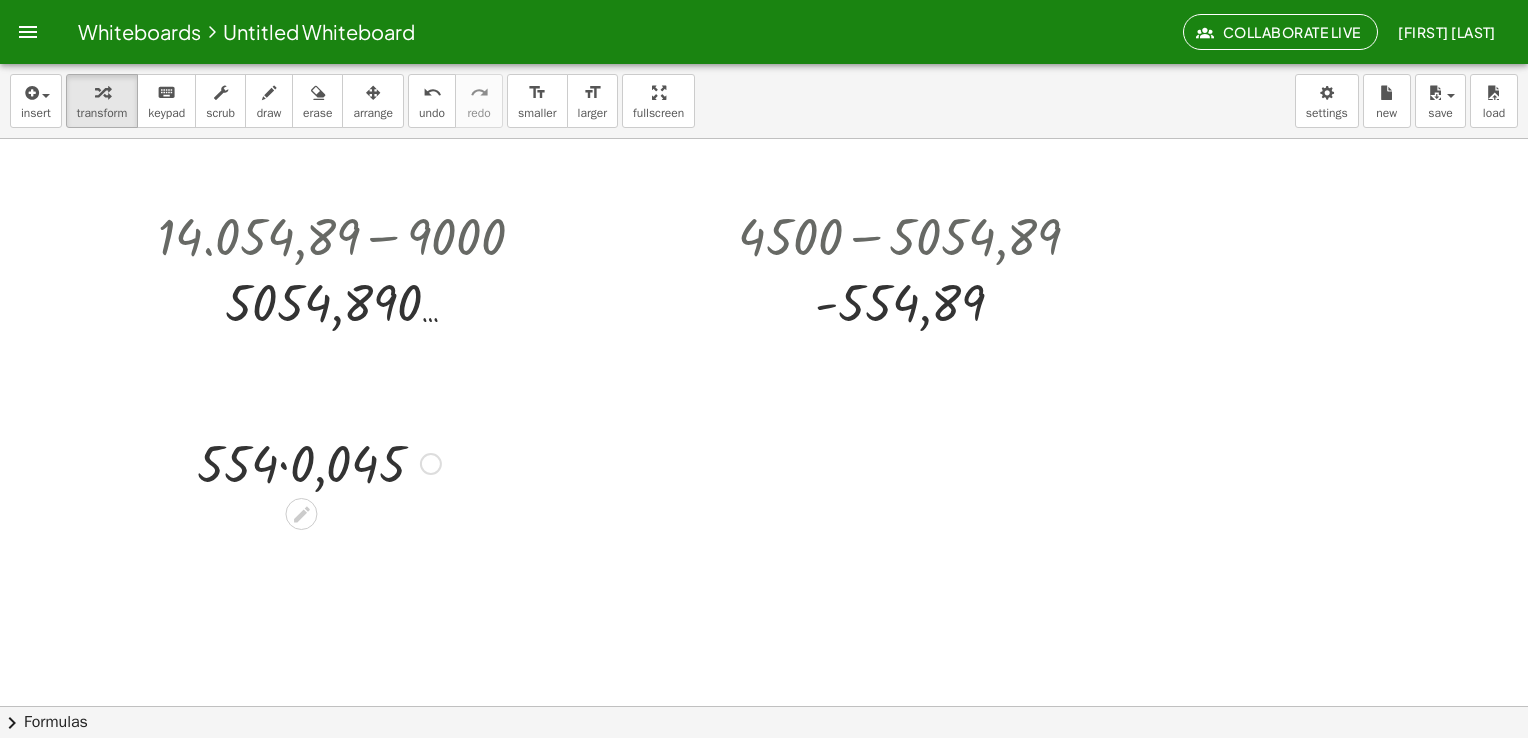 click at bounding box center [319, 462] 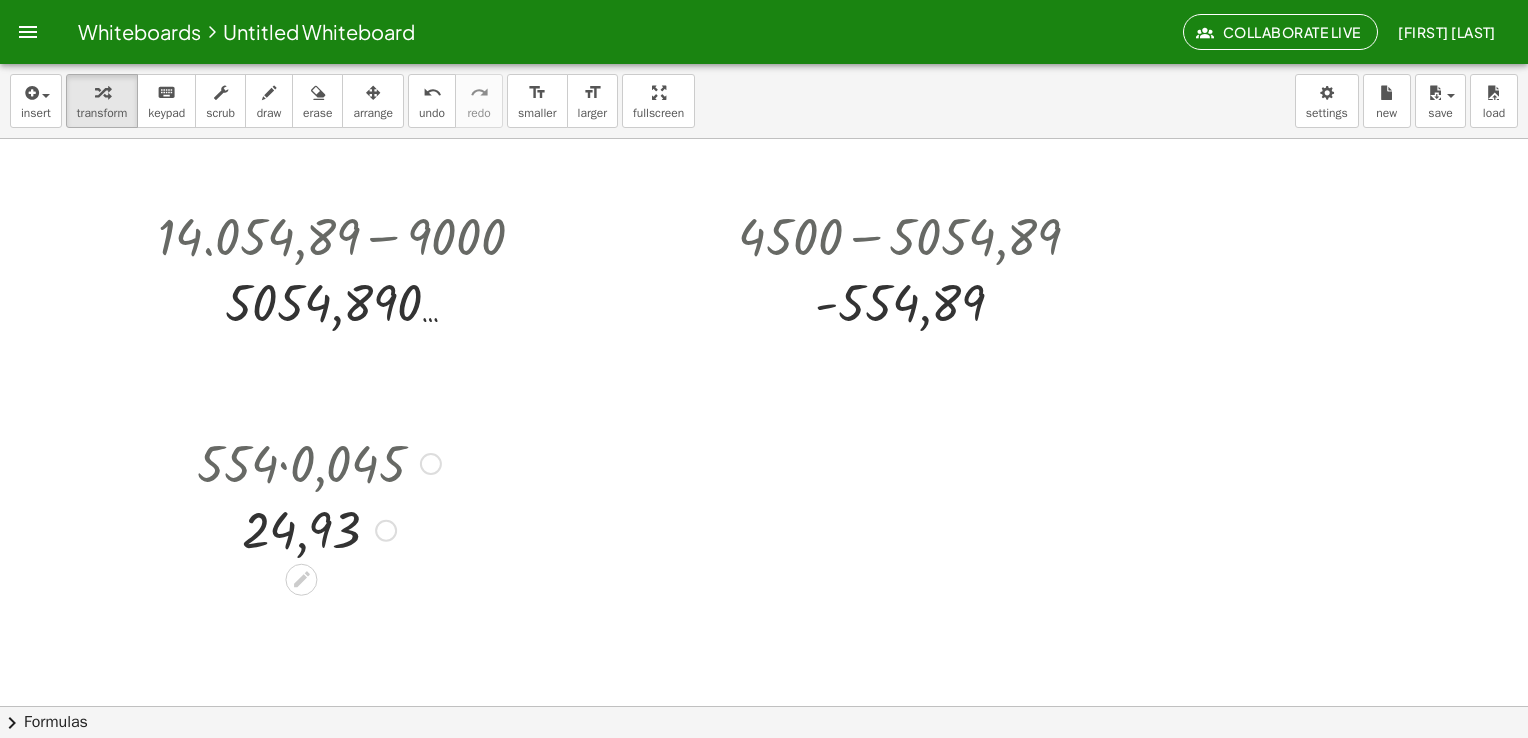 click at bounding box center [319, 462] 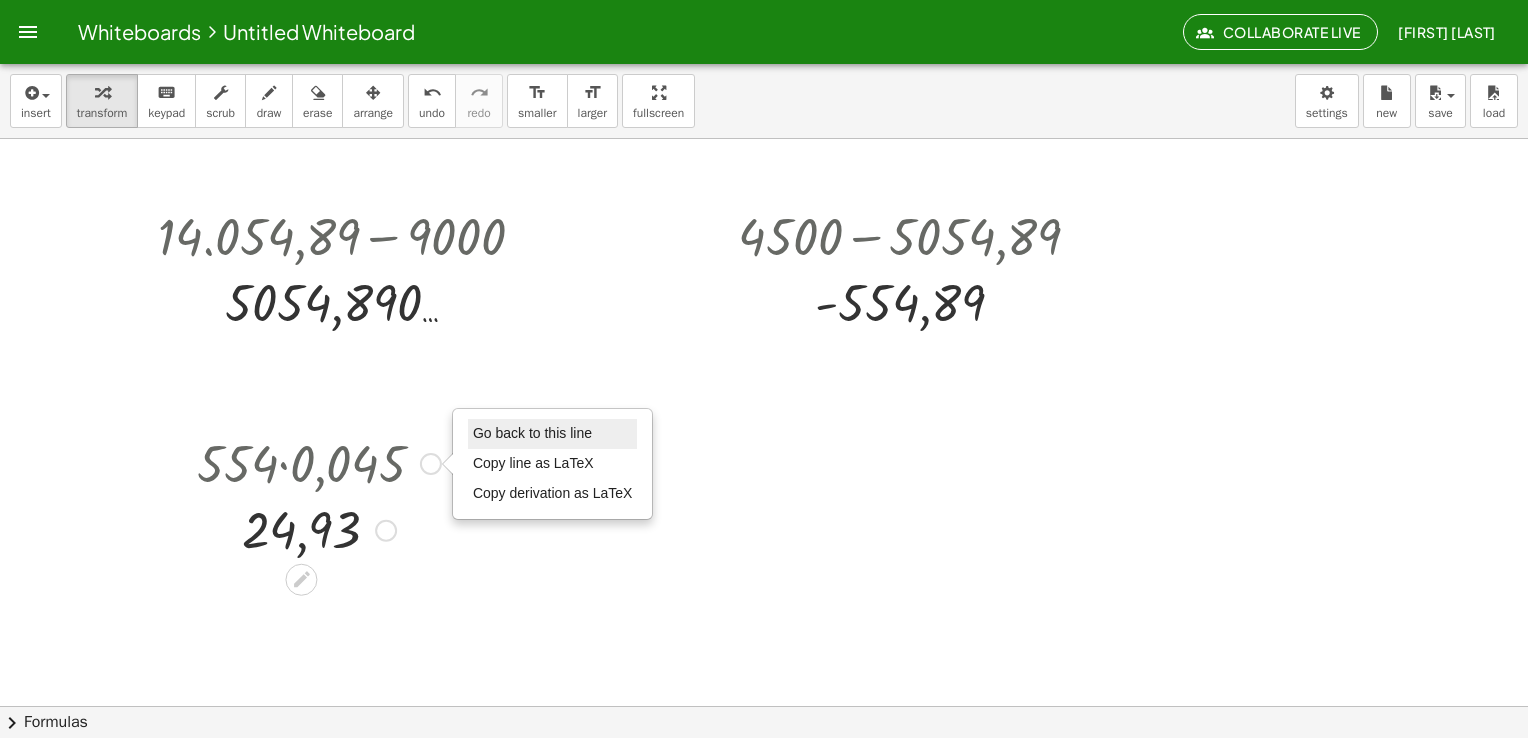 click on "Go back to this line" at bounding box center [532, 433] 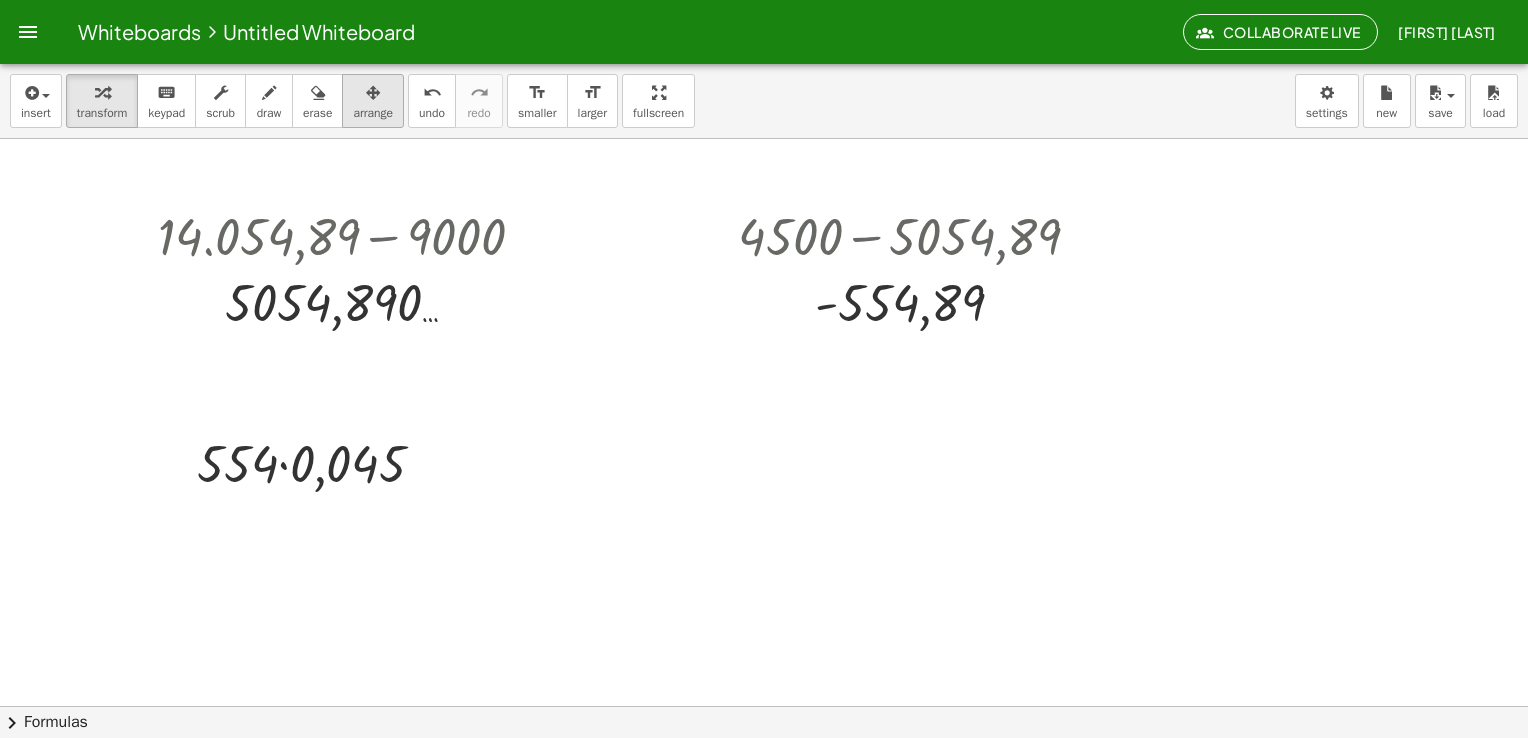 click at bounding box center [373, 92] 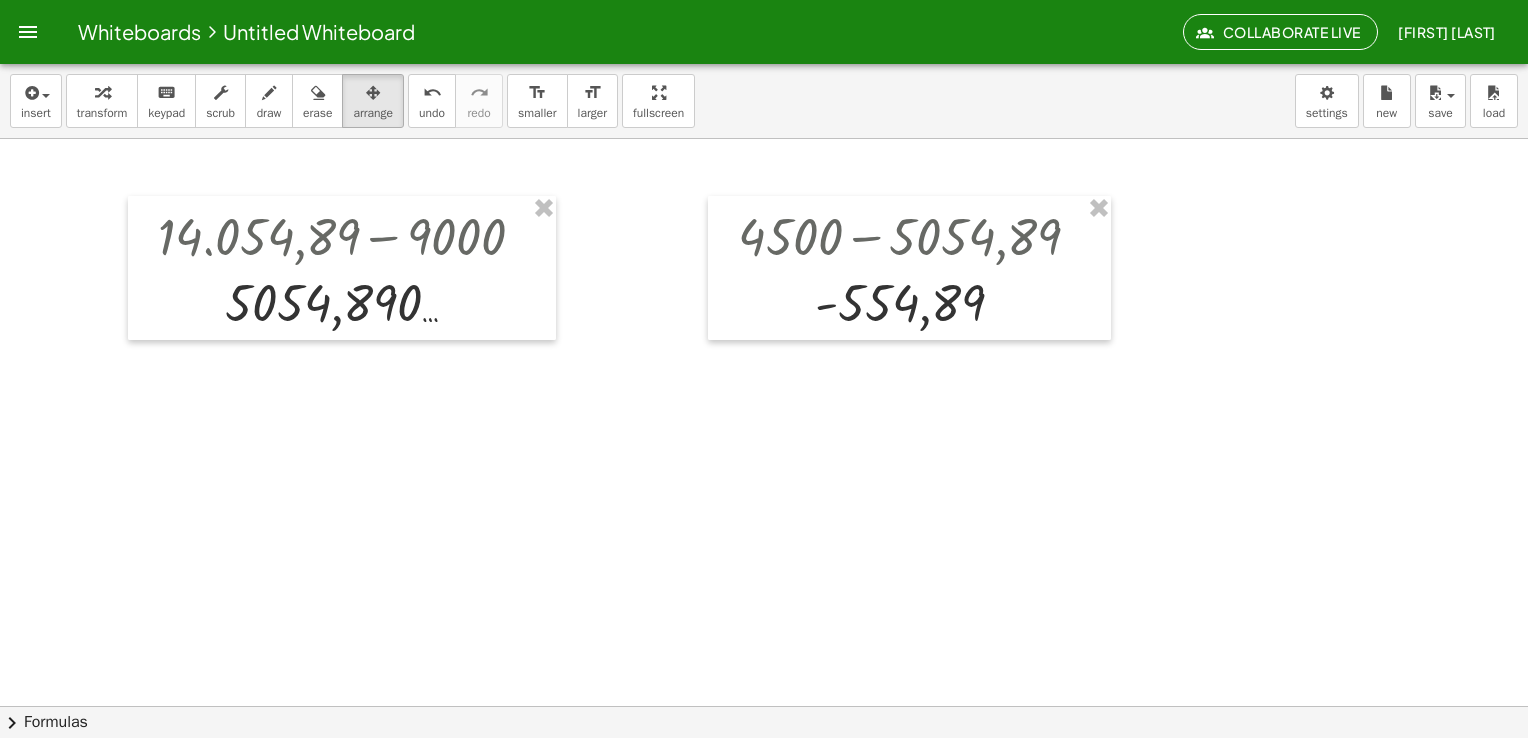 click at bounding box center [764, 706] 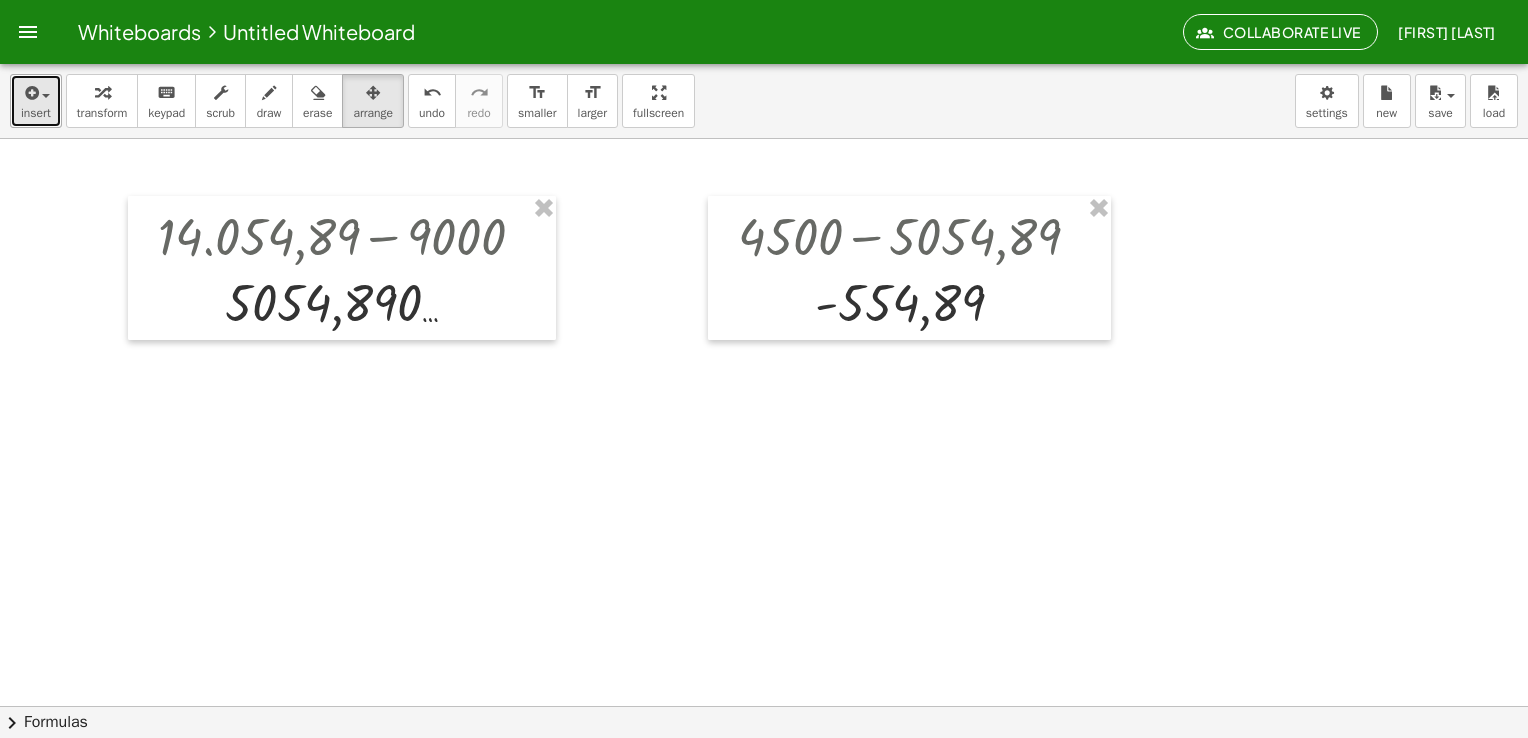 click at bounding box center [36, 92] 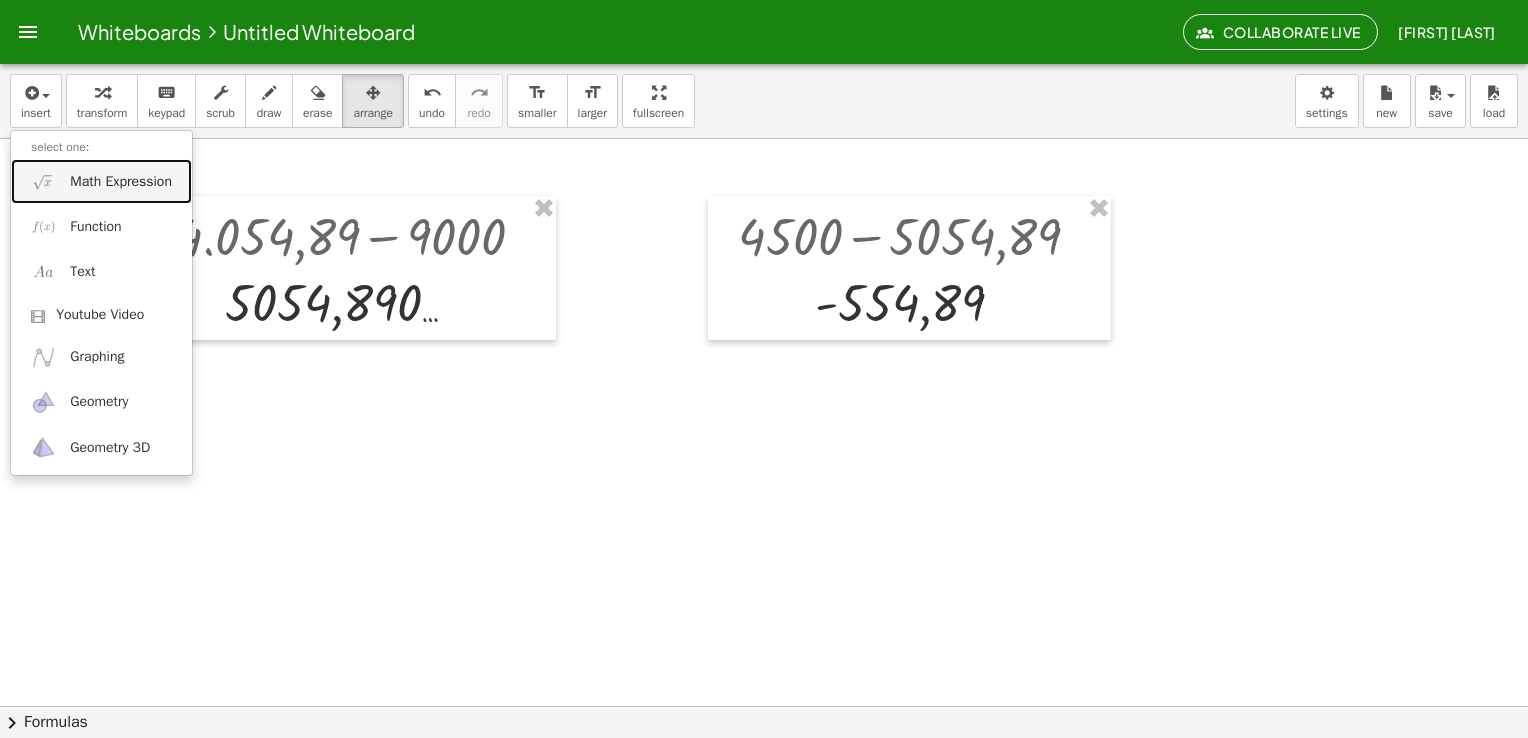 click at bounding box center (764, 706) 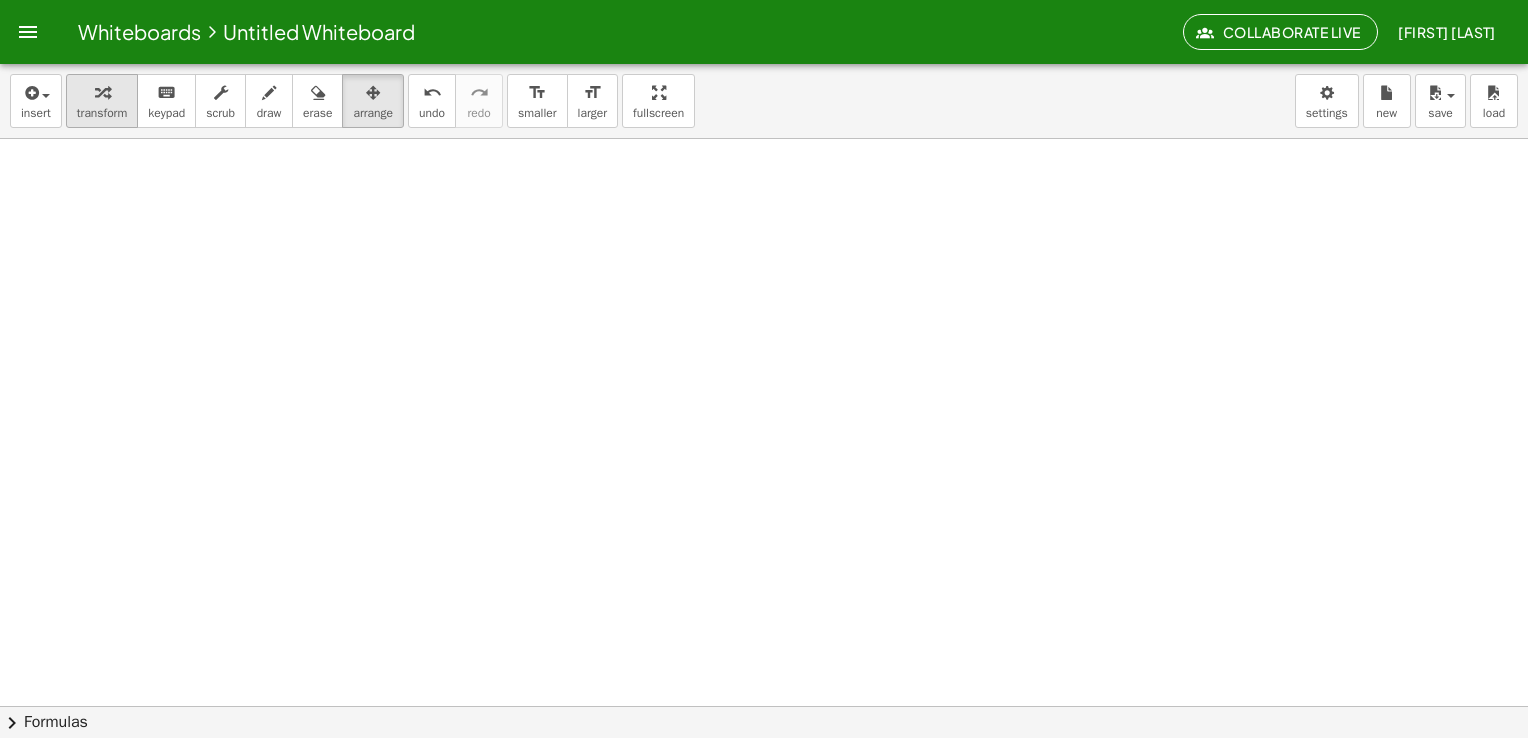 click on "transform" at bounding box center [102, 101] 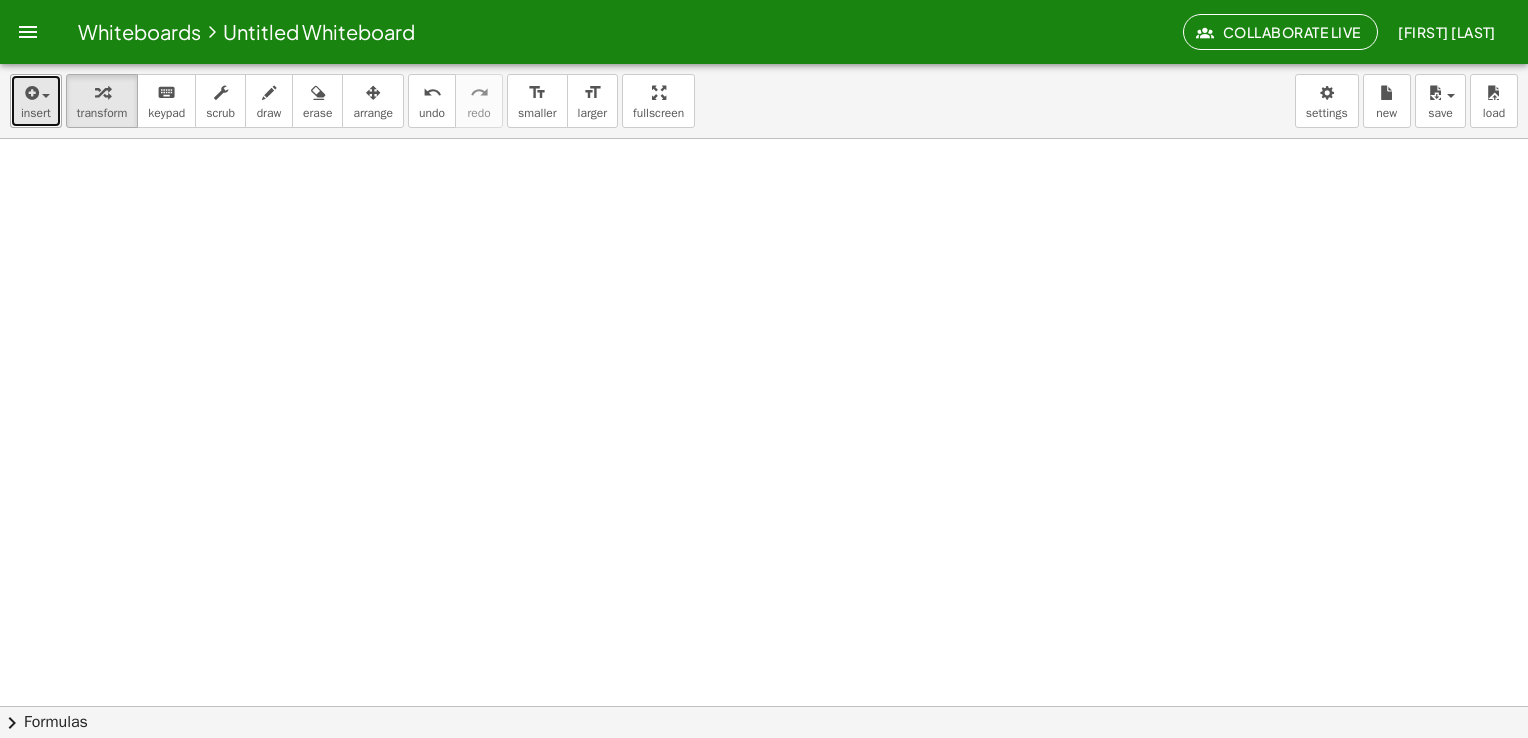 click at bounding box center [30, 93] 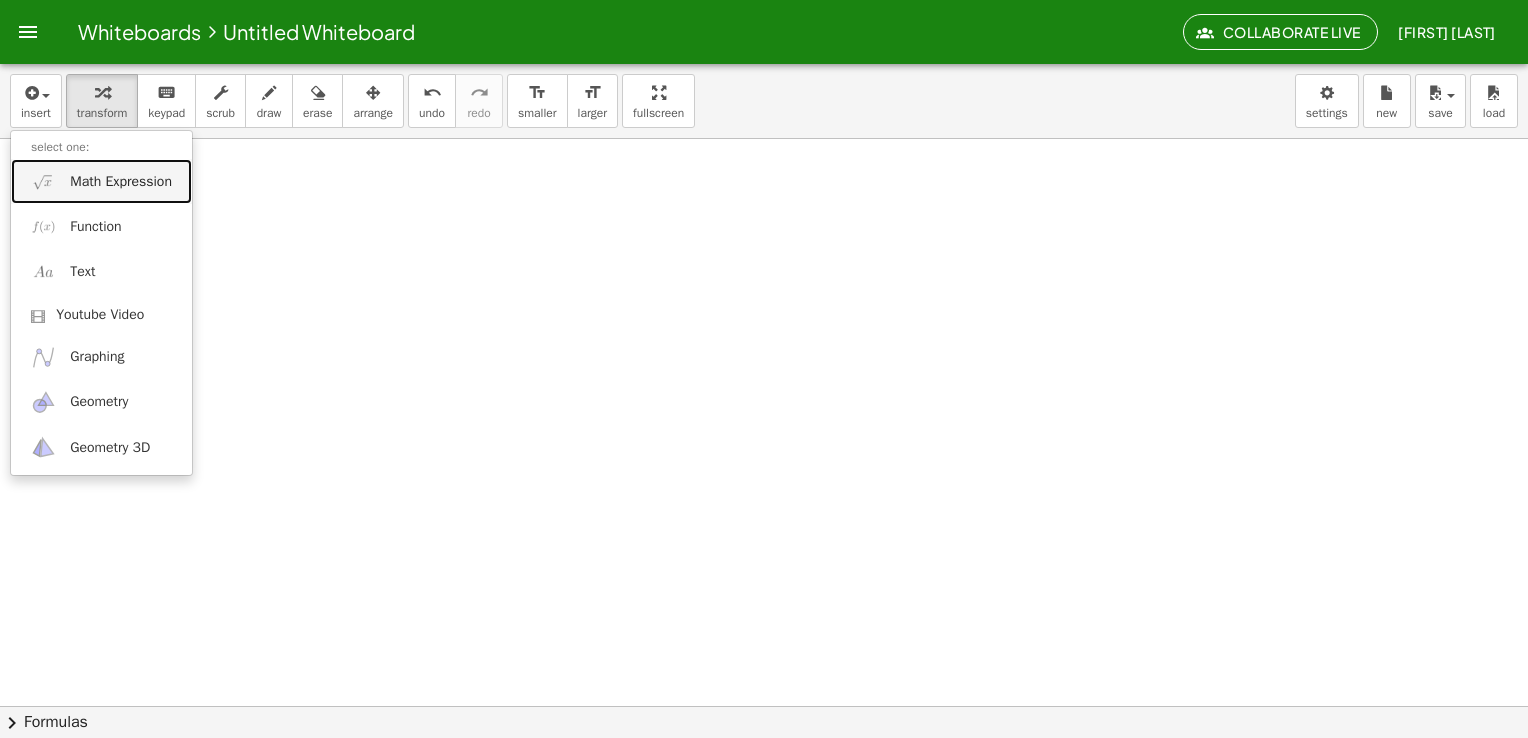 click on "Math Expression" at bounding box center (101, 181) 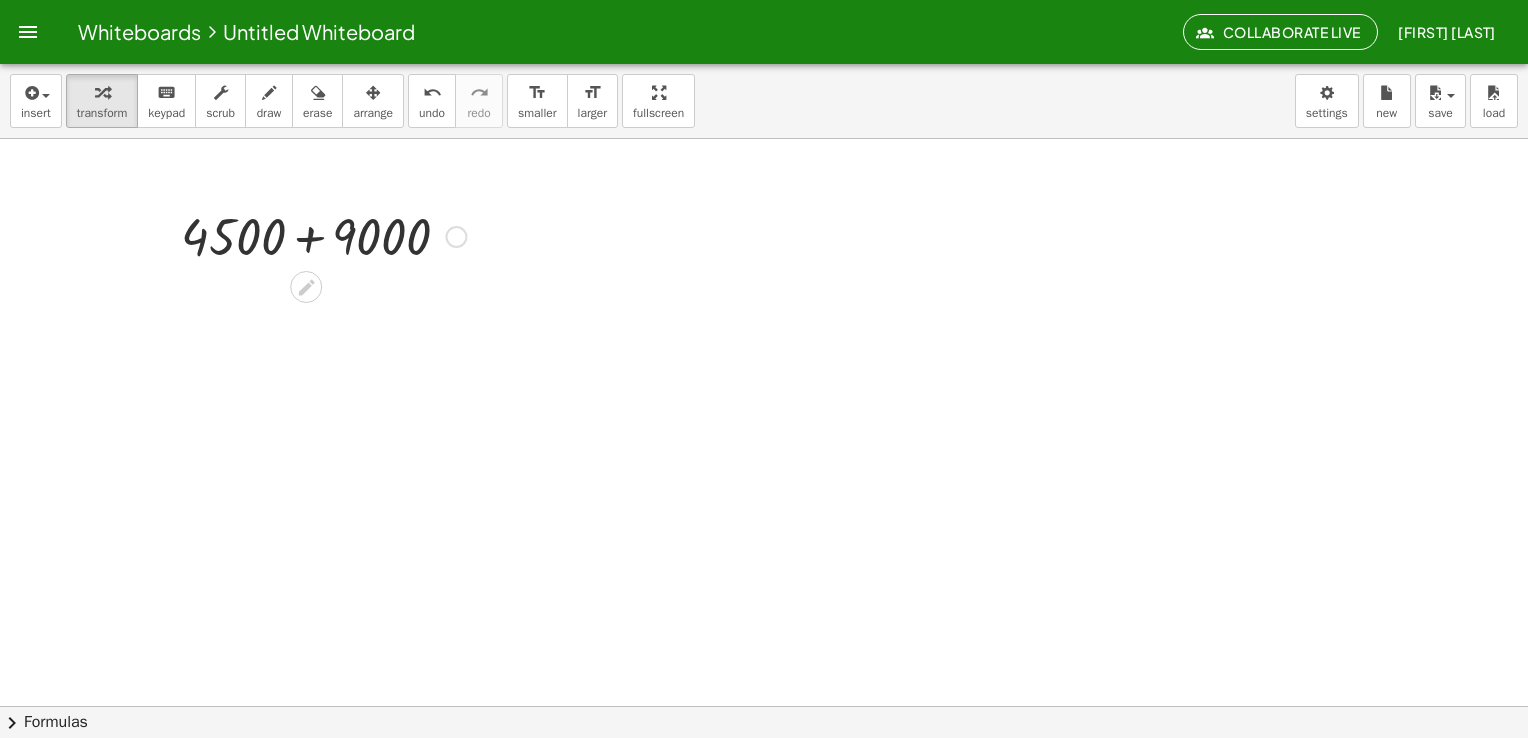 click at bounding box center (323, 235) 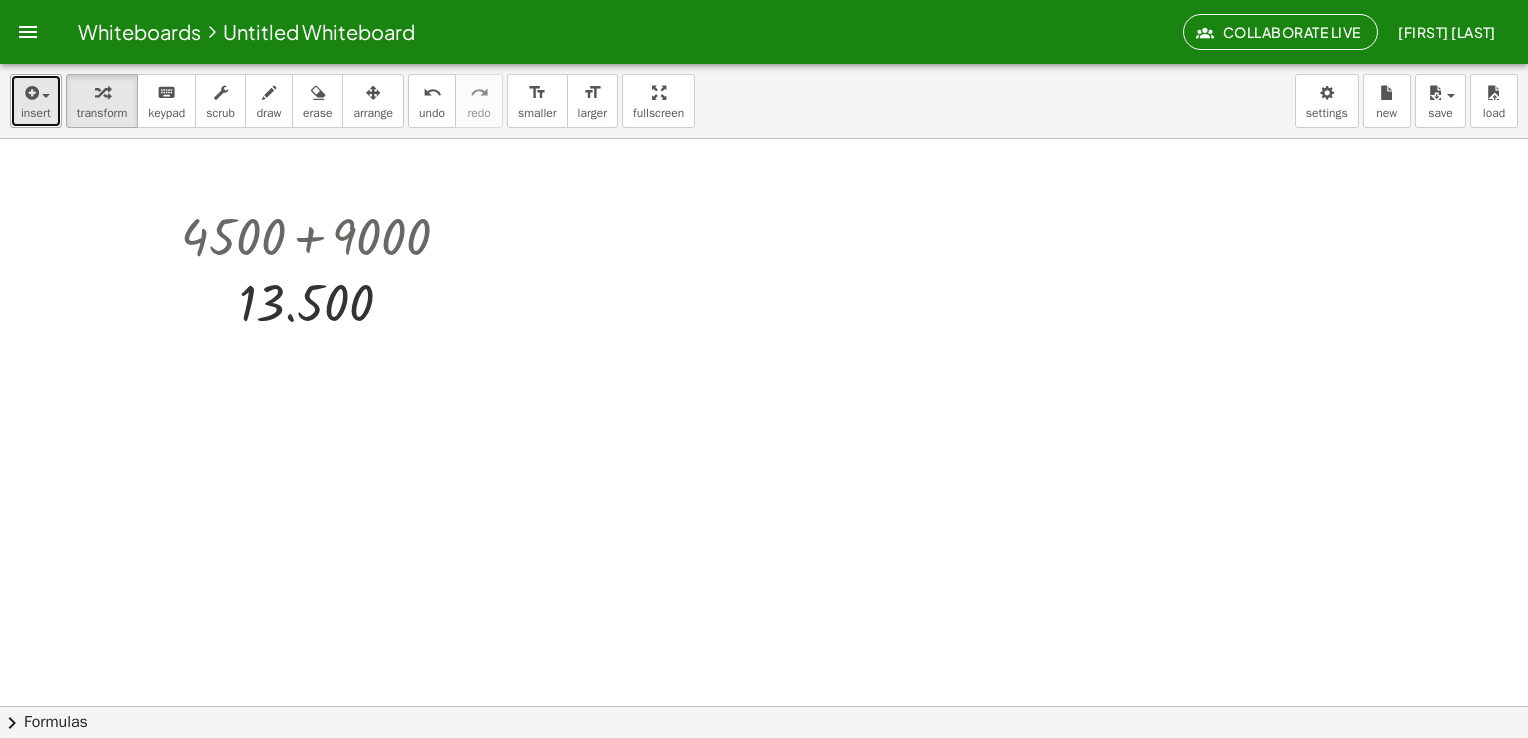 click on "insert" at bounding box center [36, 101] 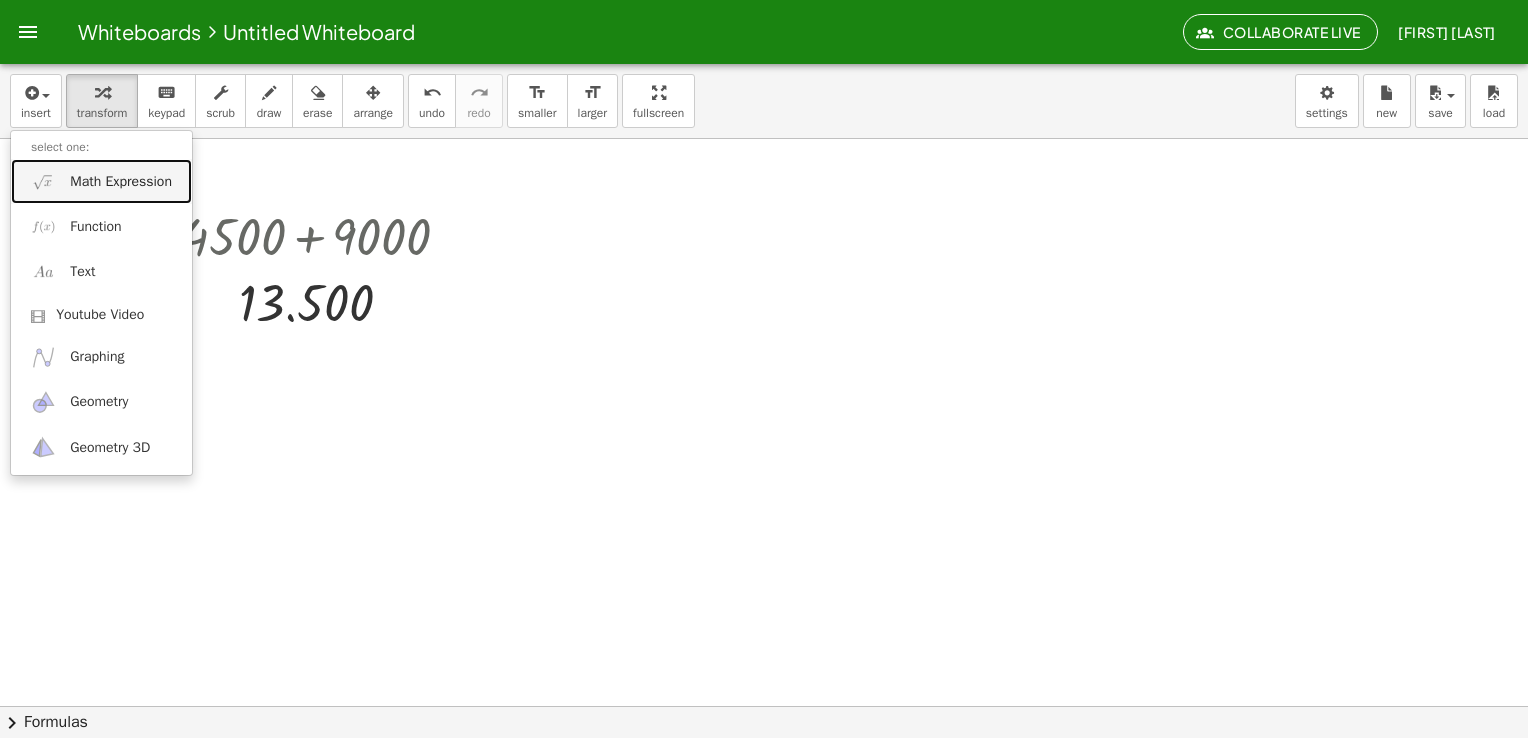 click on "Math Expression" at bounding box center [121, 182] 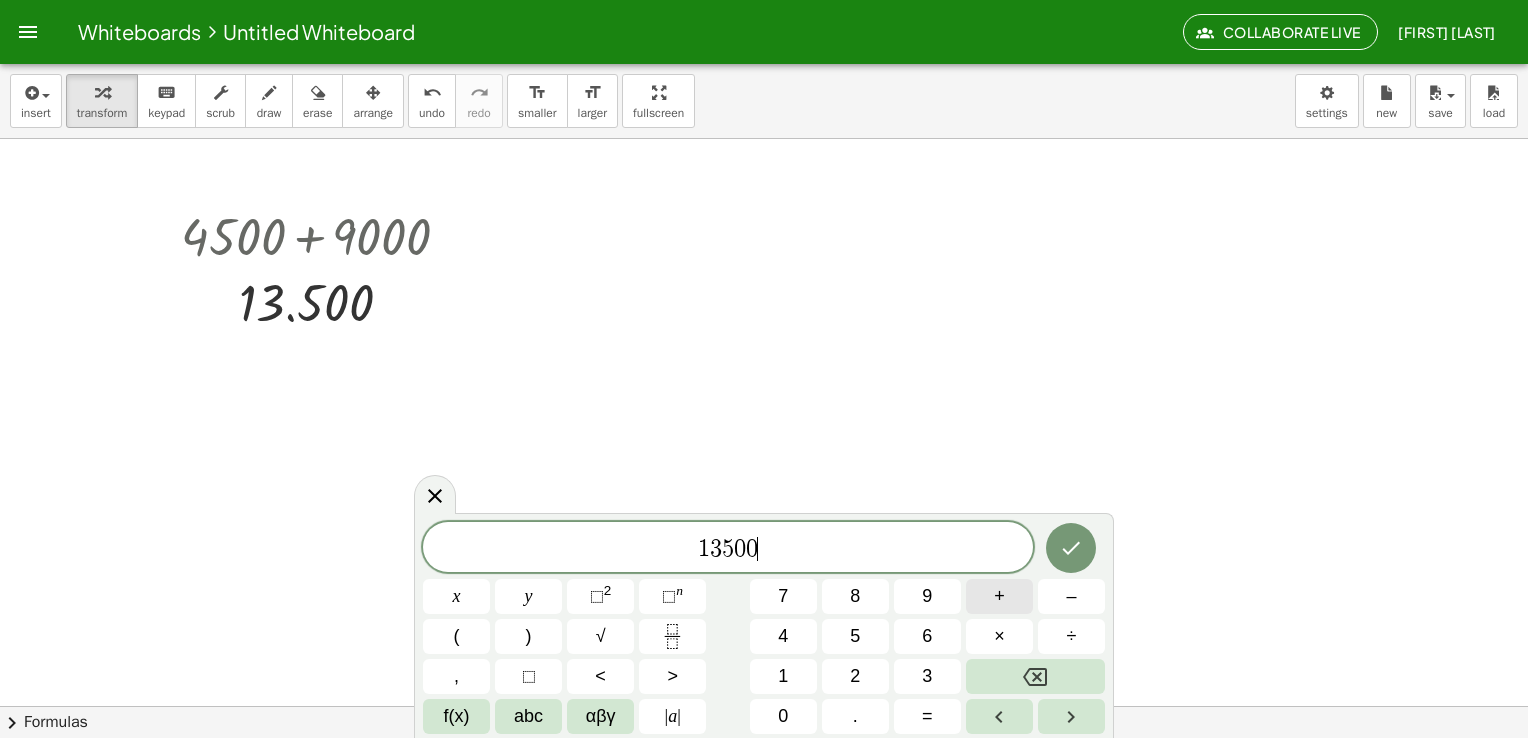 click on "+" at bounding box center [999, 596] 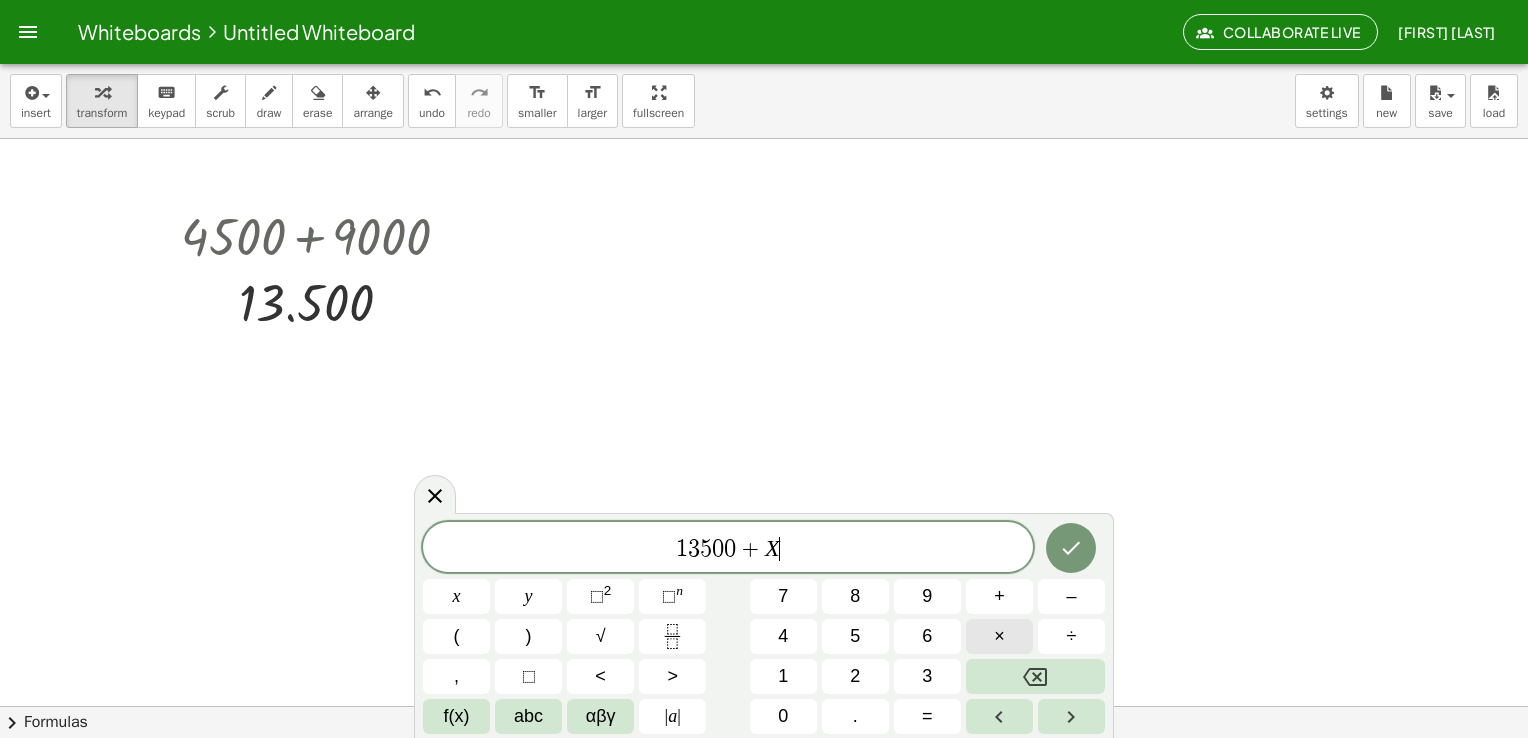 click on "×" at bounding box center [999, 636] 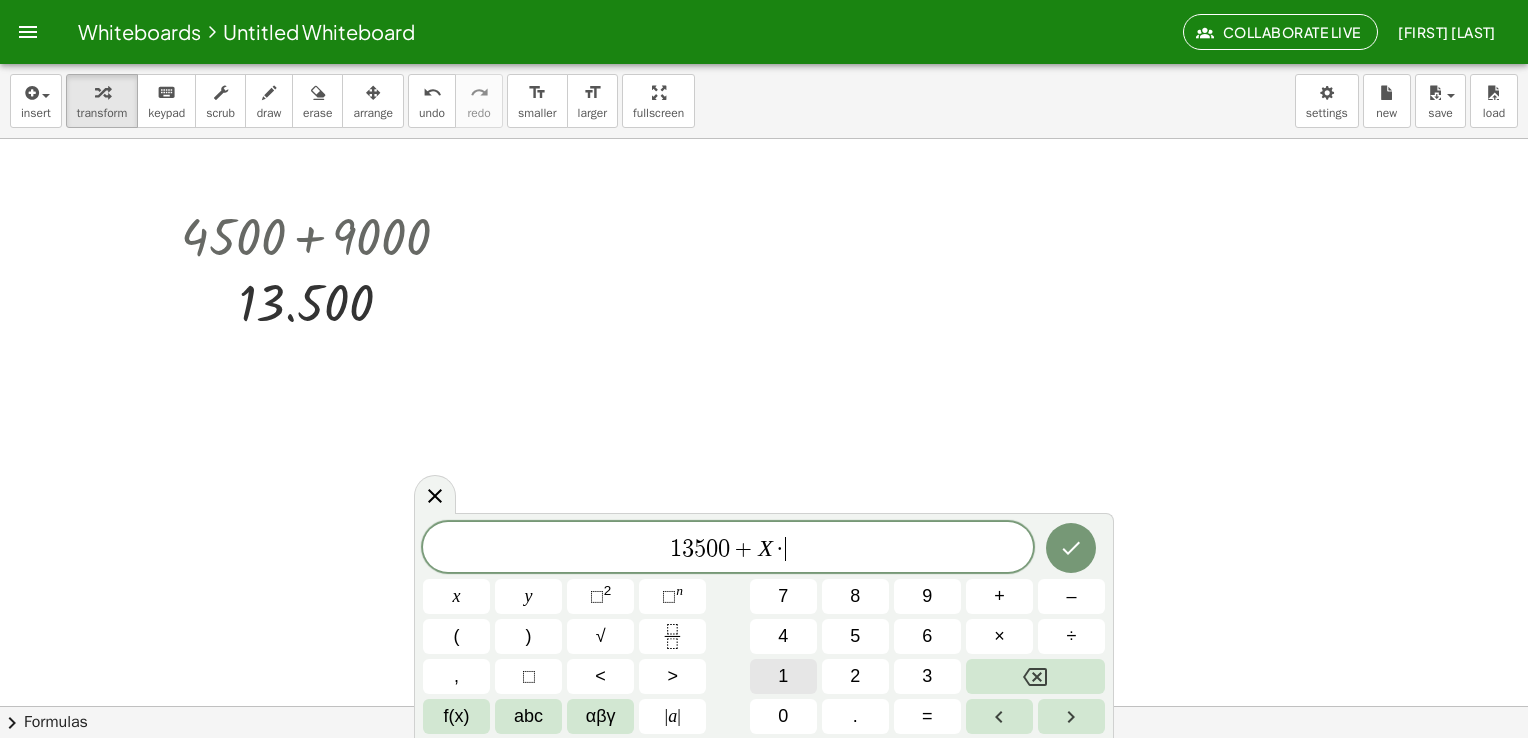 click on "1" at bounding box center [783, 676] 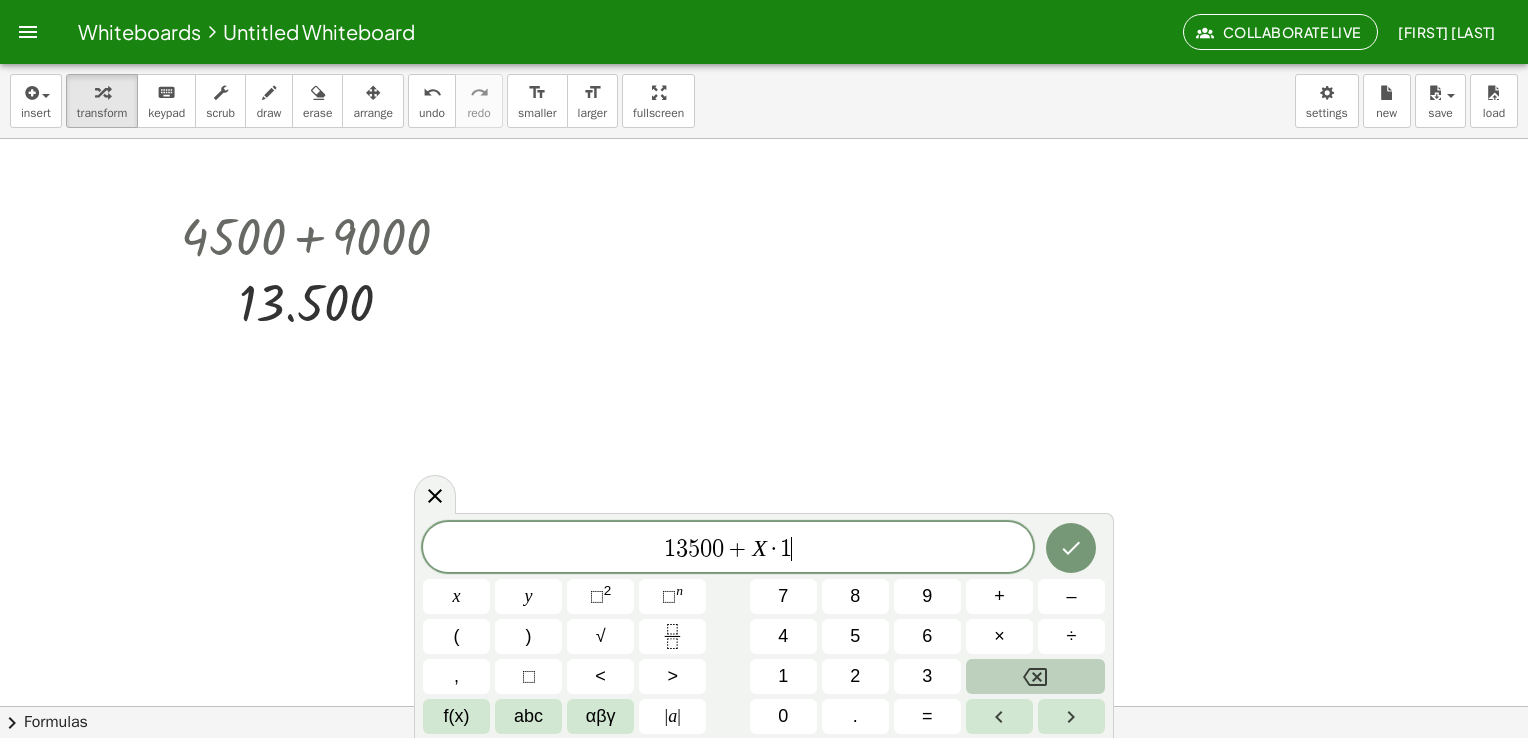 click 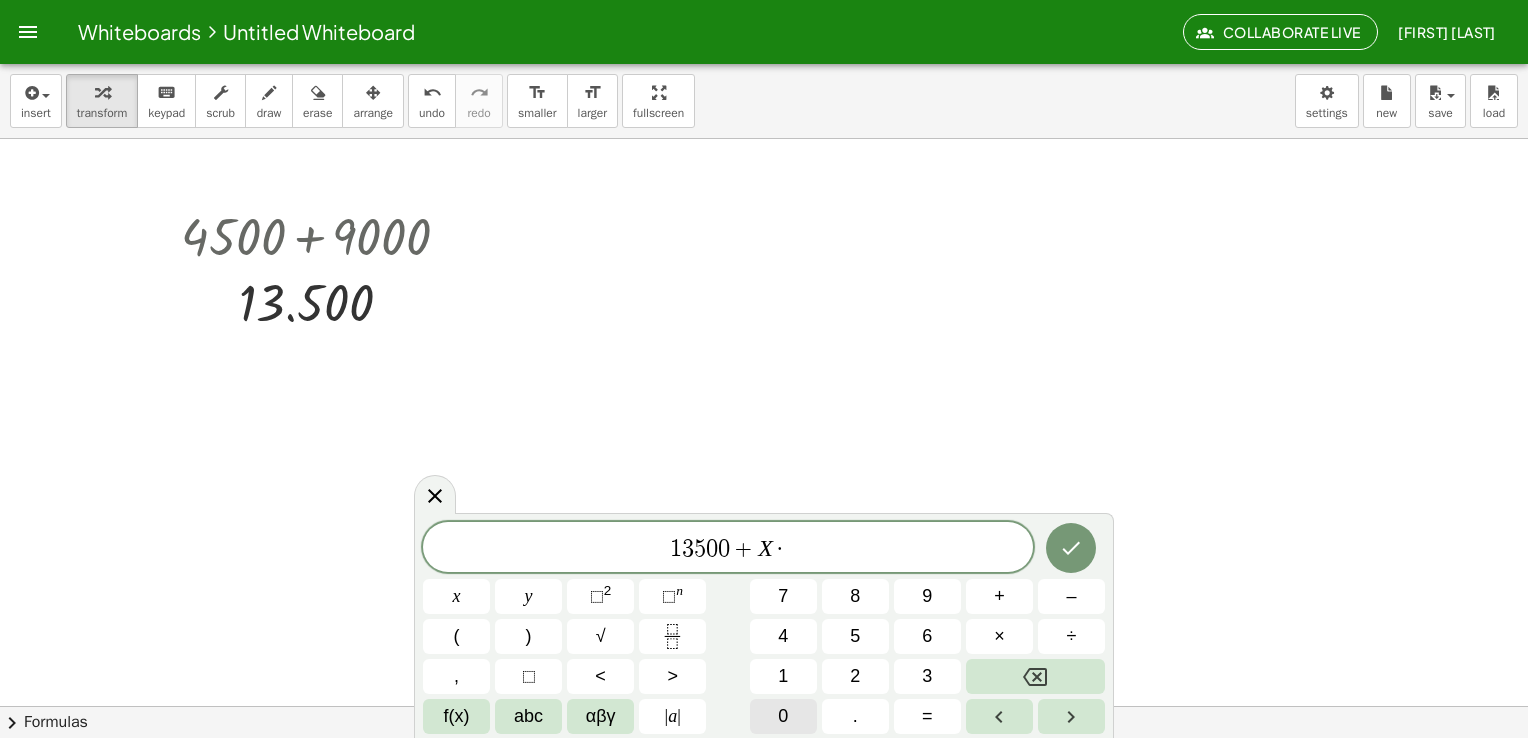 click on "0" at bounding box center [783, 716] 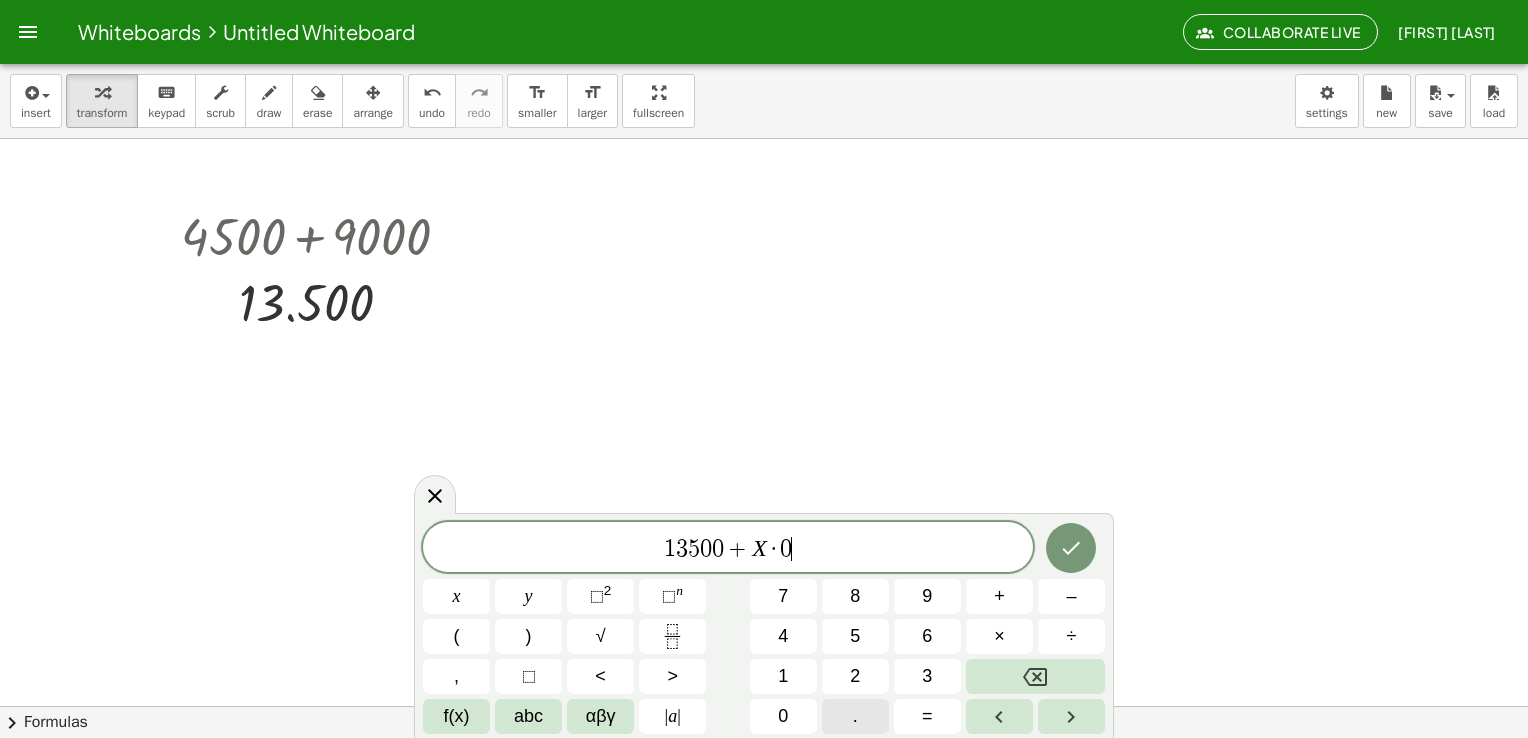 click on "." at bounding box center (855, 716) 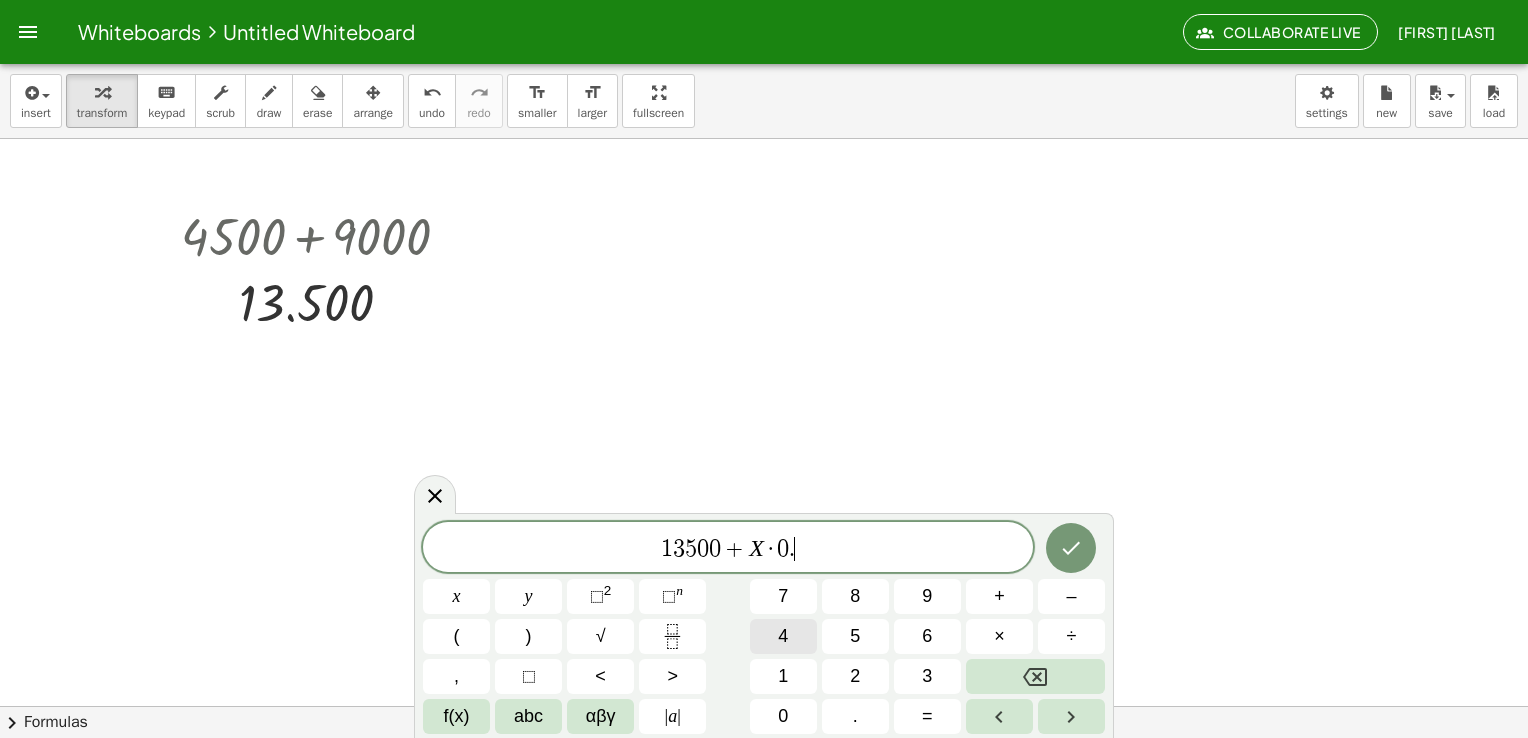 click on "4" at bounding box center [783, 636] 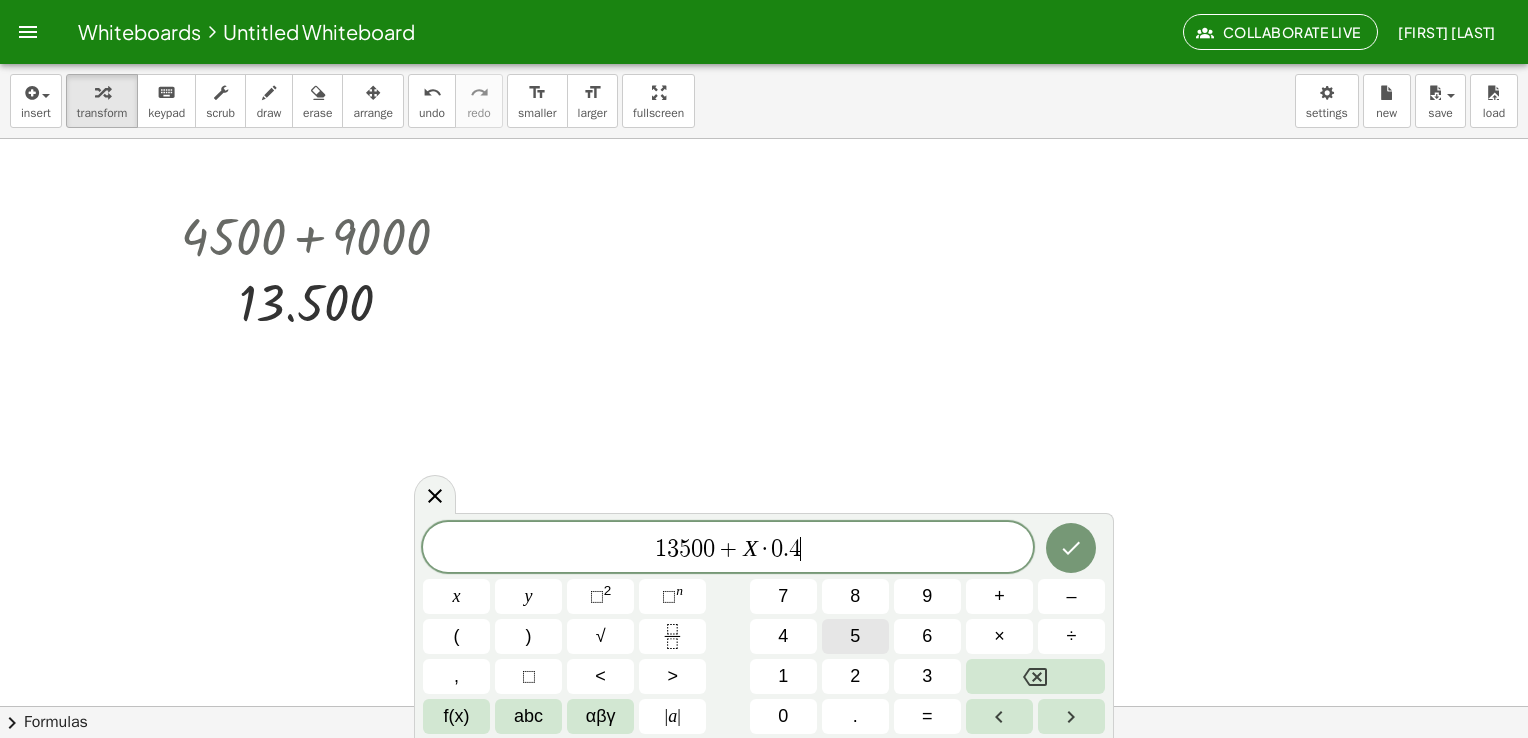click on "5" at bounding box center [855, 636] 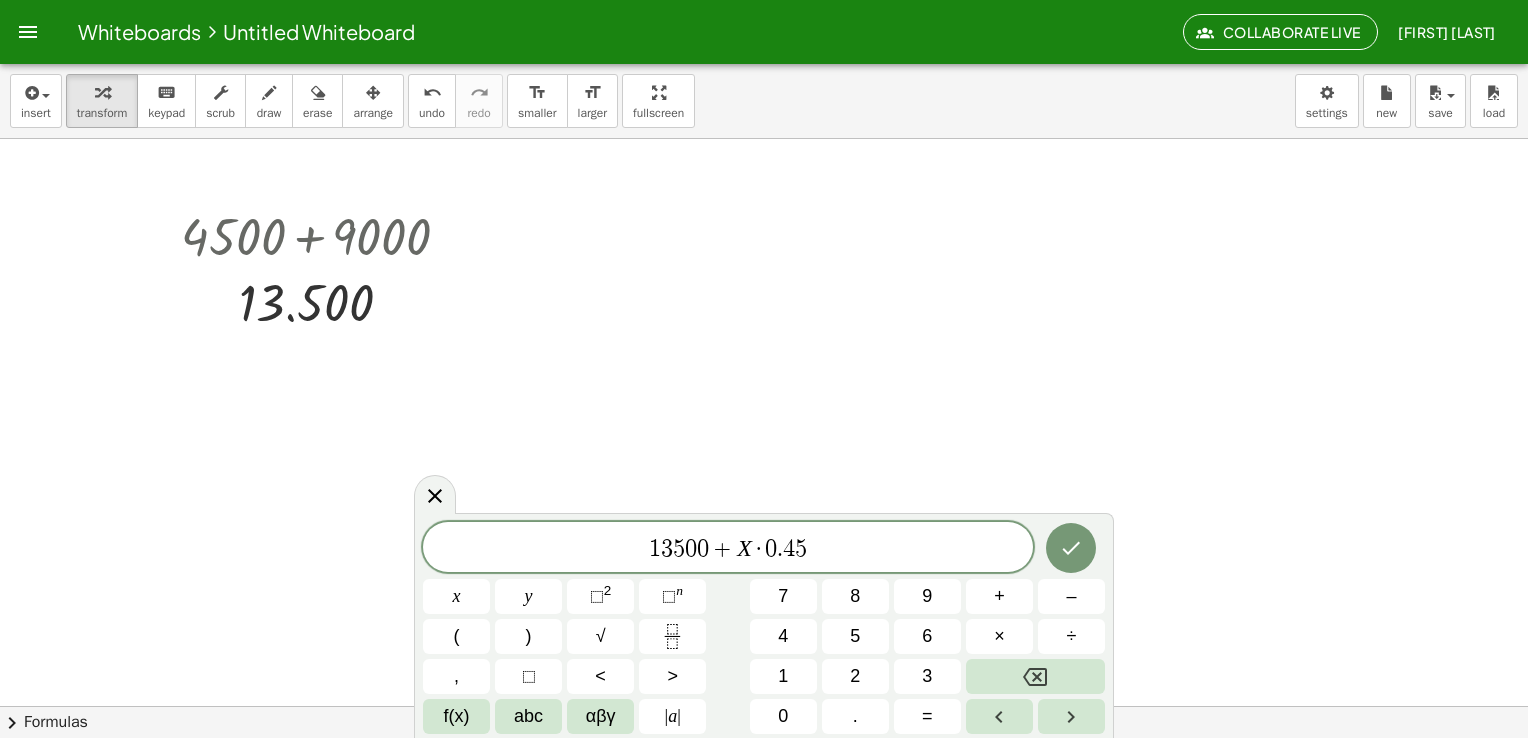 click on "+" at bounding box center (723, 549) 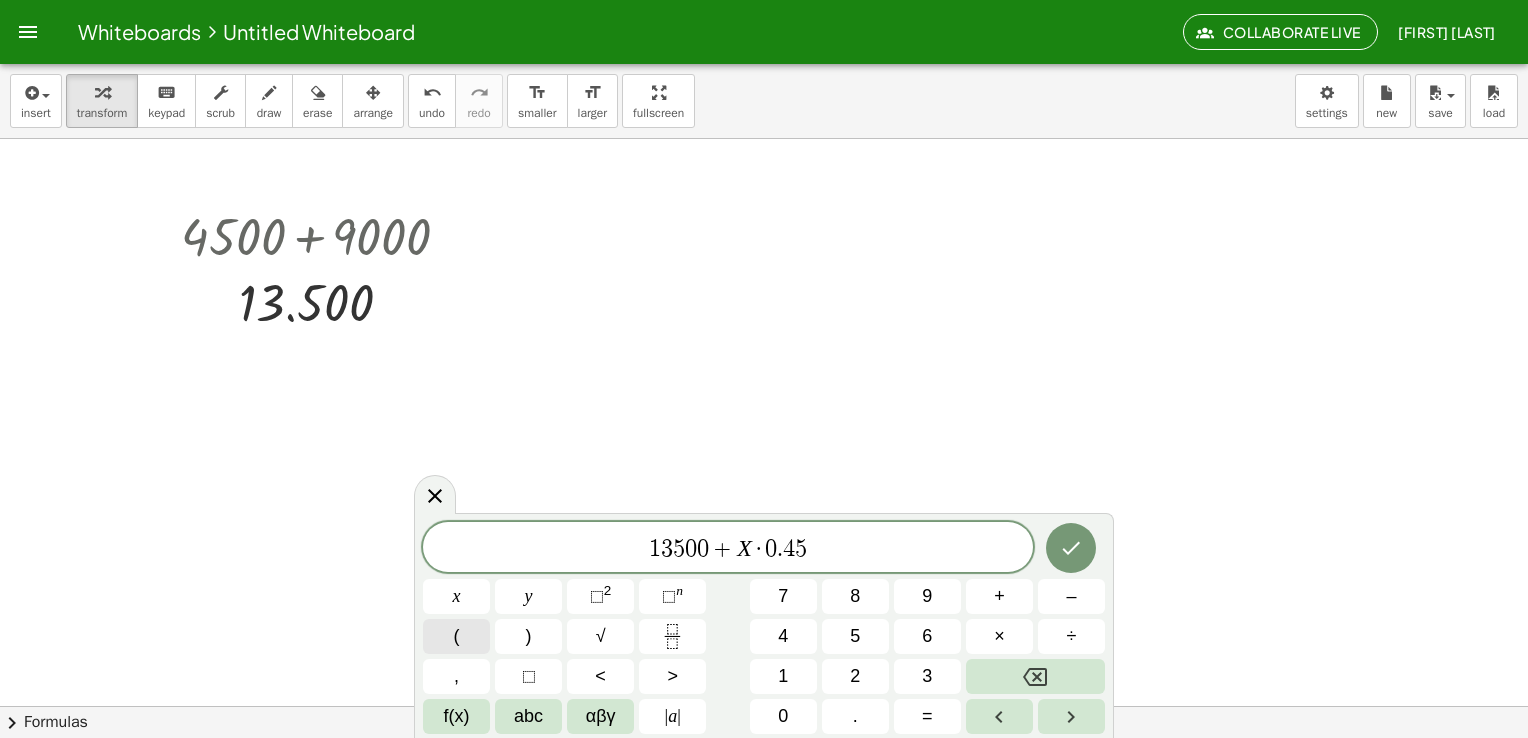 click on "(" at bounding box center (456, 636) 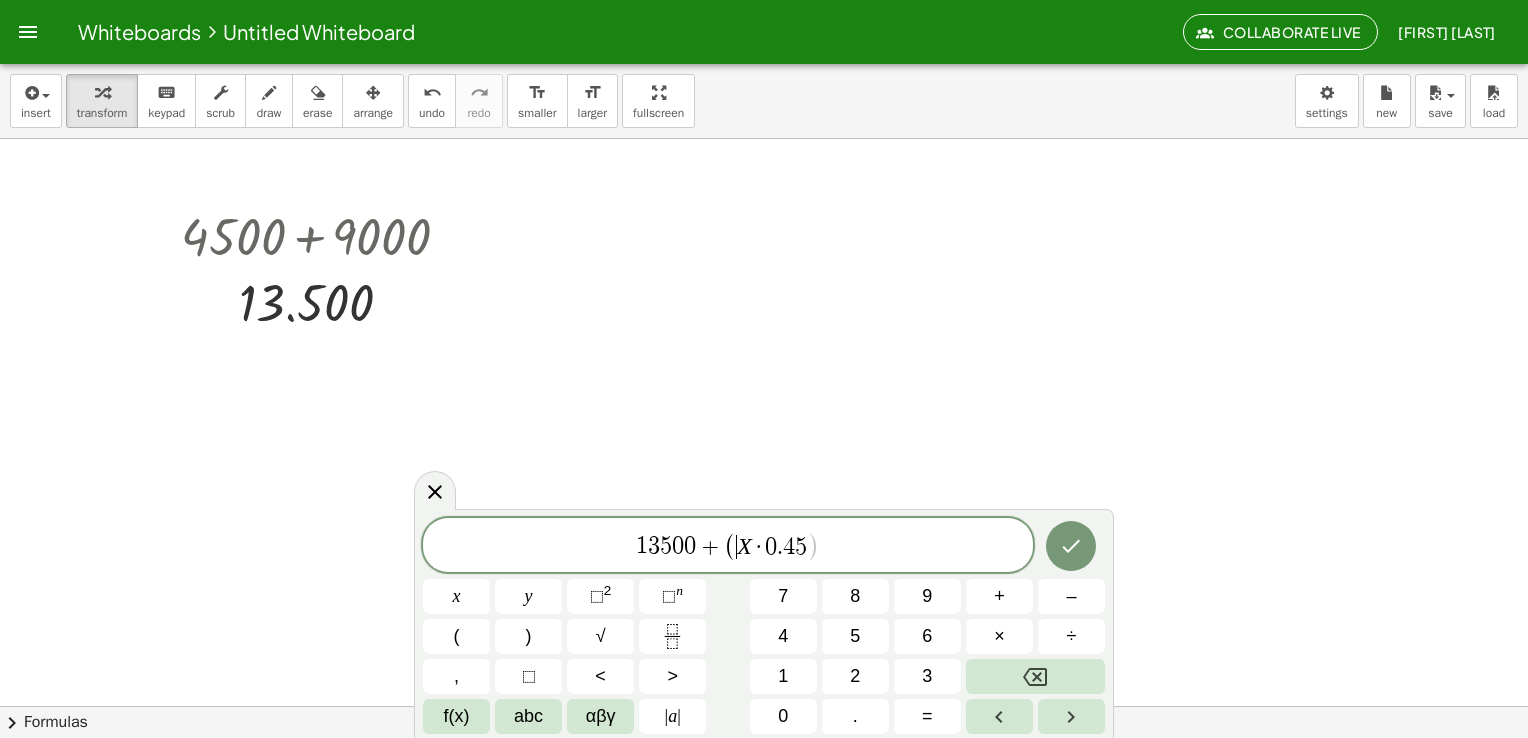 click on ")" at bounding box center (813, 546) 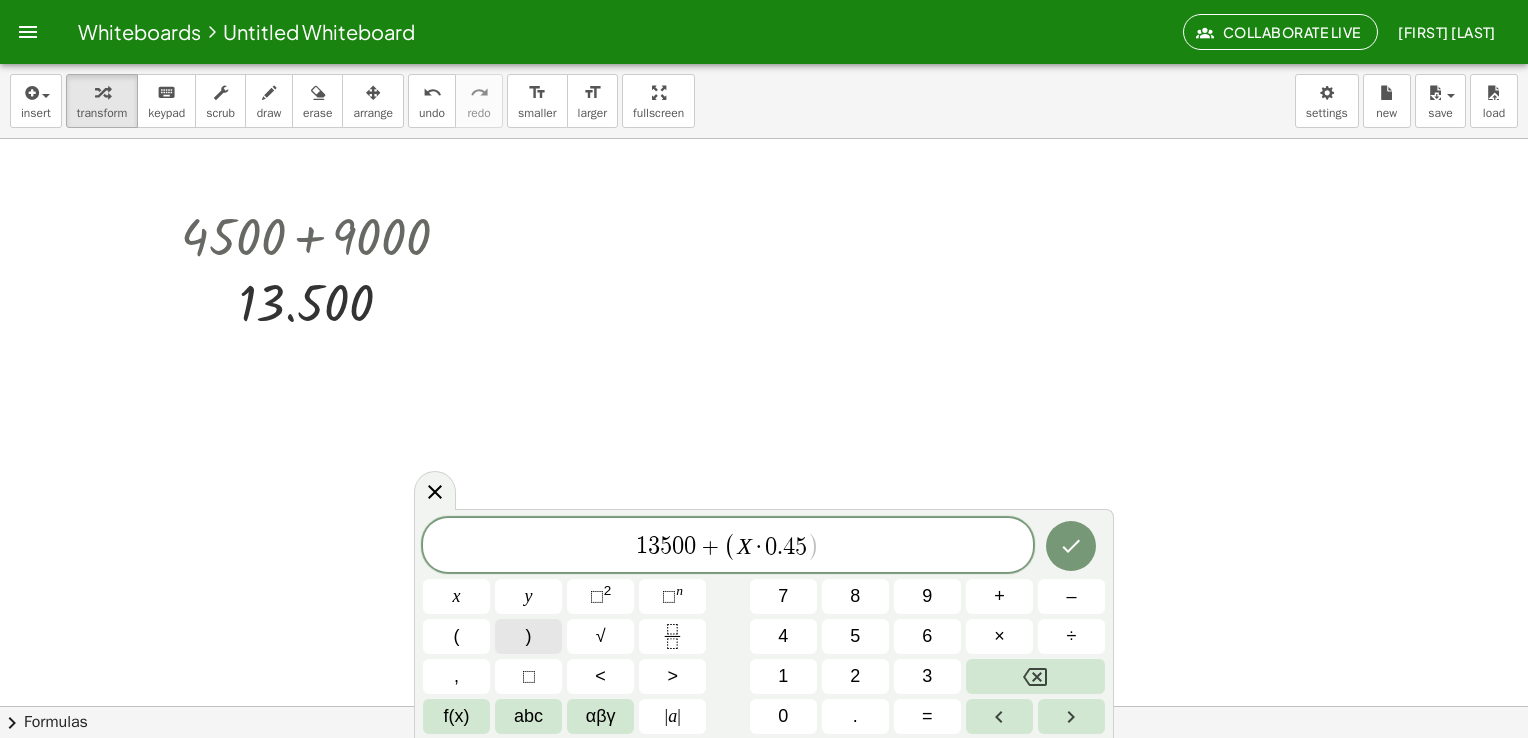 click on ")" at bounding box center [528, 636] 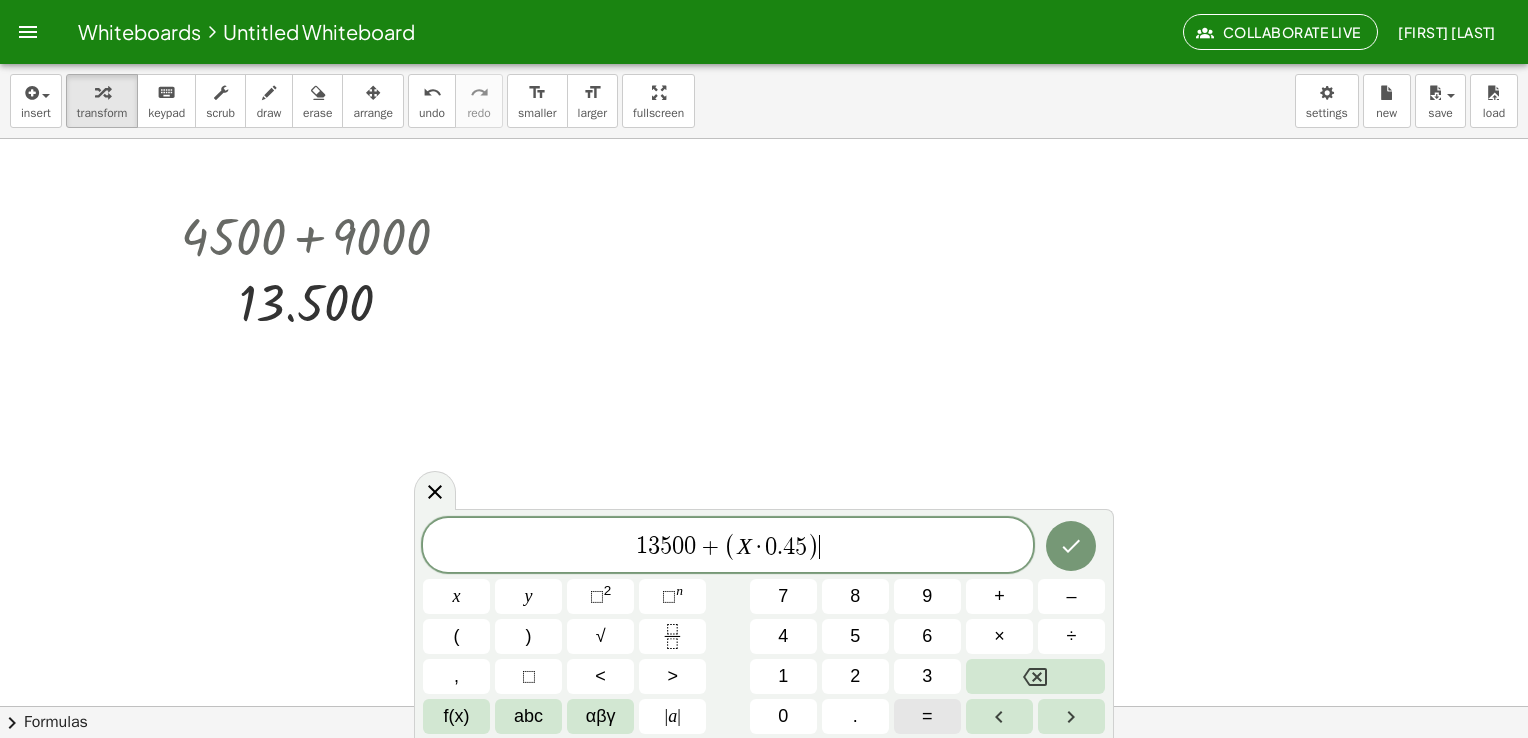 click on "=" at bounding box center (927, 716) 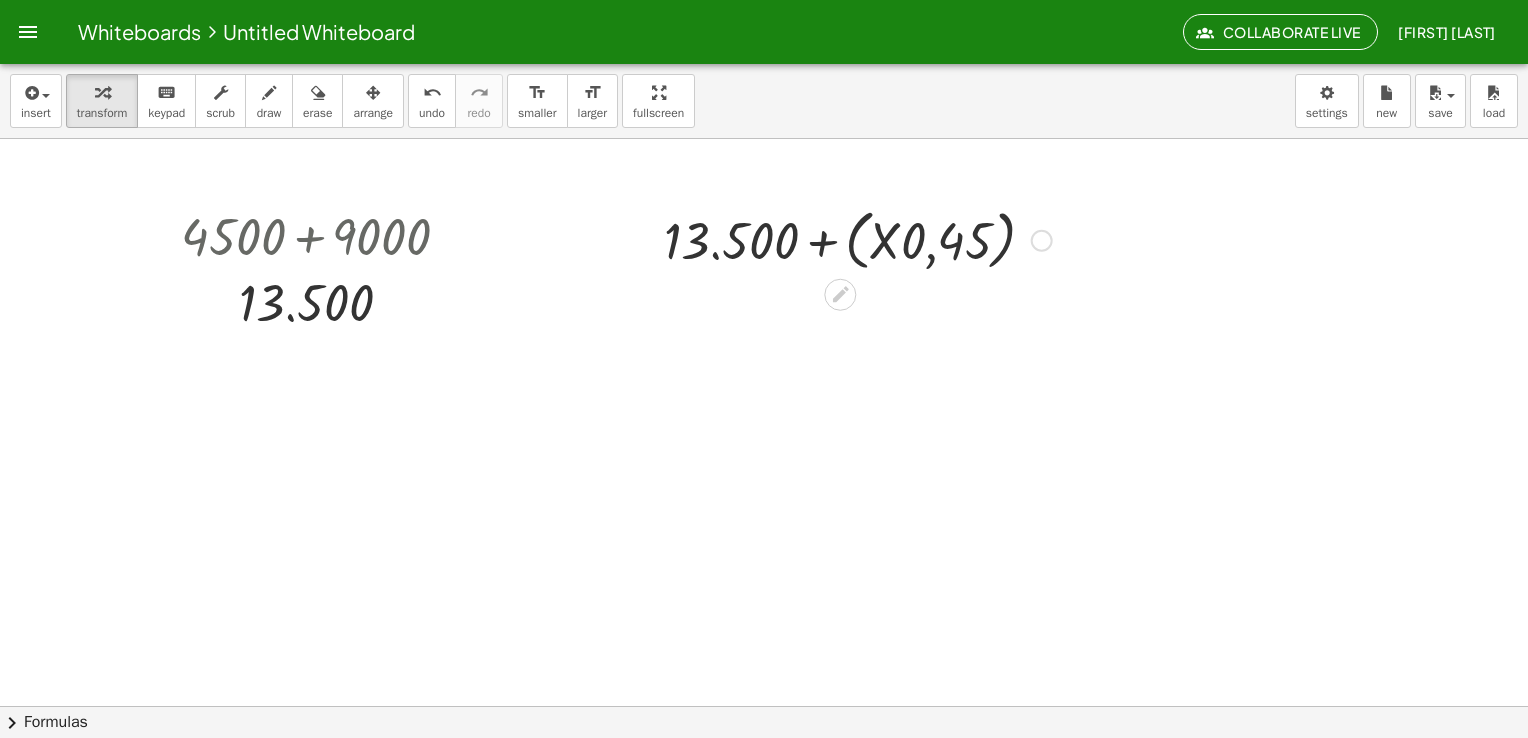 click at bounding box center [858, 239] 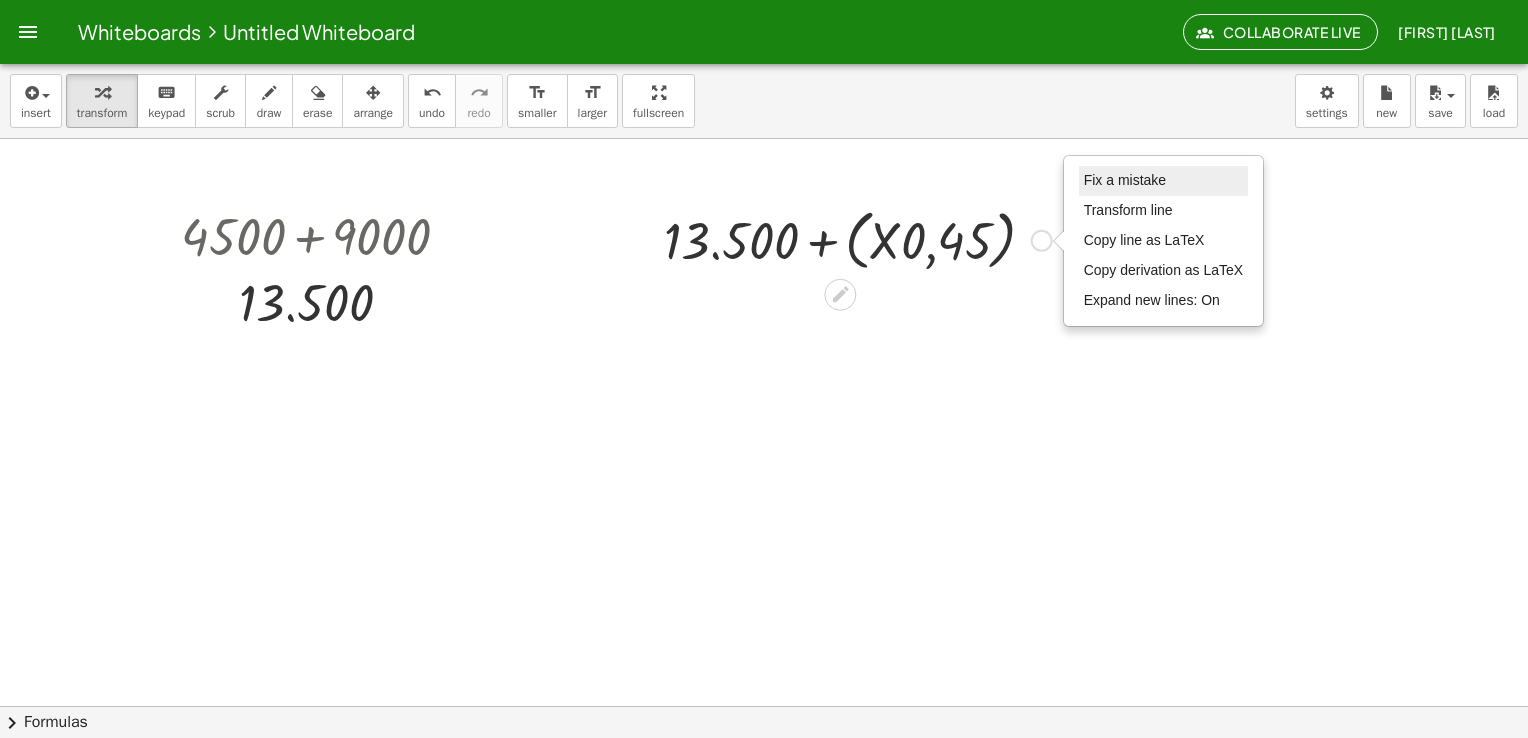 click on "Fix a mistake" at bounding box center (1164, 181) 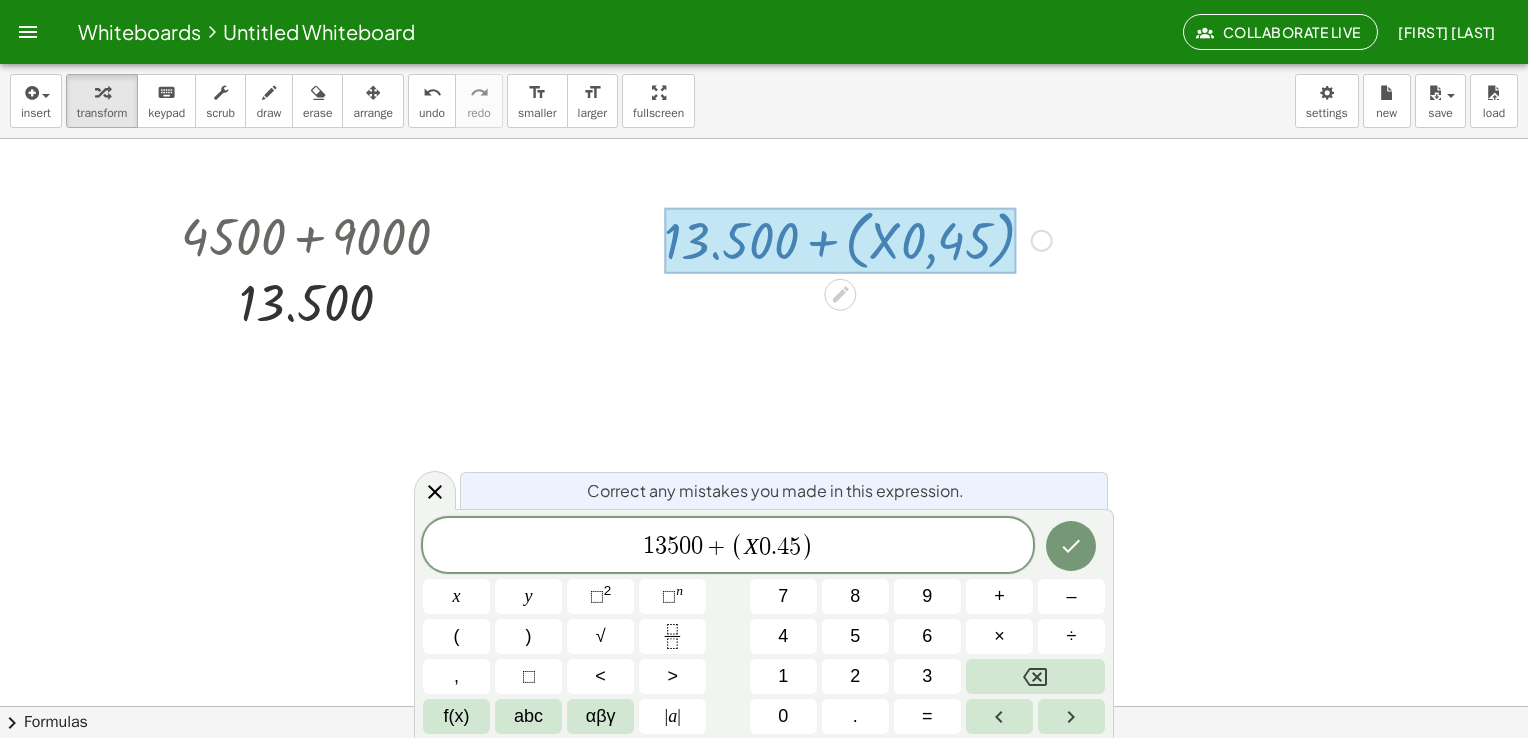 click on "." at bounding box center [774, 547] 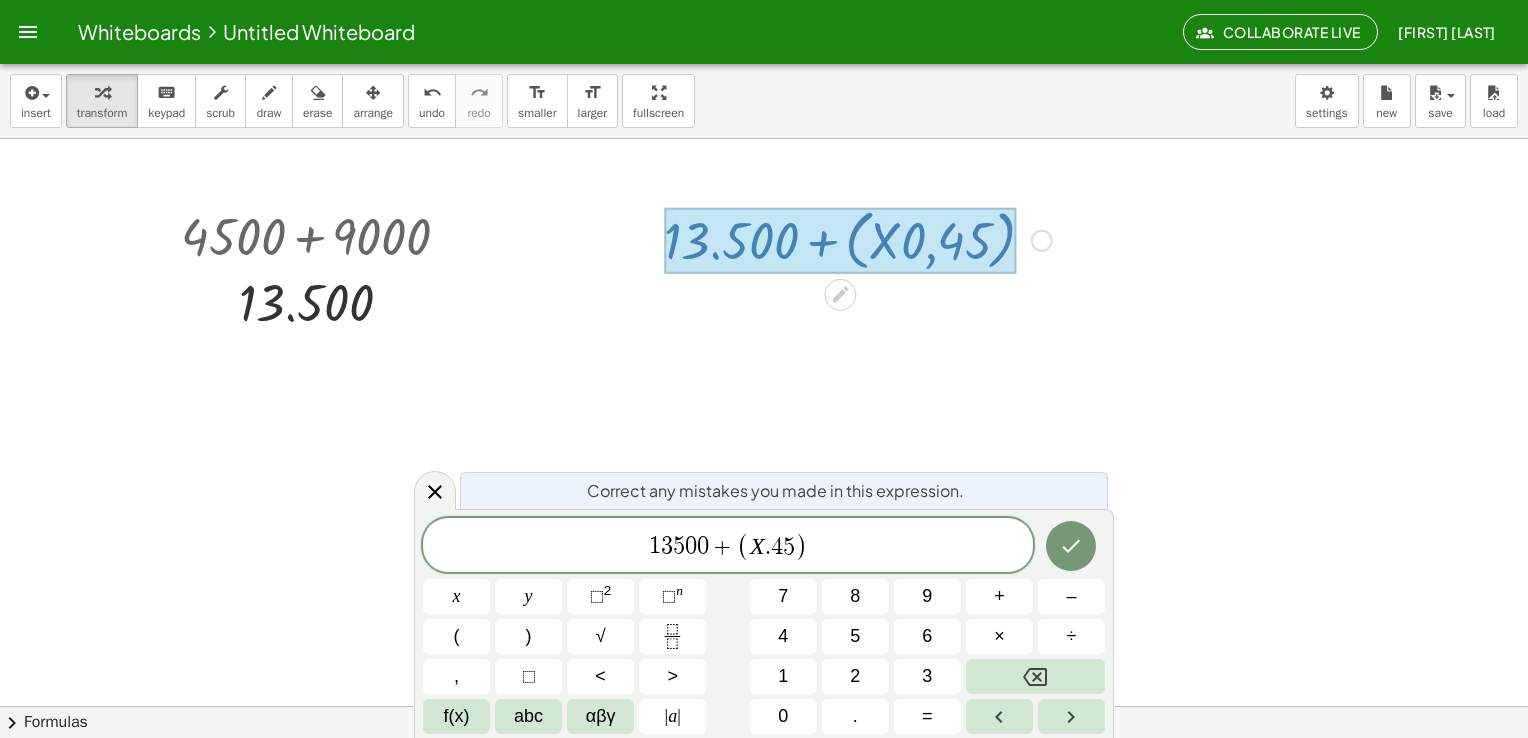click on "X ​ . 4 5" at bounding box center [772, 547] 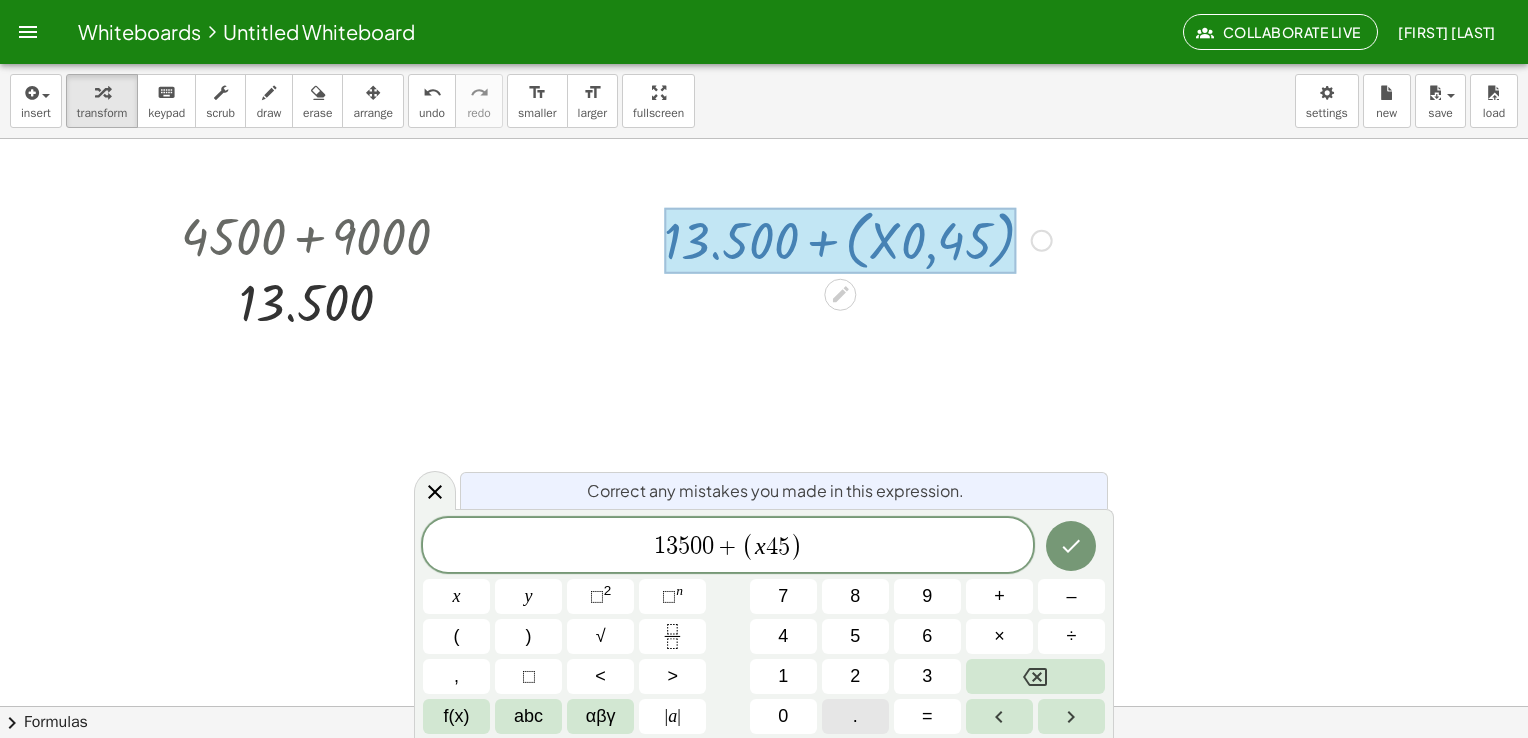 click on "." at bounding box center [855, 716] 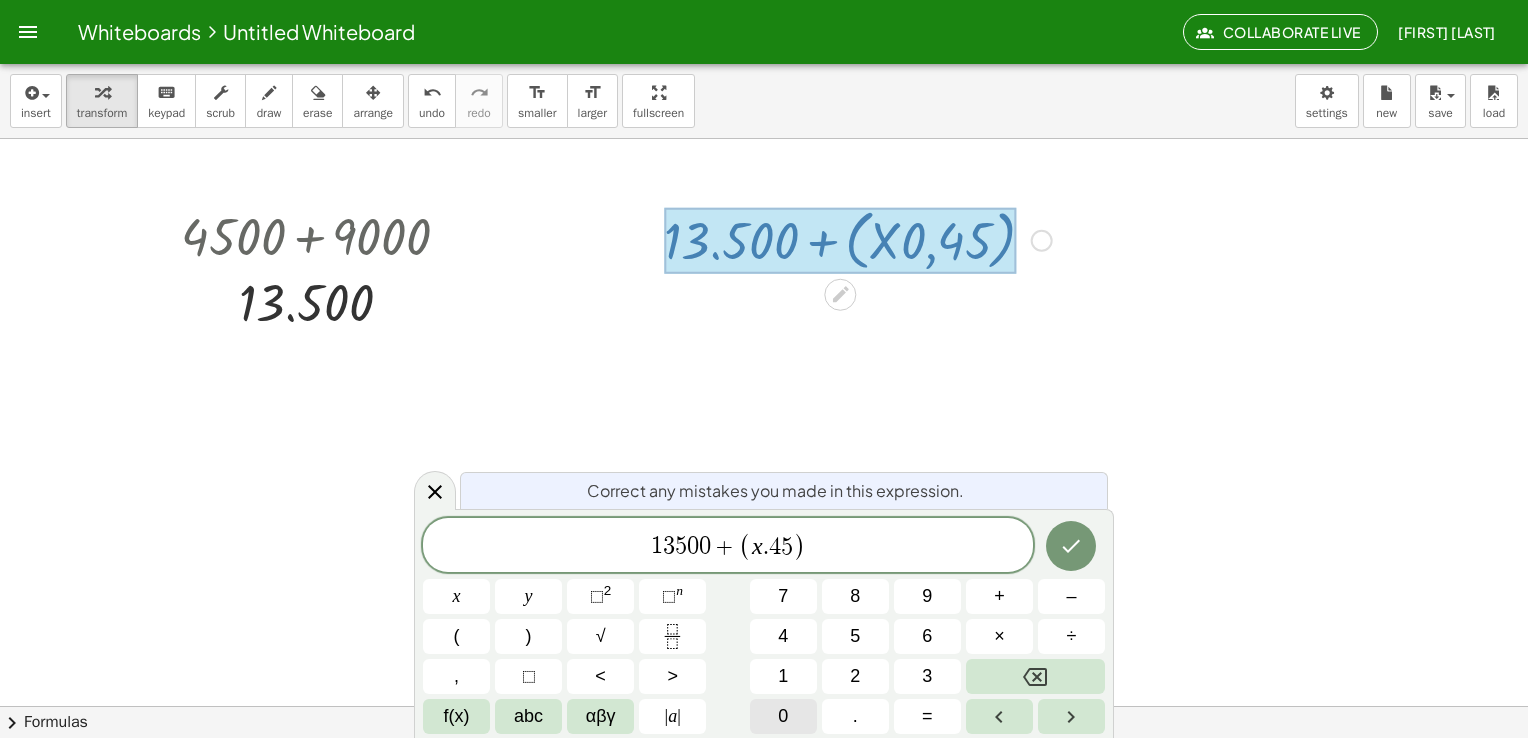 click on "0" at bounding box center (783, 716) 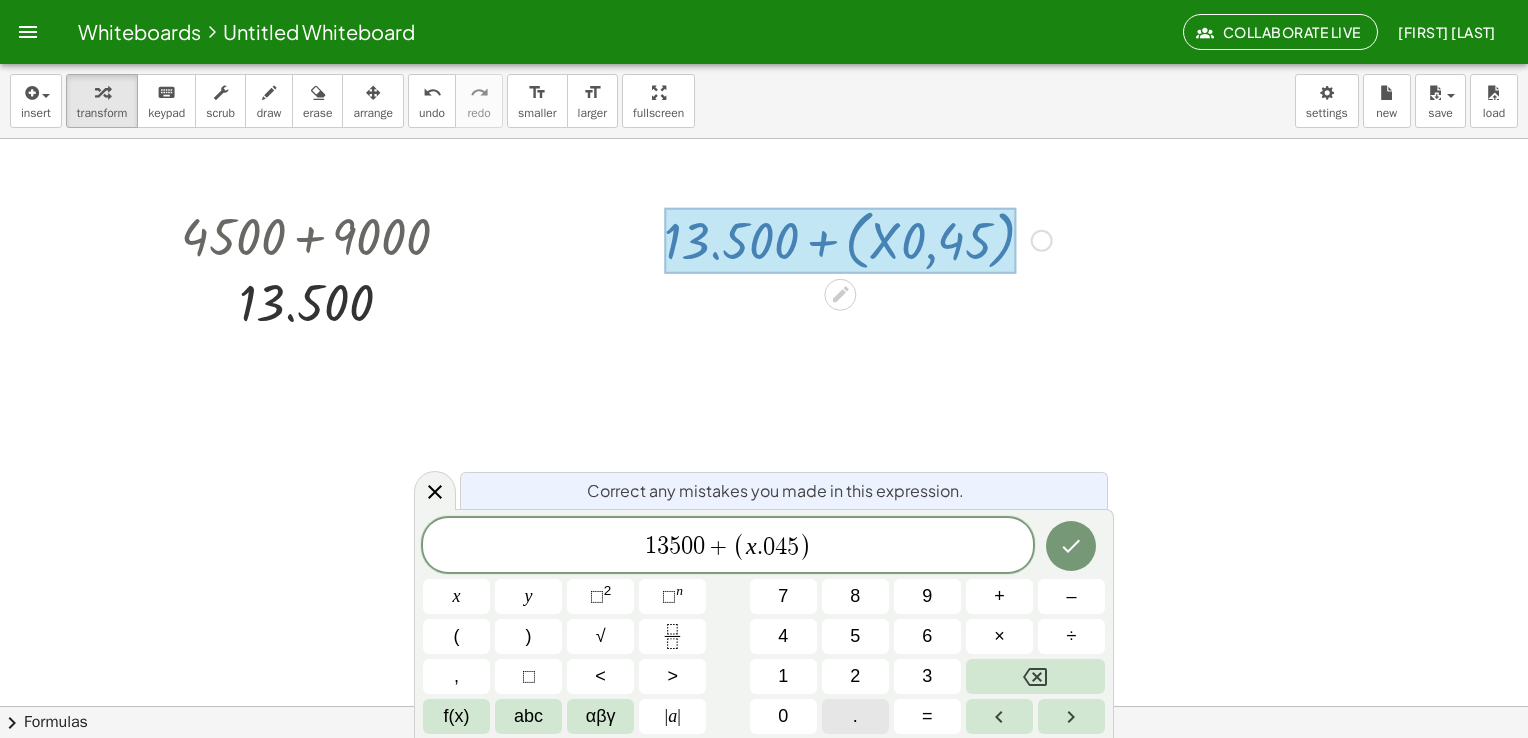 click on "." at bounding box center (855, 716) 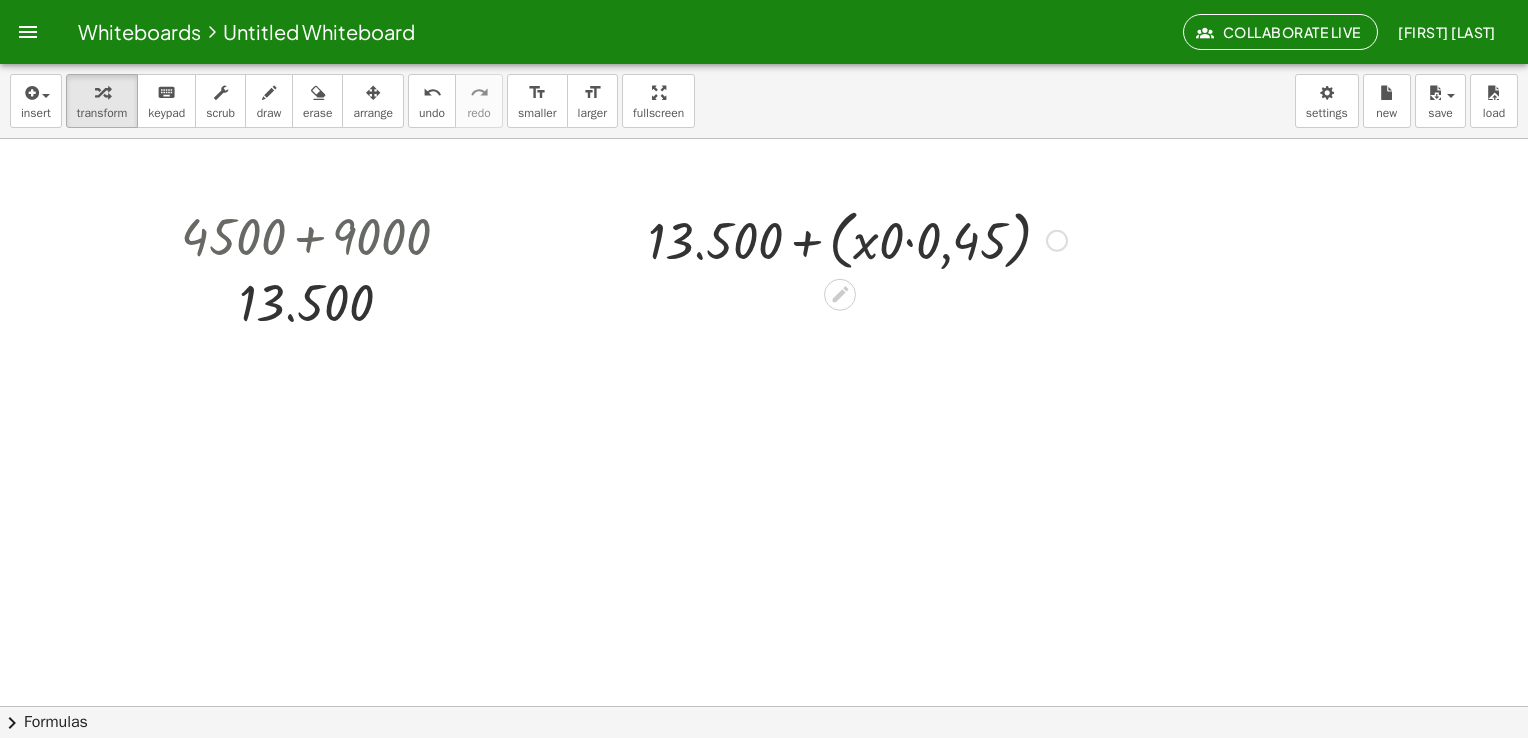 click on "Fix a mistake Transform line Copy line as LaTeX Copy derivation as LaTeX Expand new lines: On" at bounding box center (1057, 241) 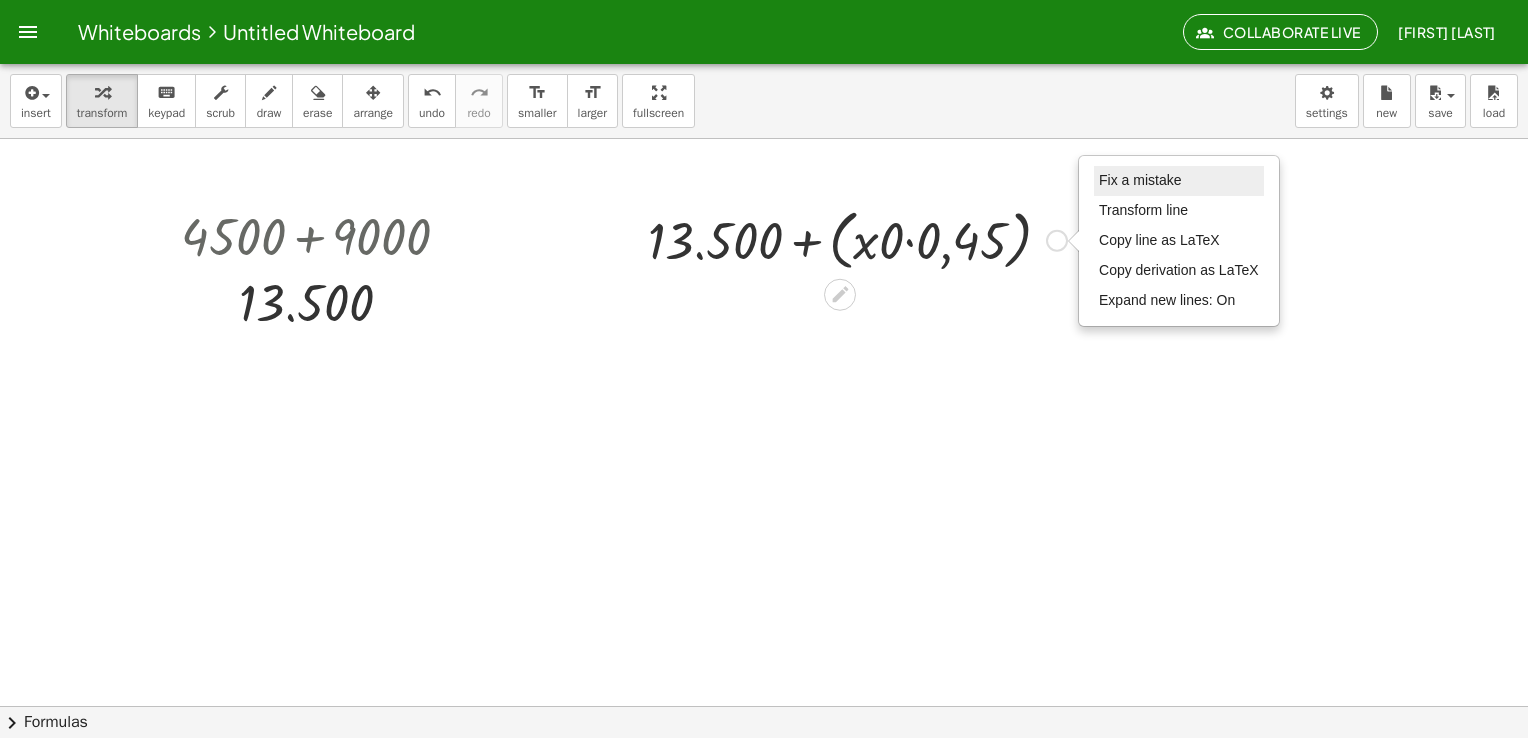 click on "Fix a mistake" at bounding box center [1140, 180] 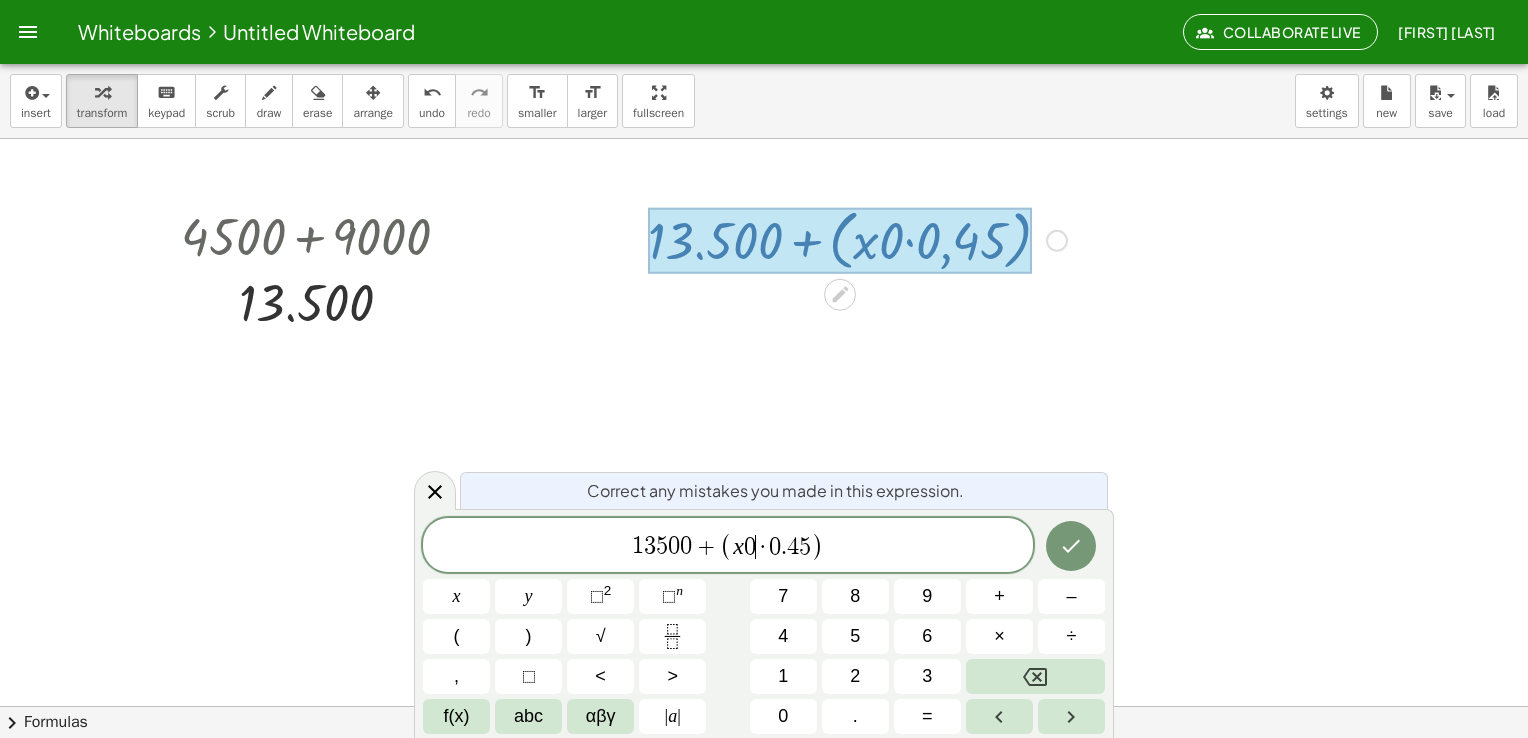 click on "·" at bounding box center (763, 547) 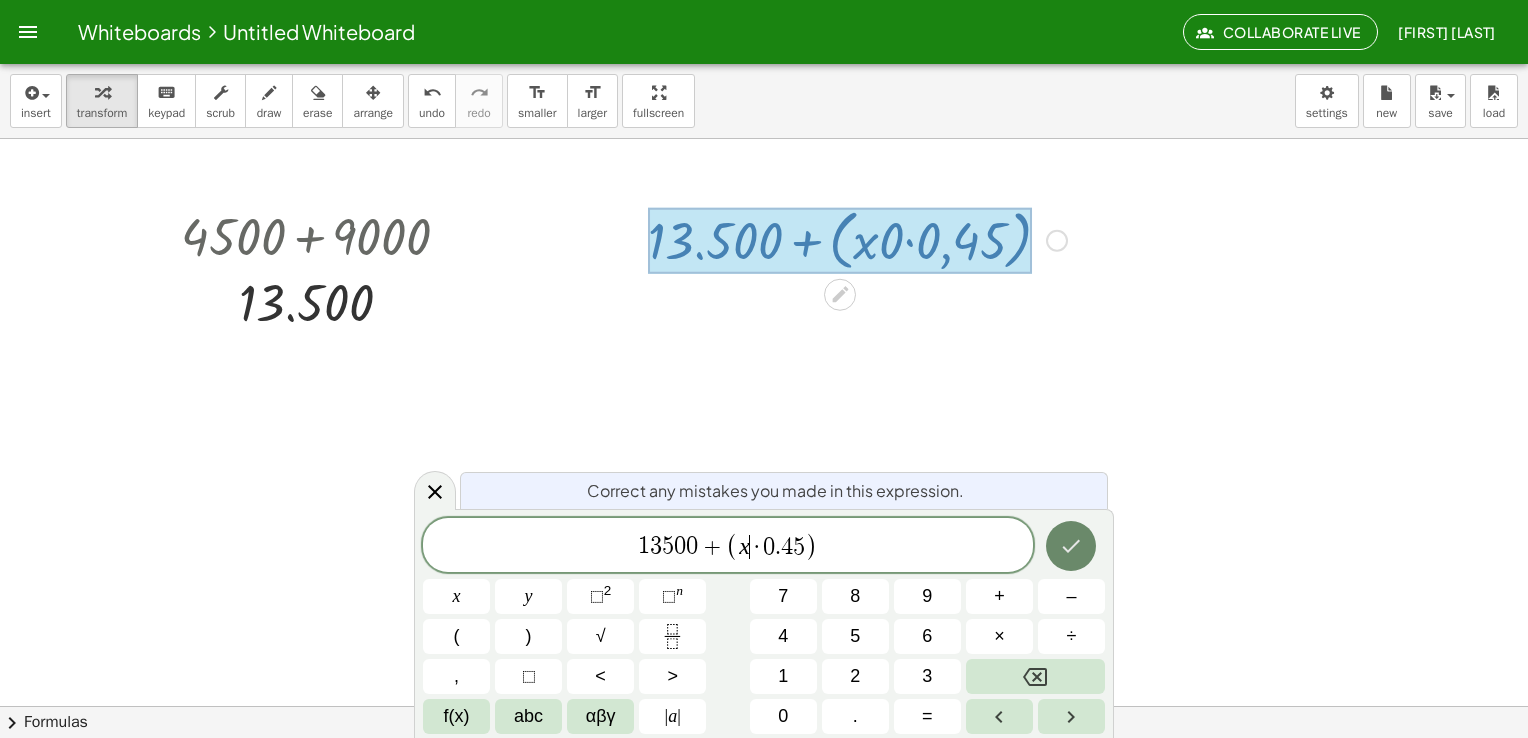 click at bounding box center (1071, 546) 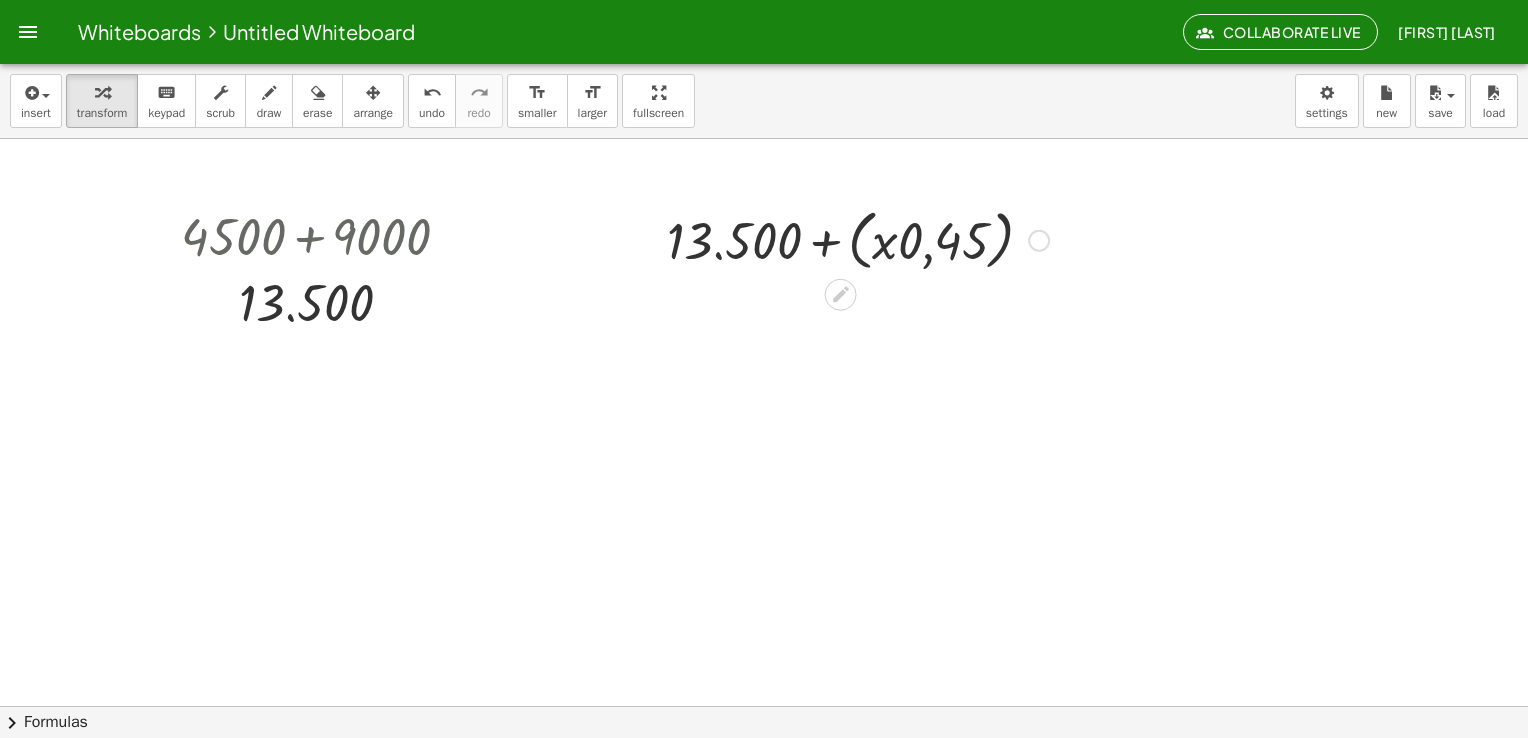 click at bounding box center [858, 239] 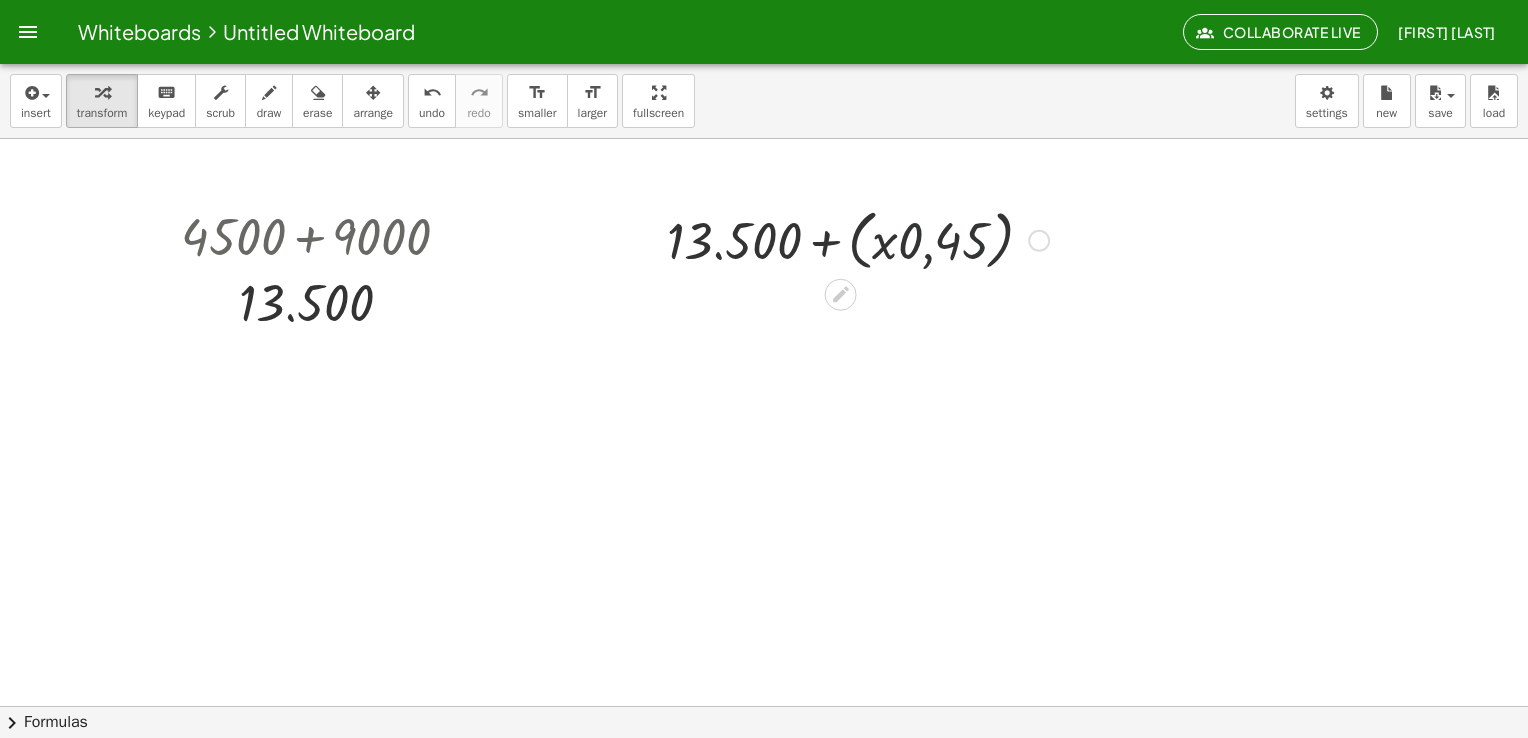 click at bounding box center (858, 239) 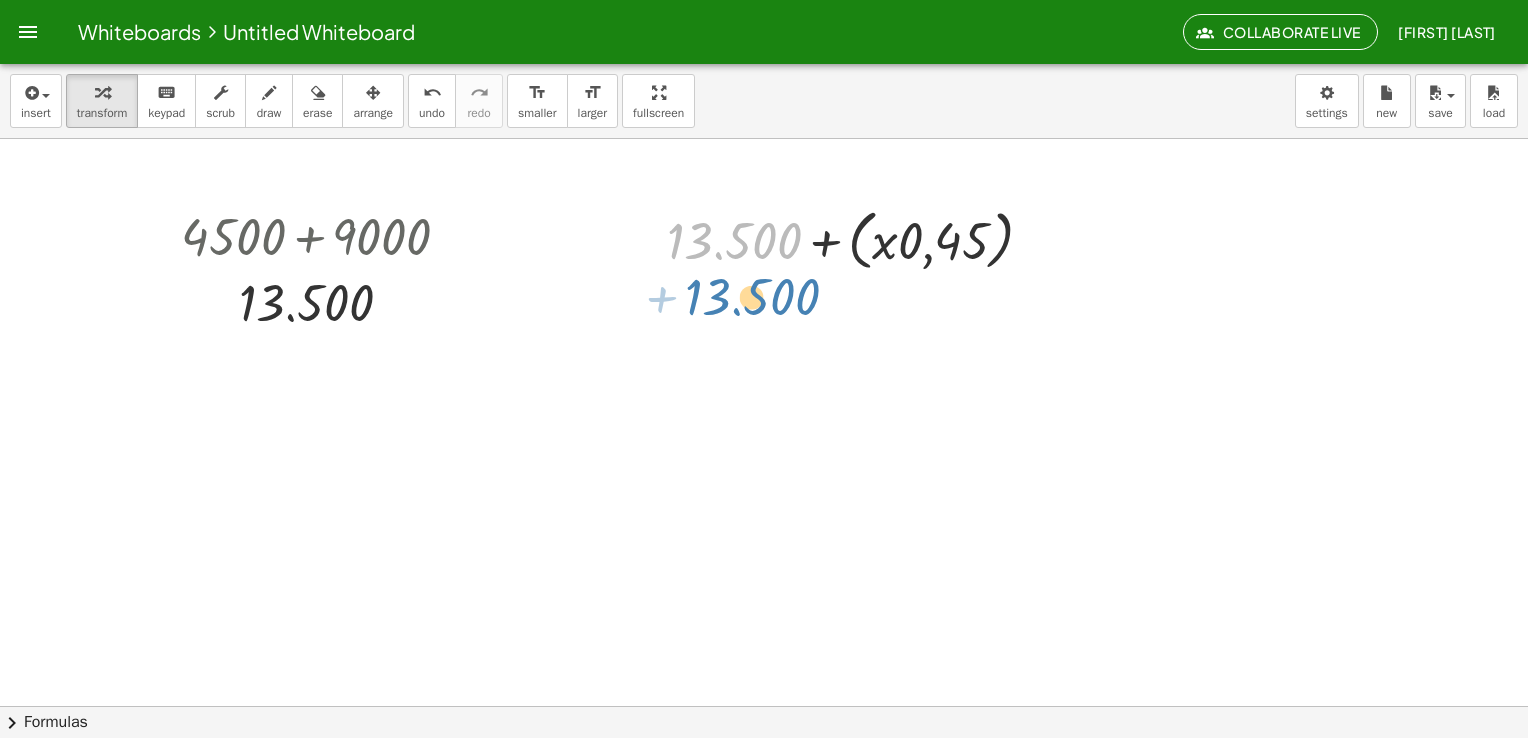 drag, startPoint x: 750, startPoint y: 233, endPoint x: 764, endPoint y: 290, distance: 58.694122 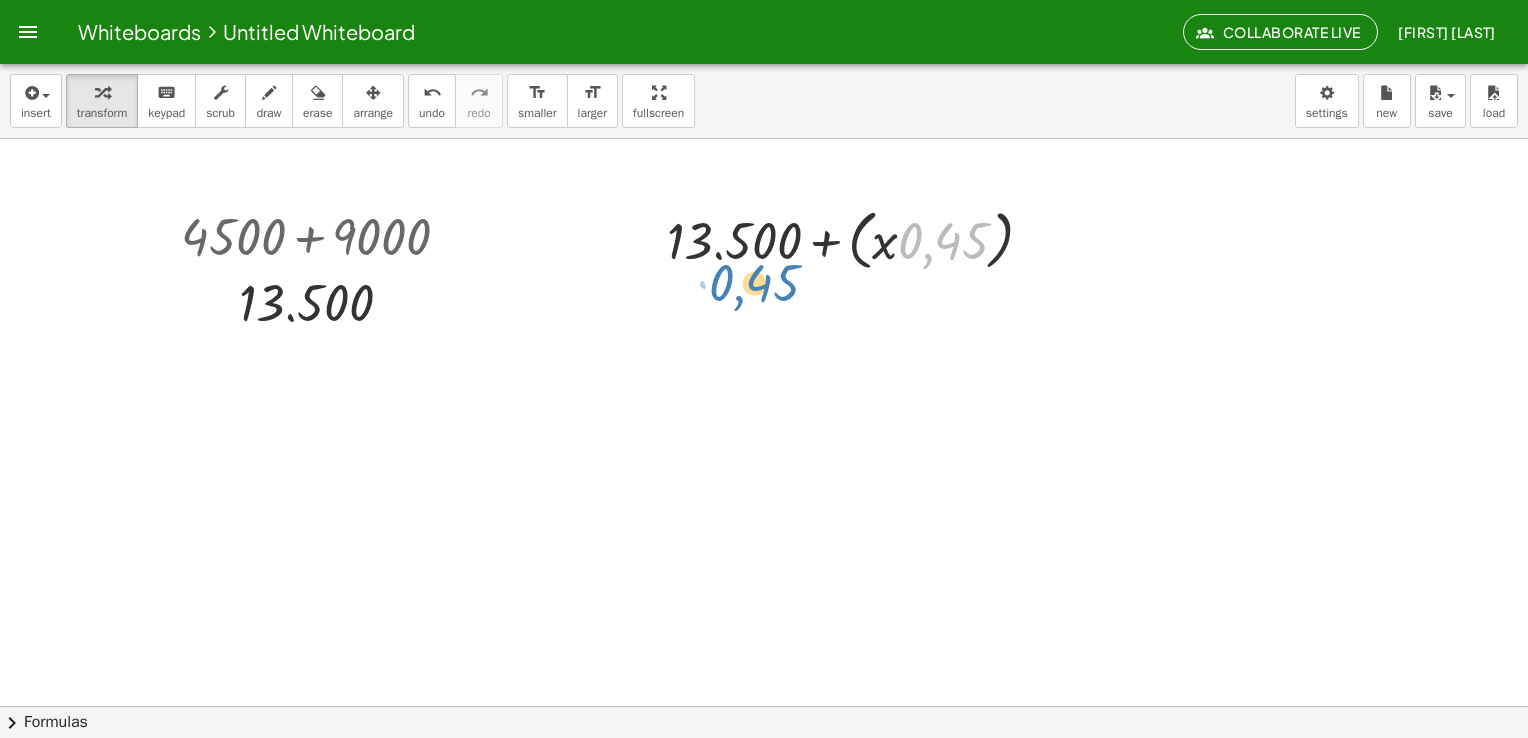 drag, startPoint x: 954, startPoint y: 245, endPoint x: 745, endPoint y: 273, distance: 210.86726 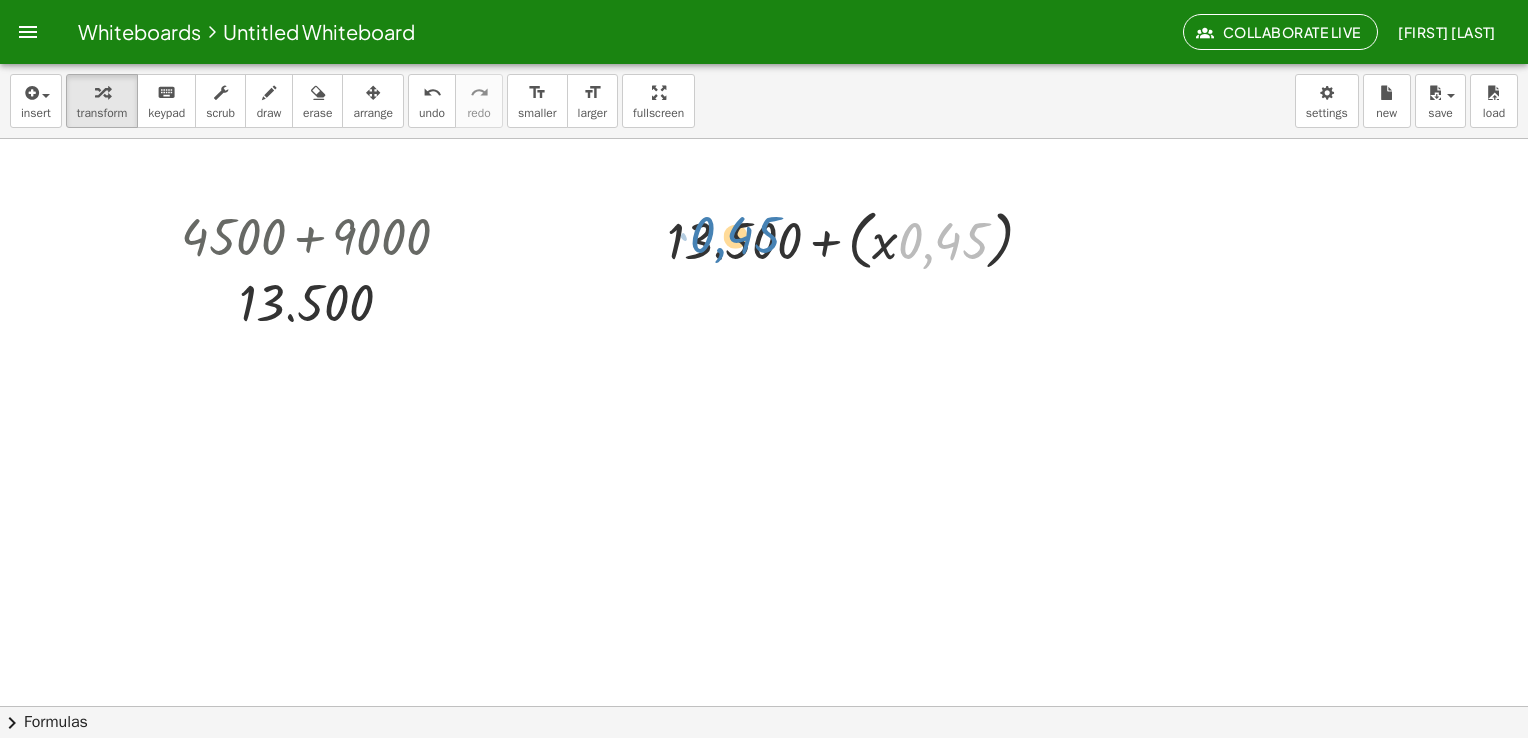 drag, startPoint x: 955, startPoint y: 242, endPoint x: 752, endPoint y: 238, distance: 203.0394 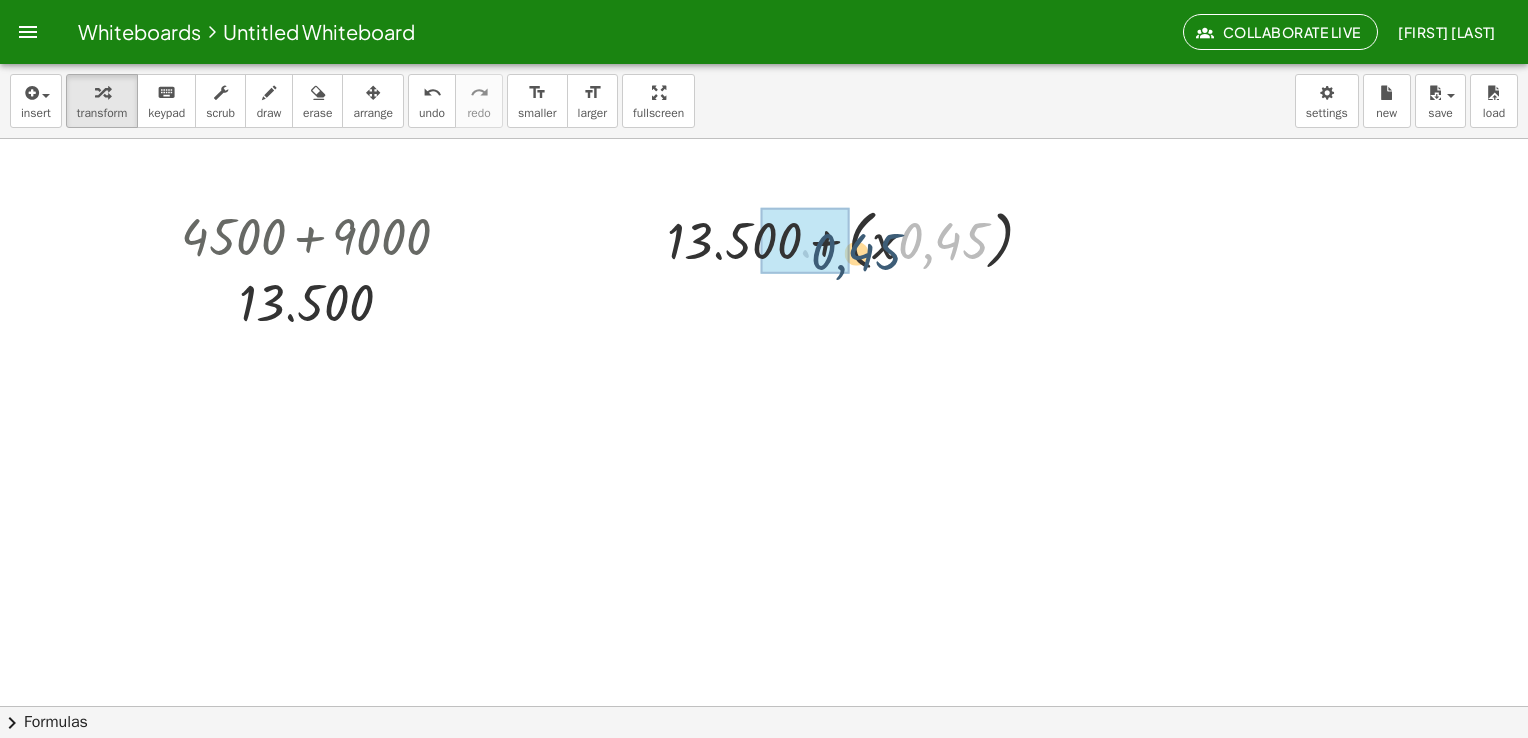drag, startPoint x: 947, startPoint y: 241, endPoint x: 834, endPoint y: 243, distance: 113.0177 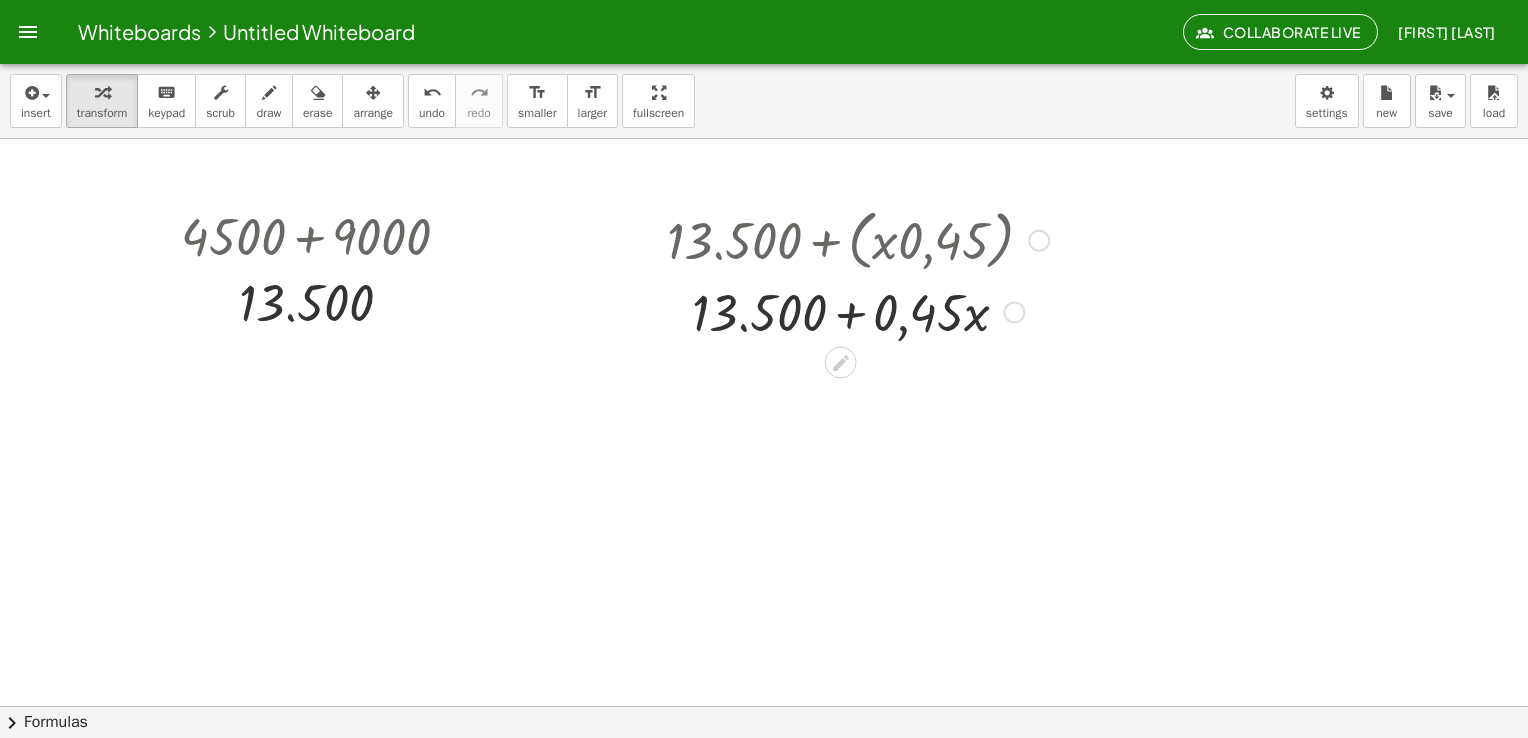 click at bounding box center [858, 311] 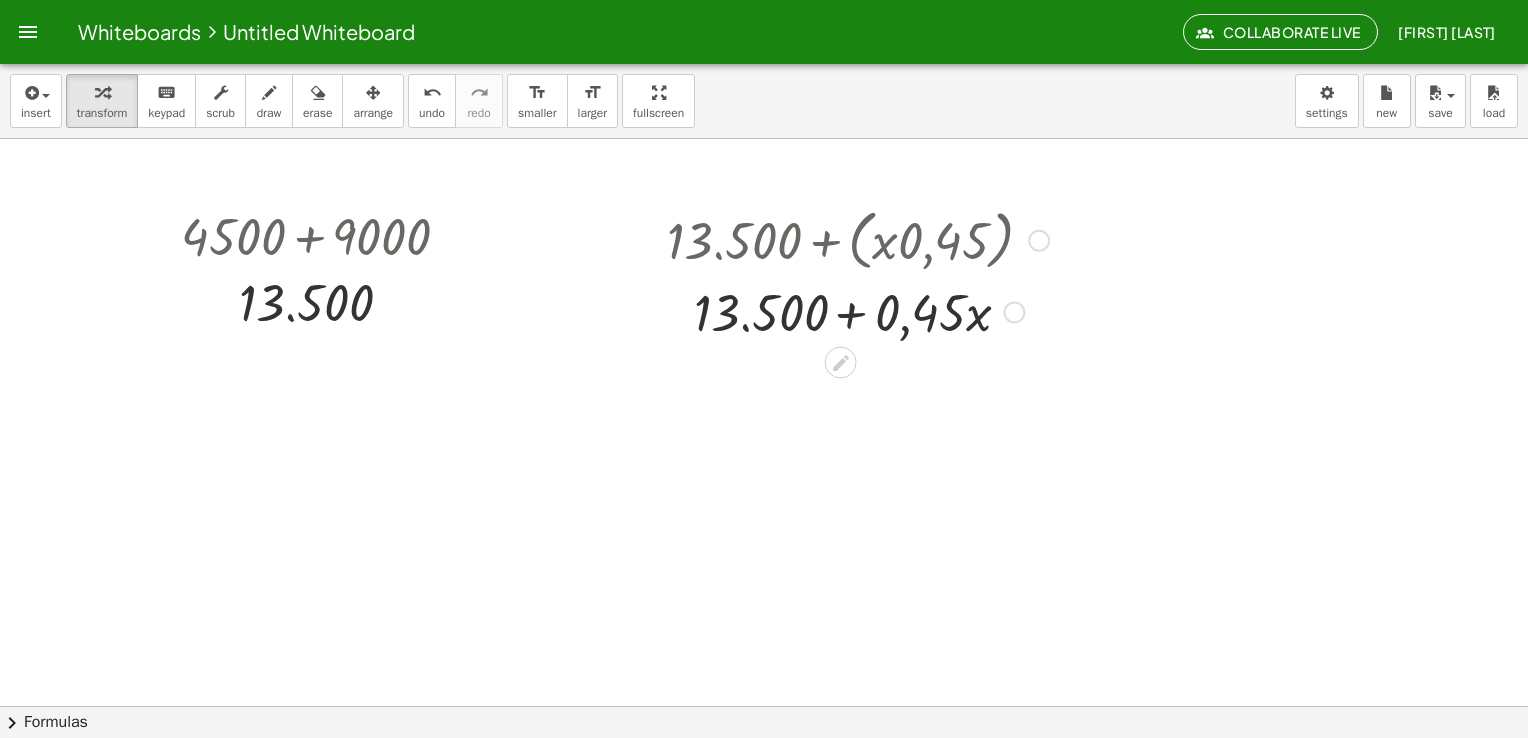 click at bounding box center [858, 311] 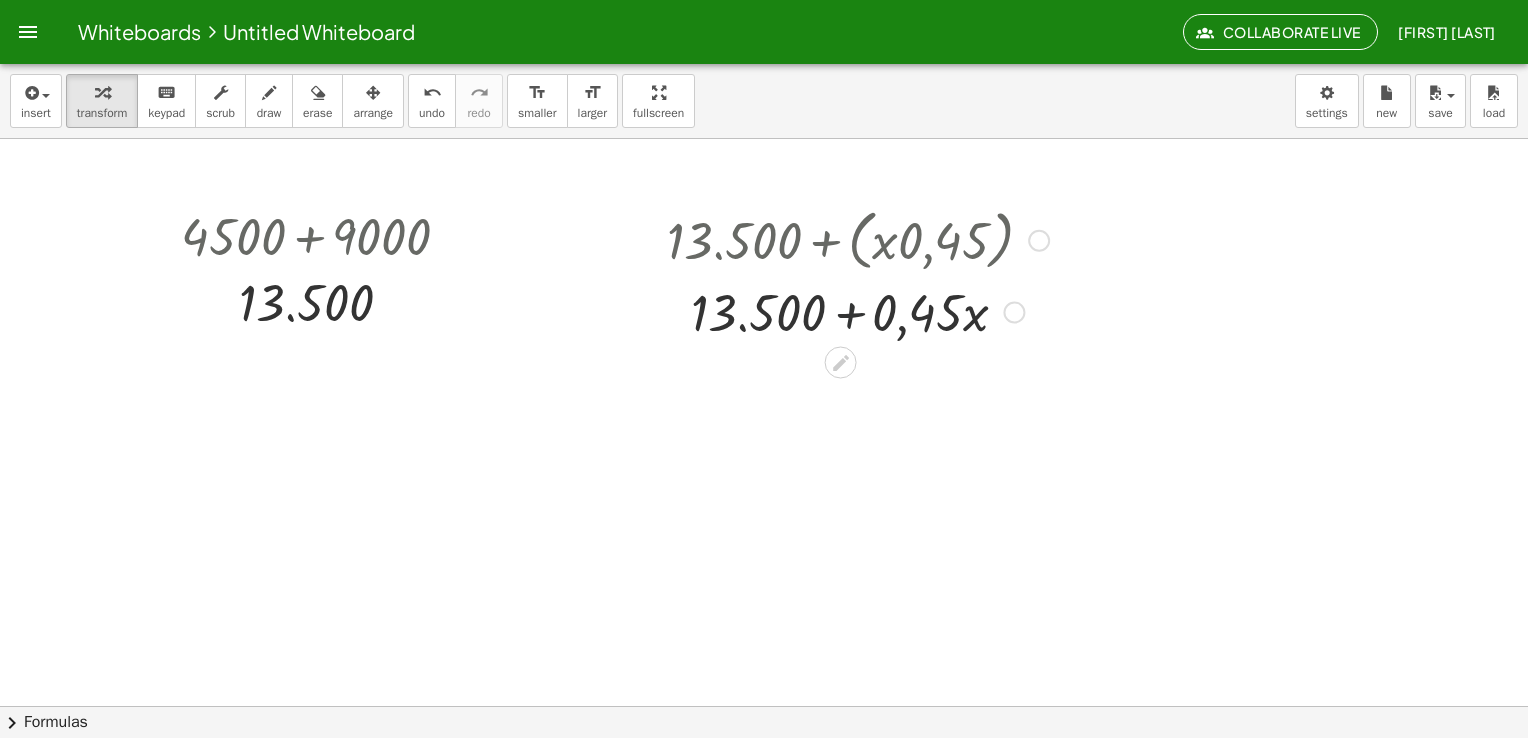 click at bounding box center (858, 311) 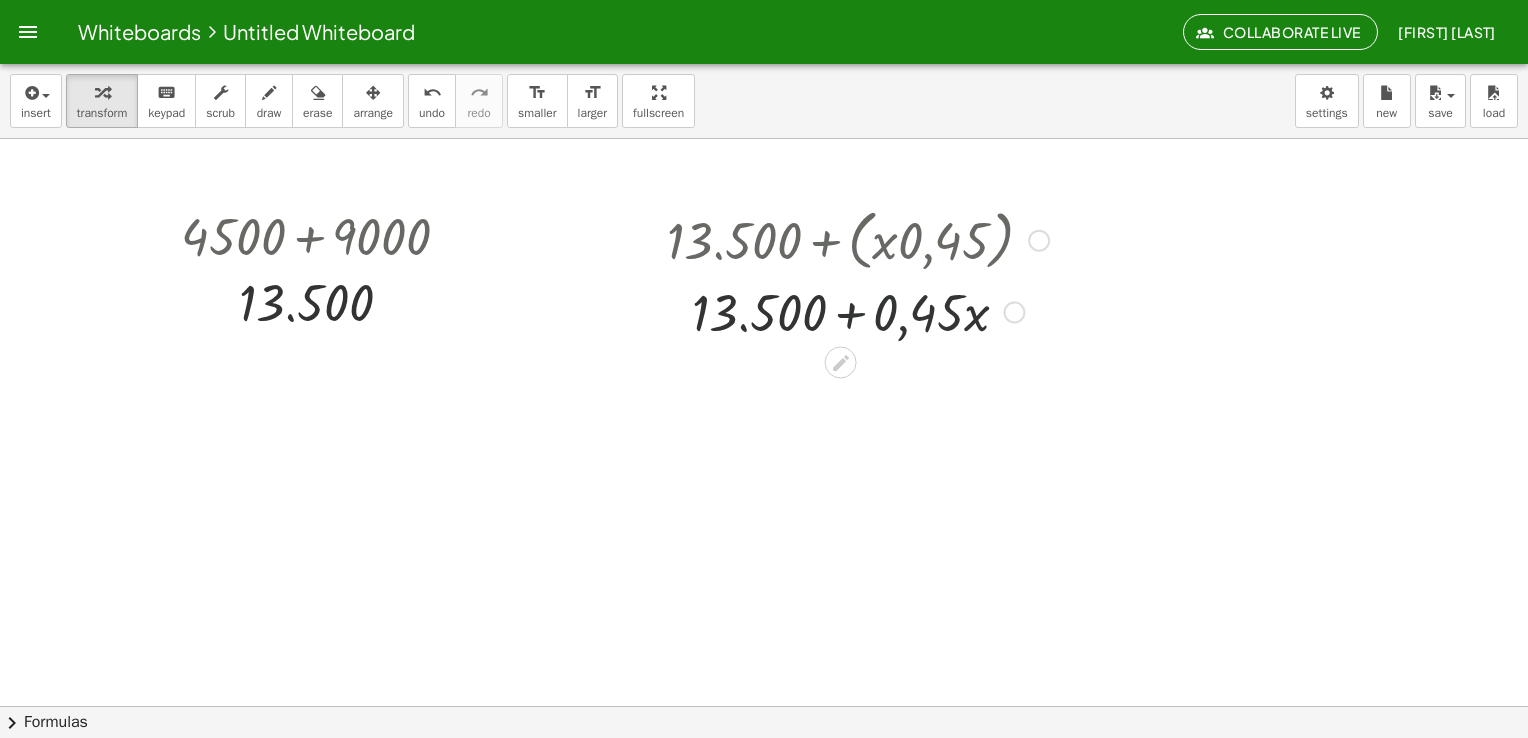 click at bounding box center [858, 311] 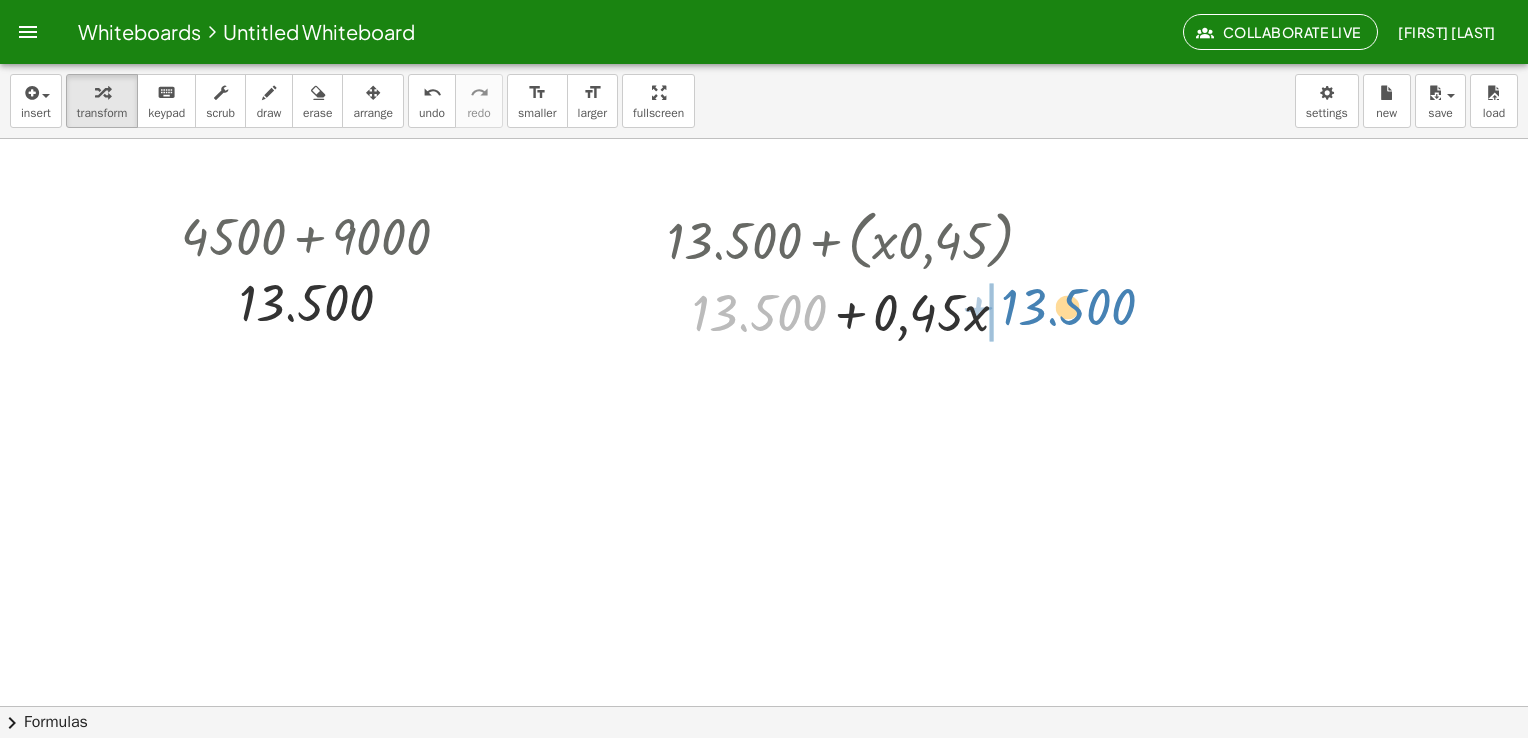 drag, startPoint x: 798, startPoint y: 318, endPoint x: 1118, endPoint y: 306, distance: 320.2249 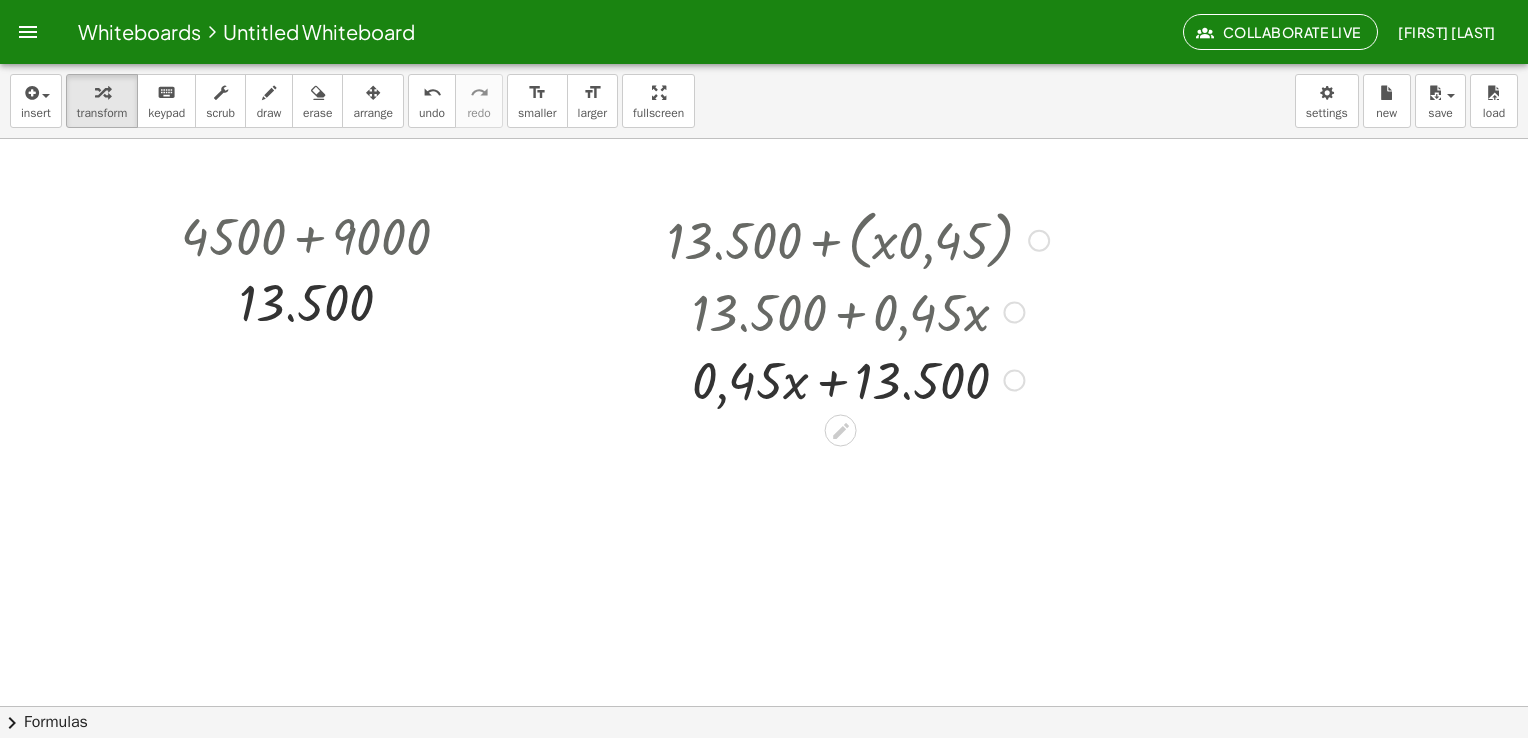 click at bounding box center [858, 379] 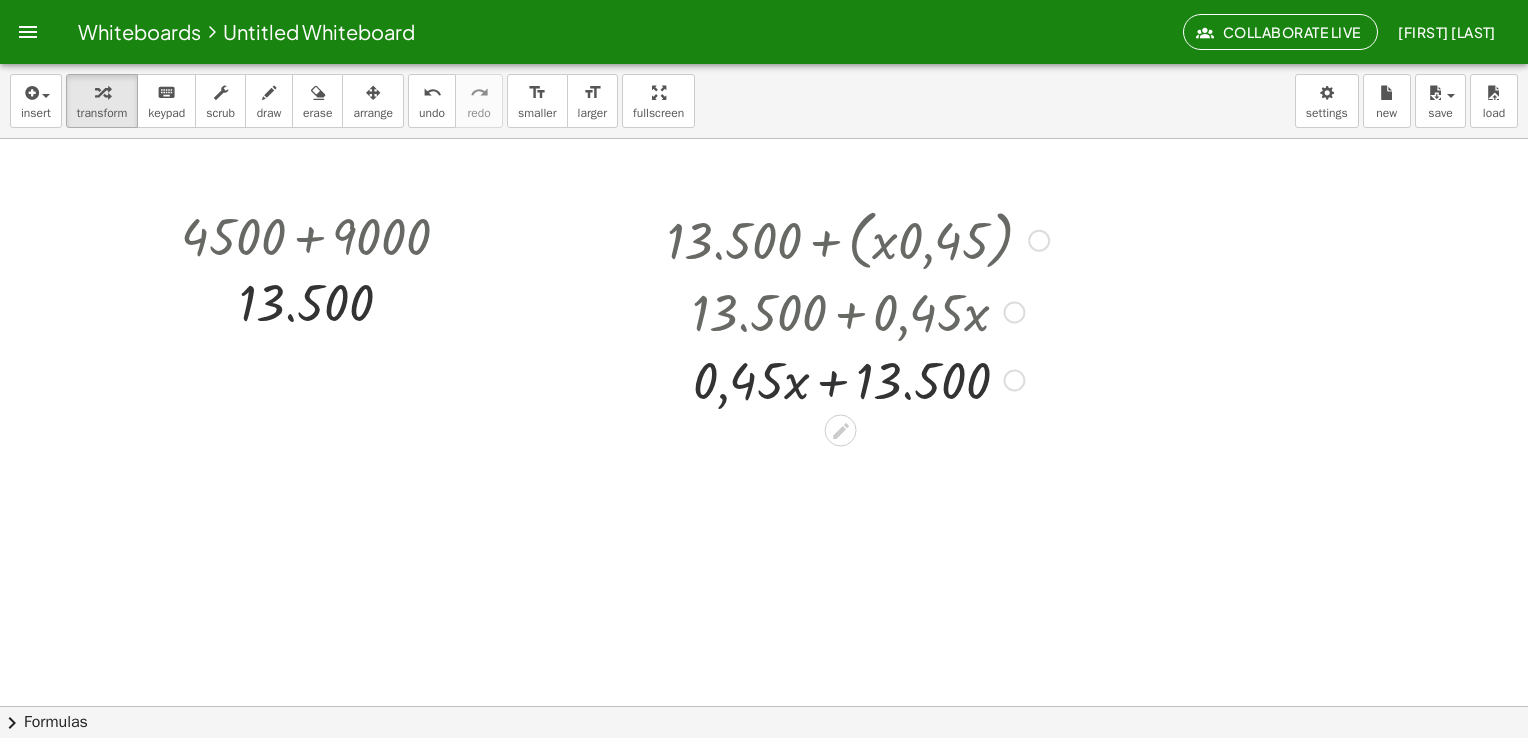 click at bounding box center (858, 379) 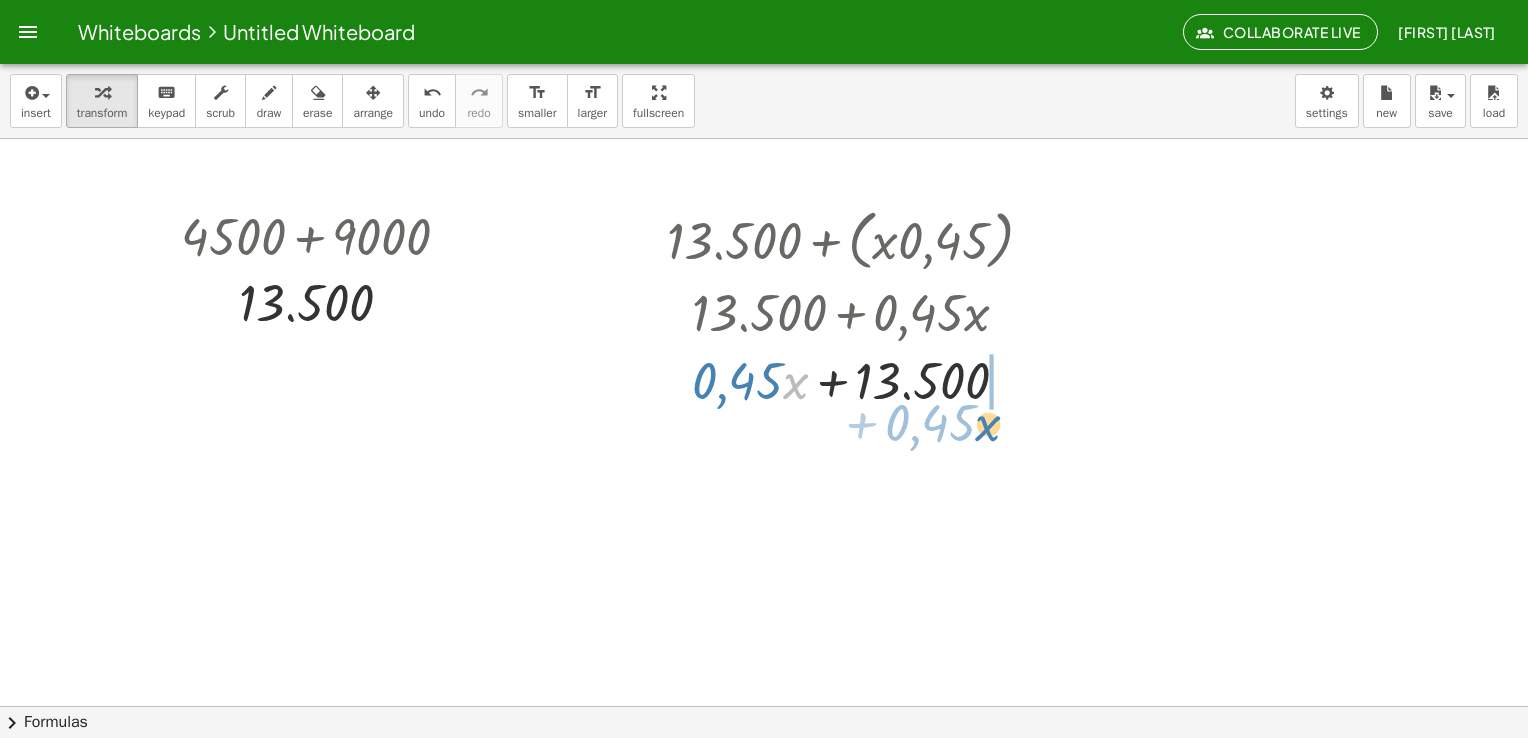 drag, startPoint x: 782, startPoint y: 370, endPoint x: 968, endPoint y: 402, distance: 188.73262 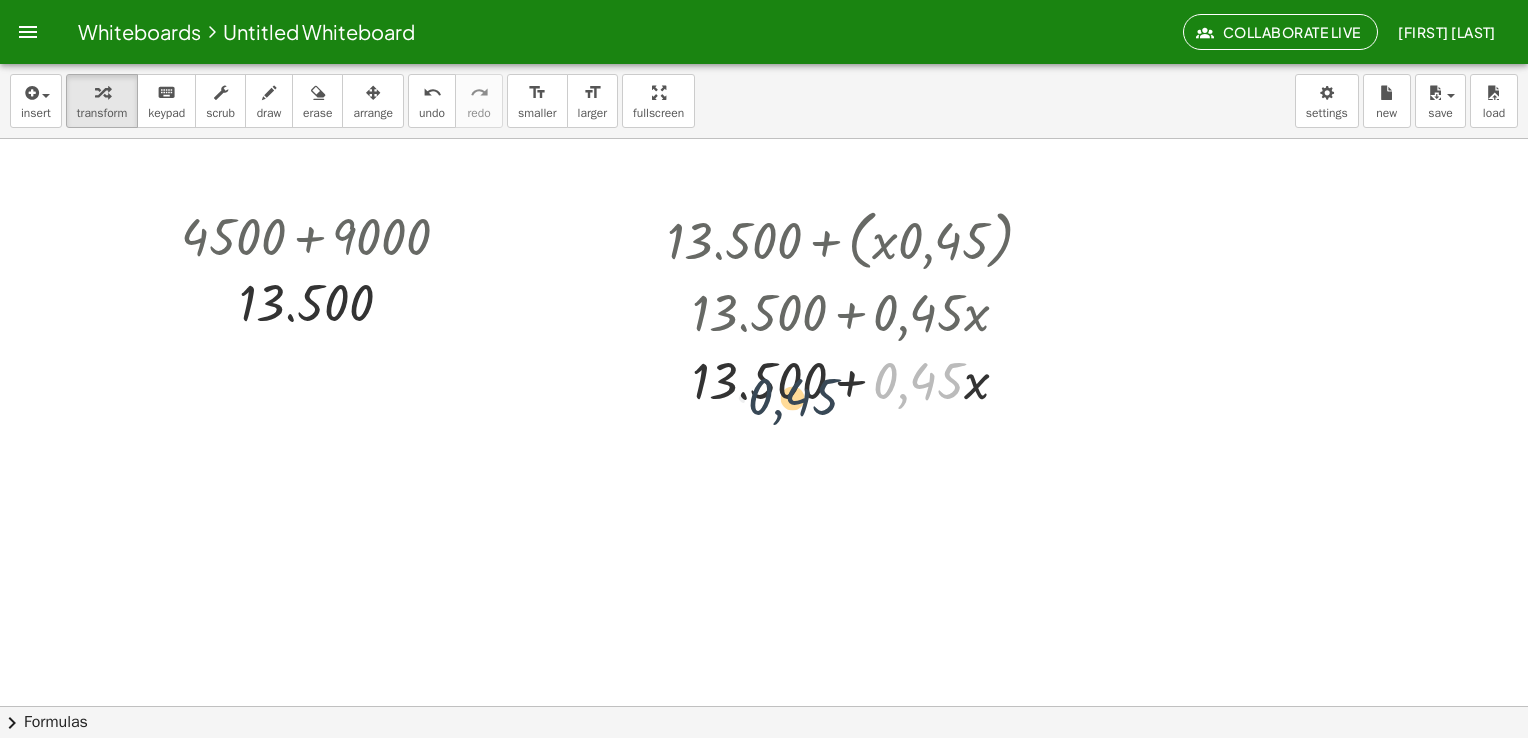 drag, startPoint x: 934, startPoint y: 386, endPoint x: 784, endPoint y: 377, distance: 150.26976 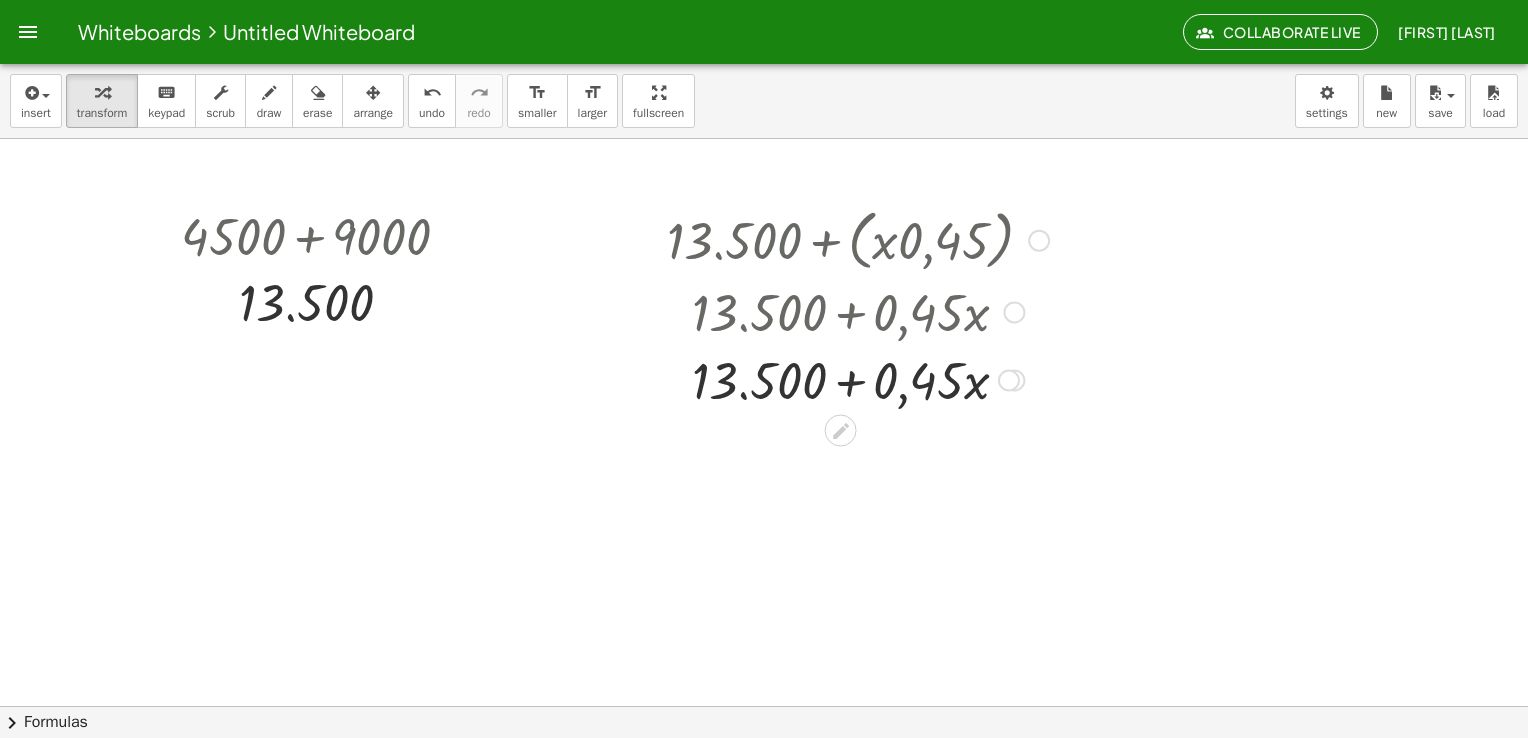 click at bounding box center (858, 311) 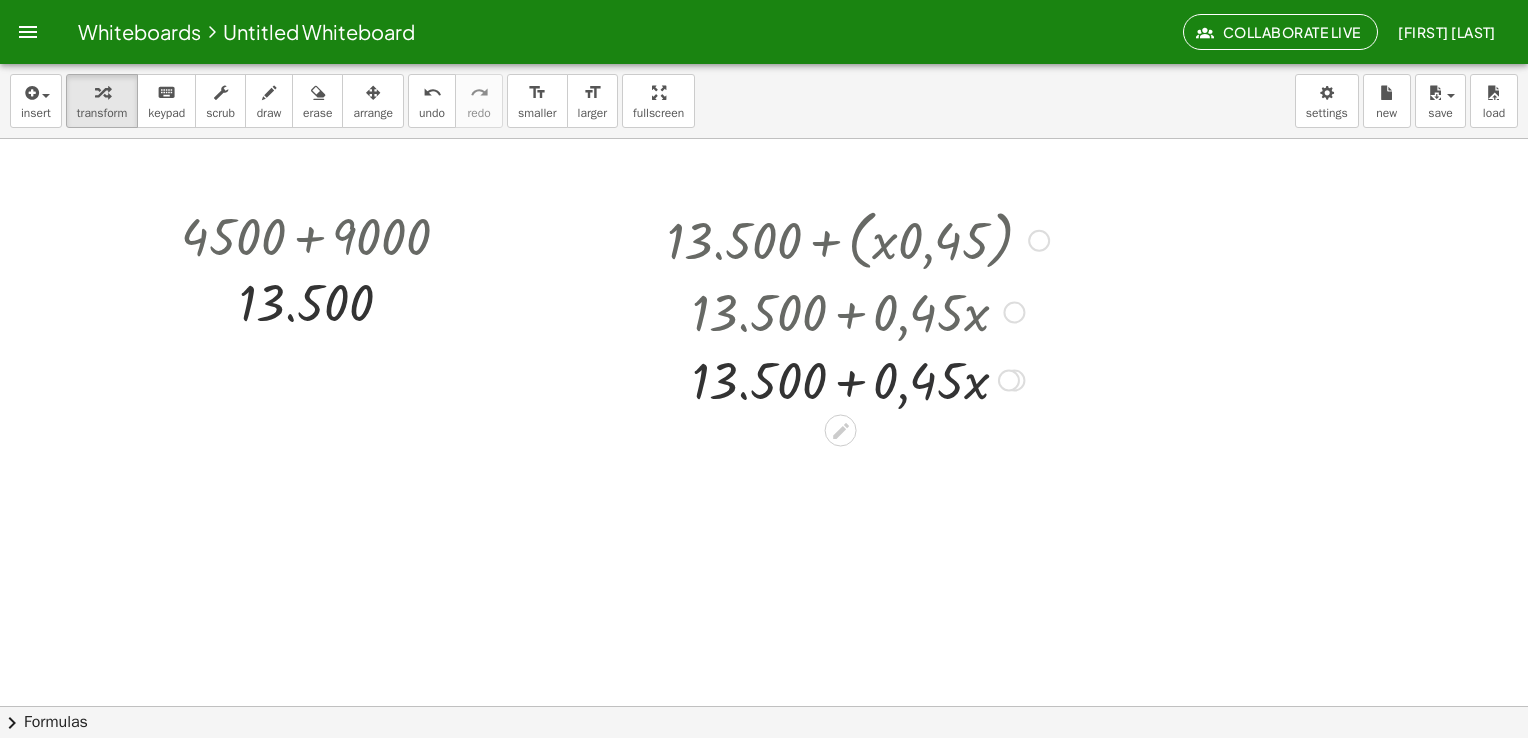 click at bounding box center [858, 379] 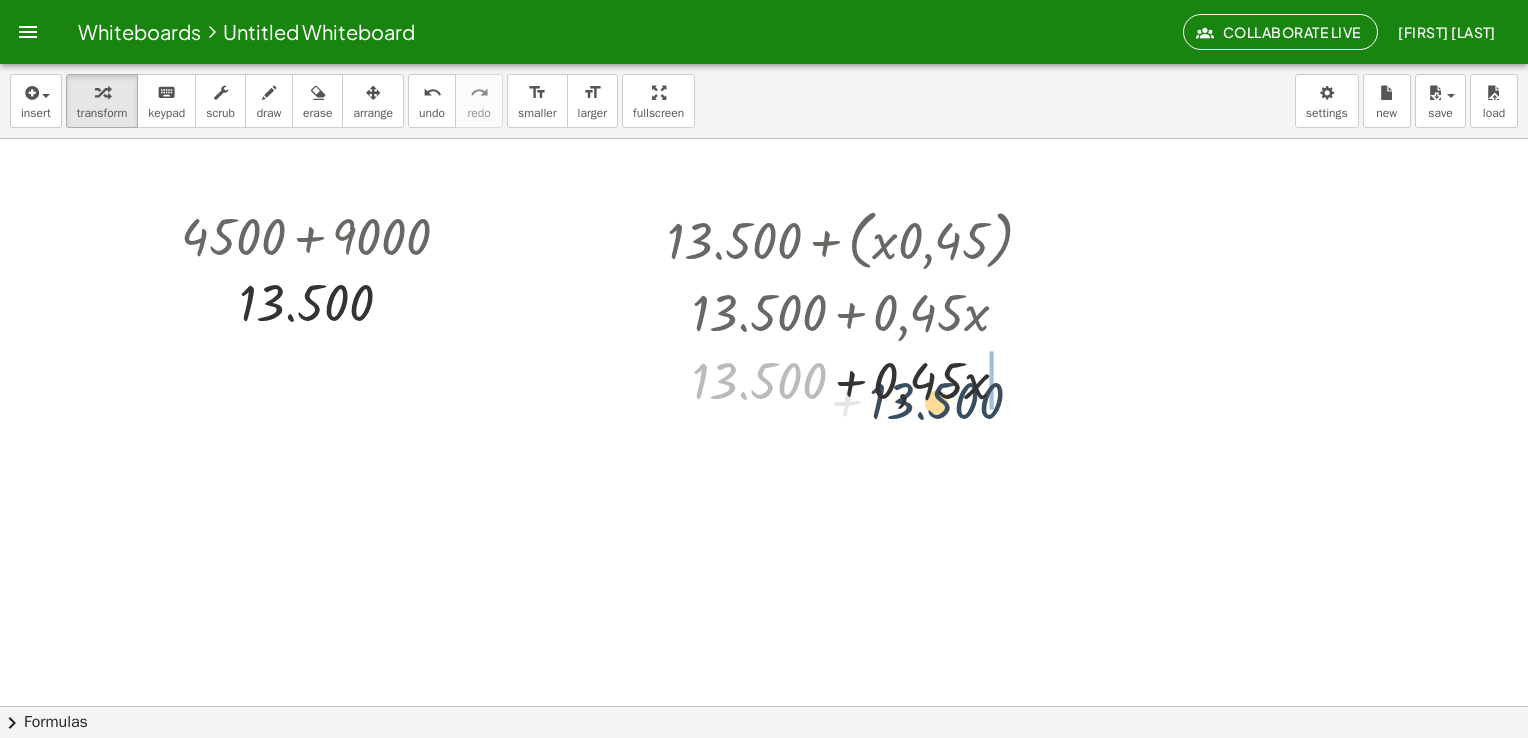drag, startPoint x: 812, startPoint y: 373, endPoint x: 995, endPoint y: 383, distance: 183.27303 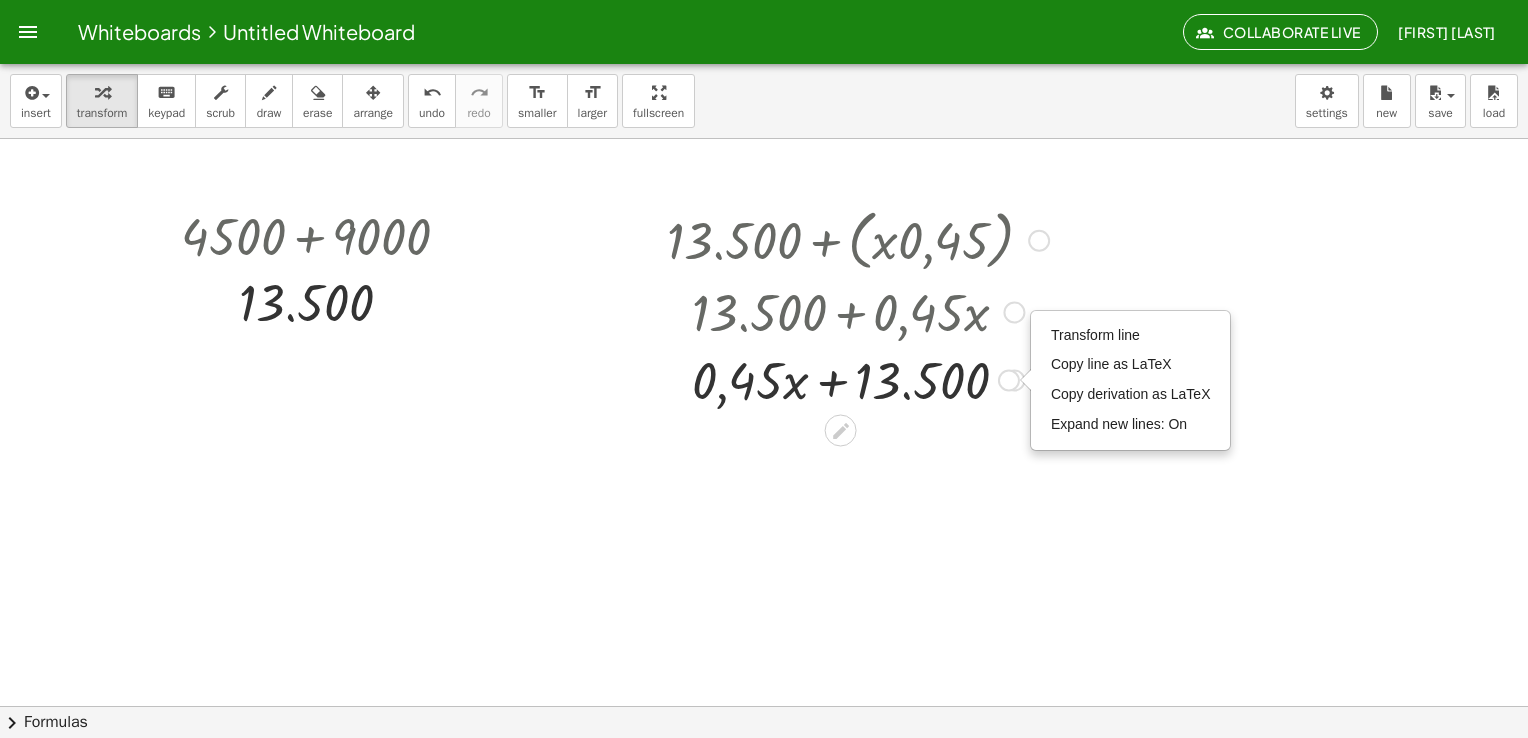 click on "Transform line Copy line as LaTeX Copy derivation as LaTeX Expand new lines: On" at bounding box center [1009, 381] 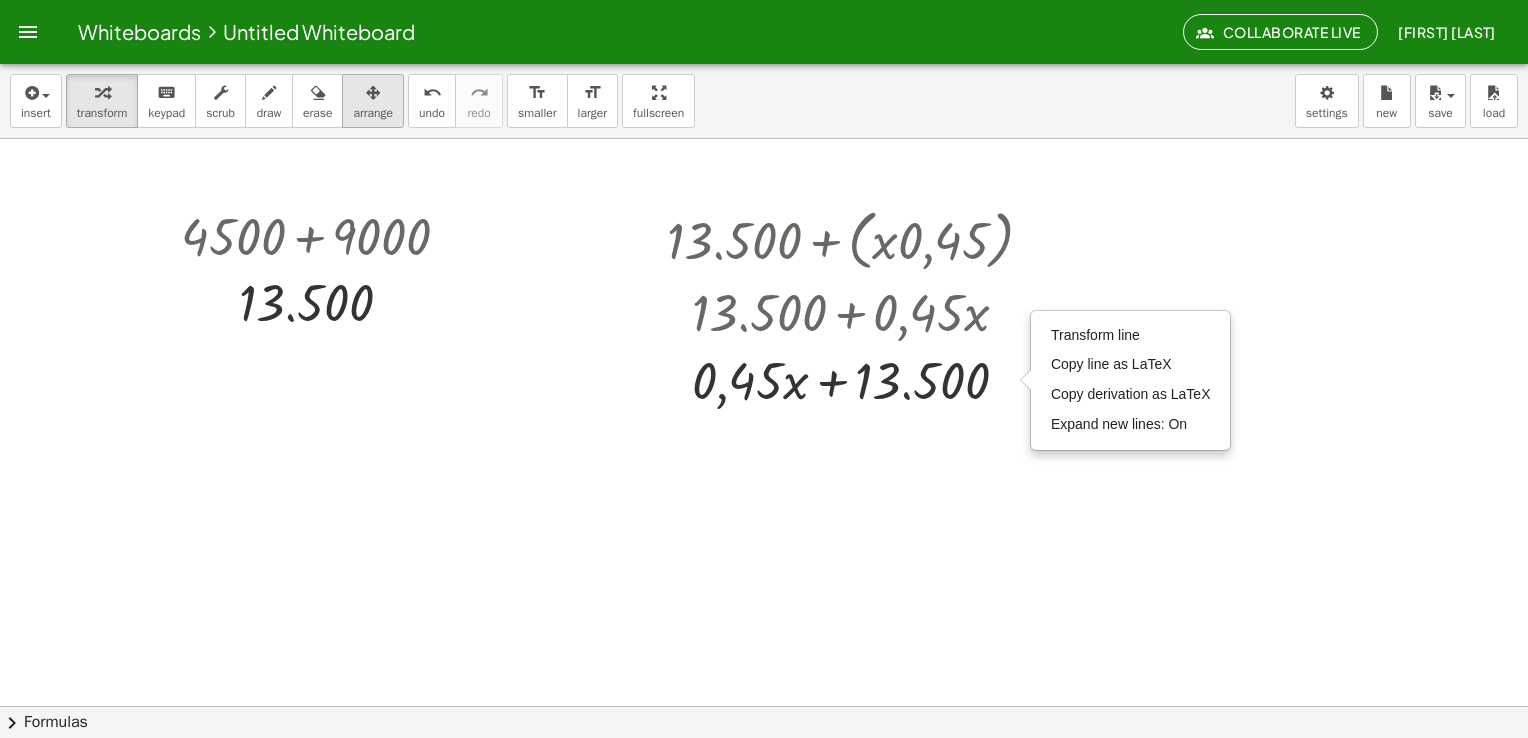 click at bounding box center (373, 92) 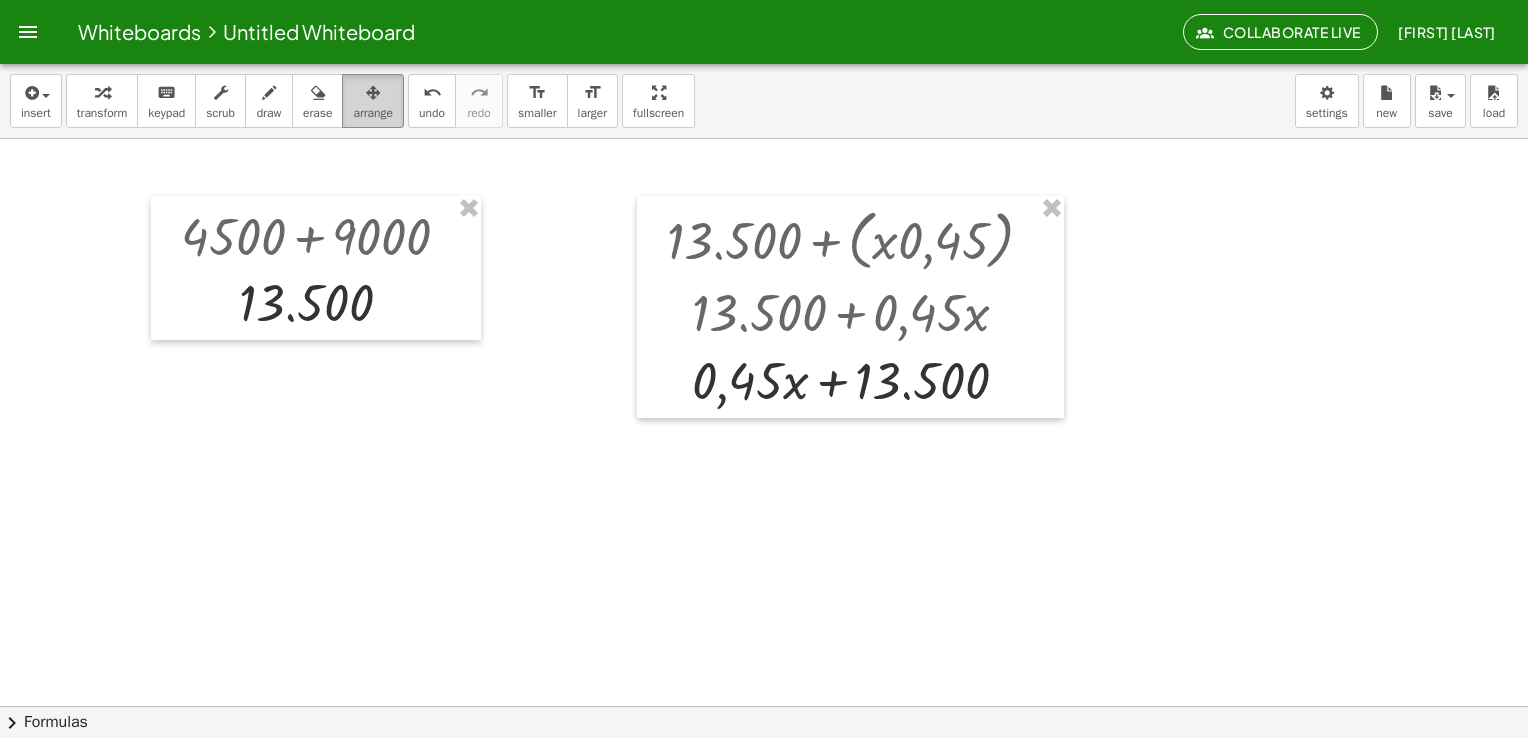 click at bounding box center (373, 93) 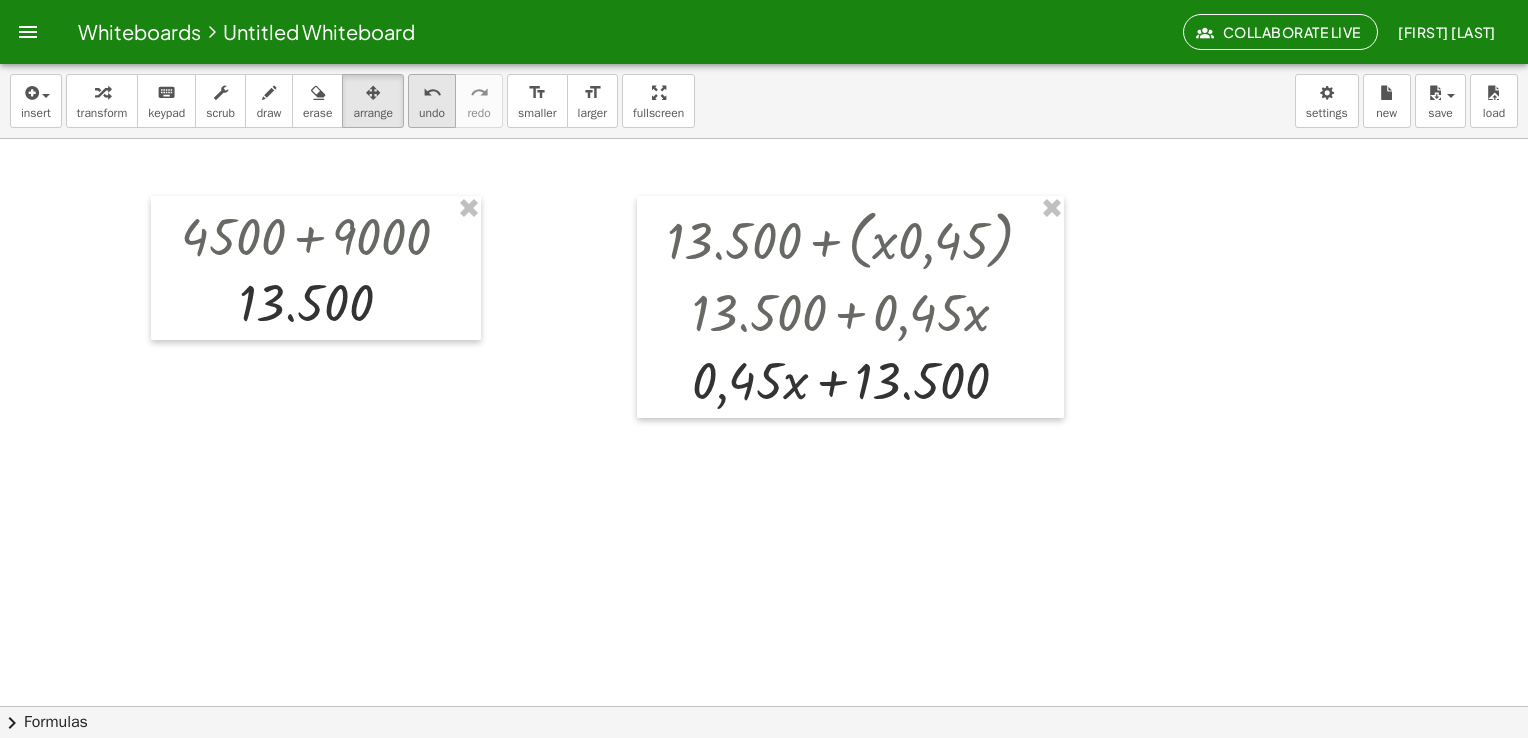 click on "undo" at bounding box center (432, 92) 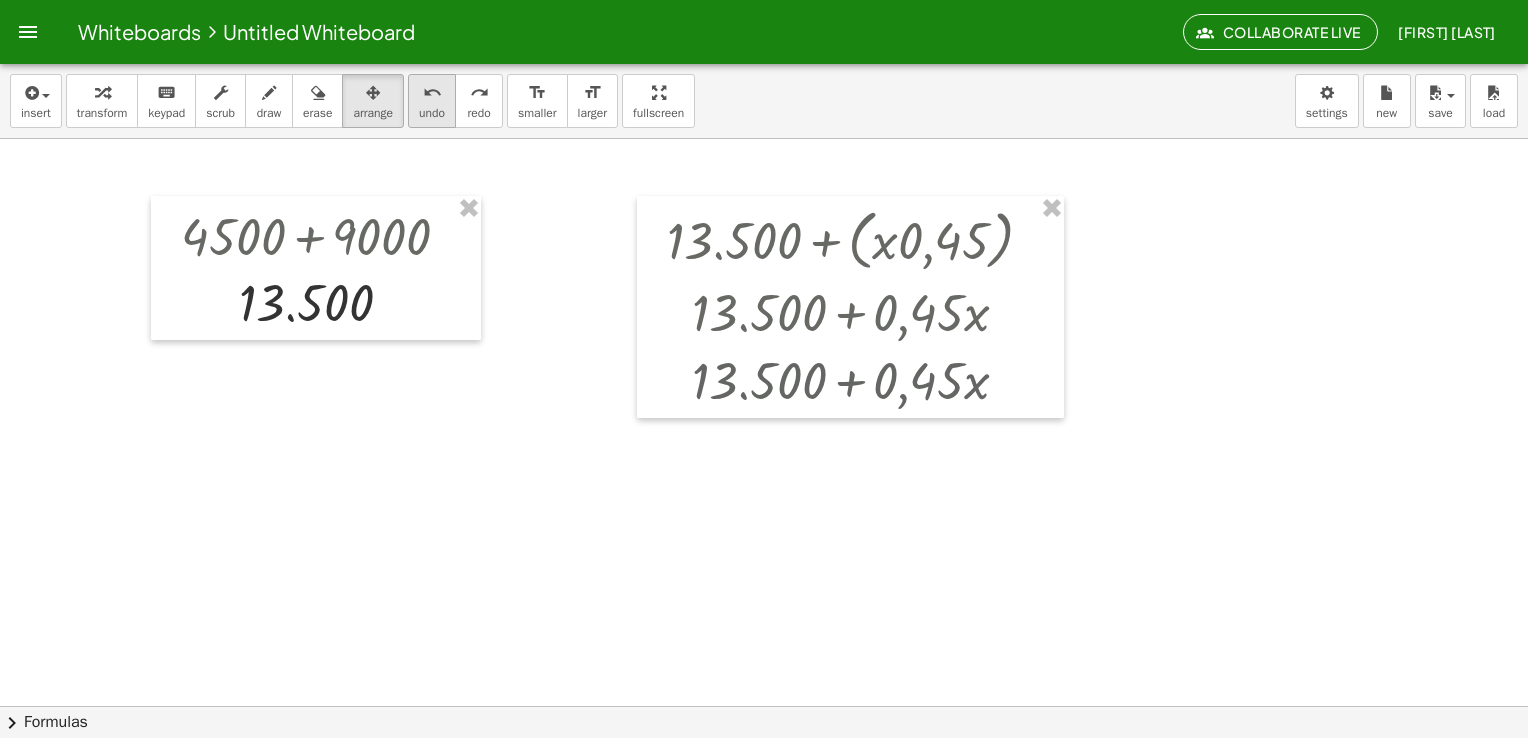 click on "undo" at bounding box center [432, 92] 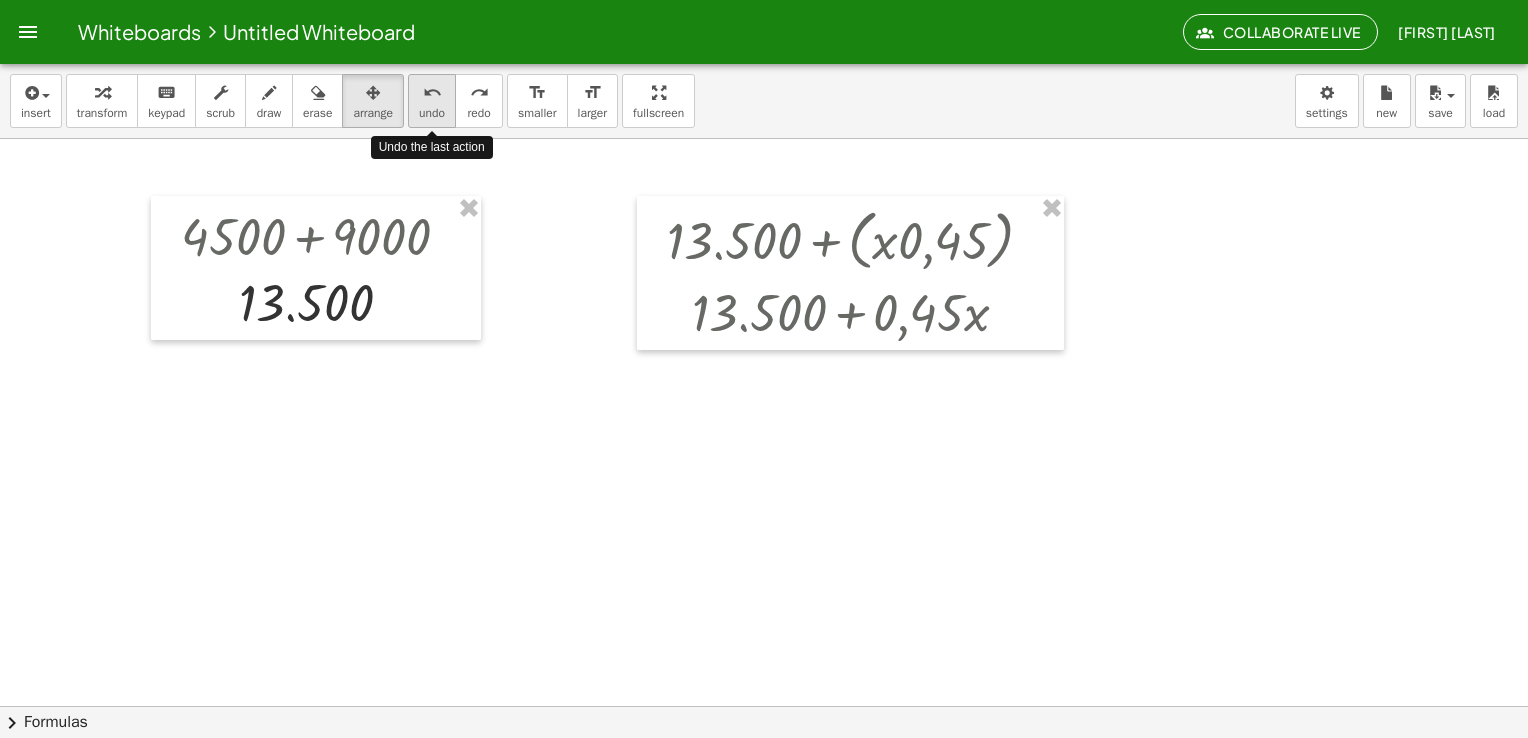 click on "undo" at bounding box center [432, 92] 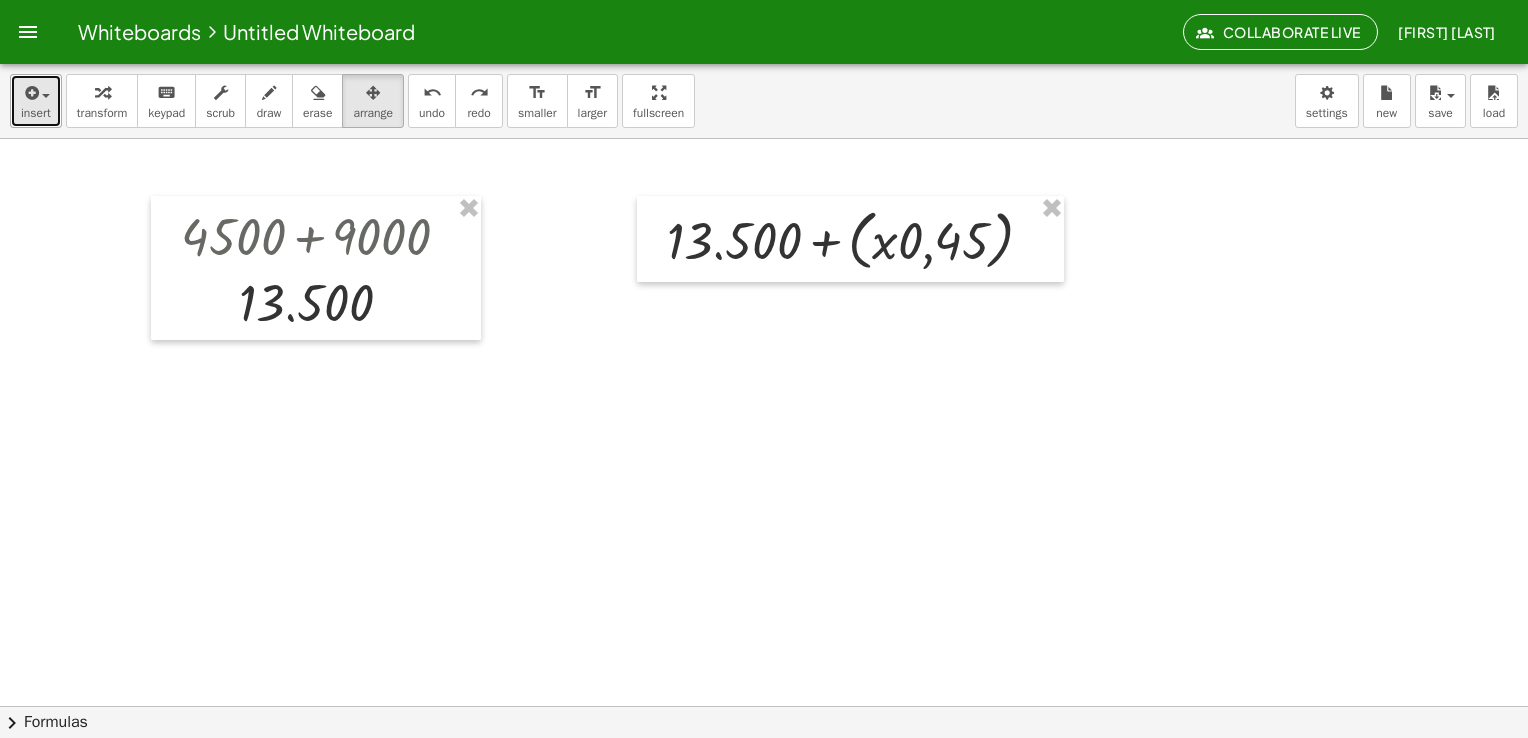 click at bounding box center [36, 92] 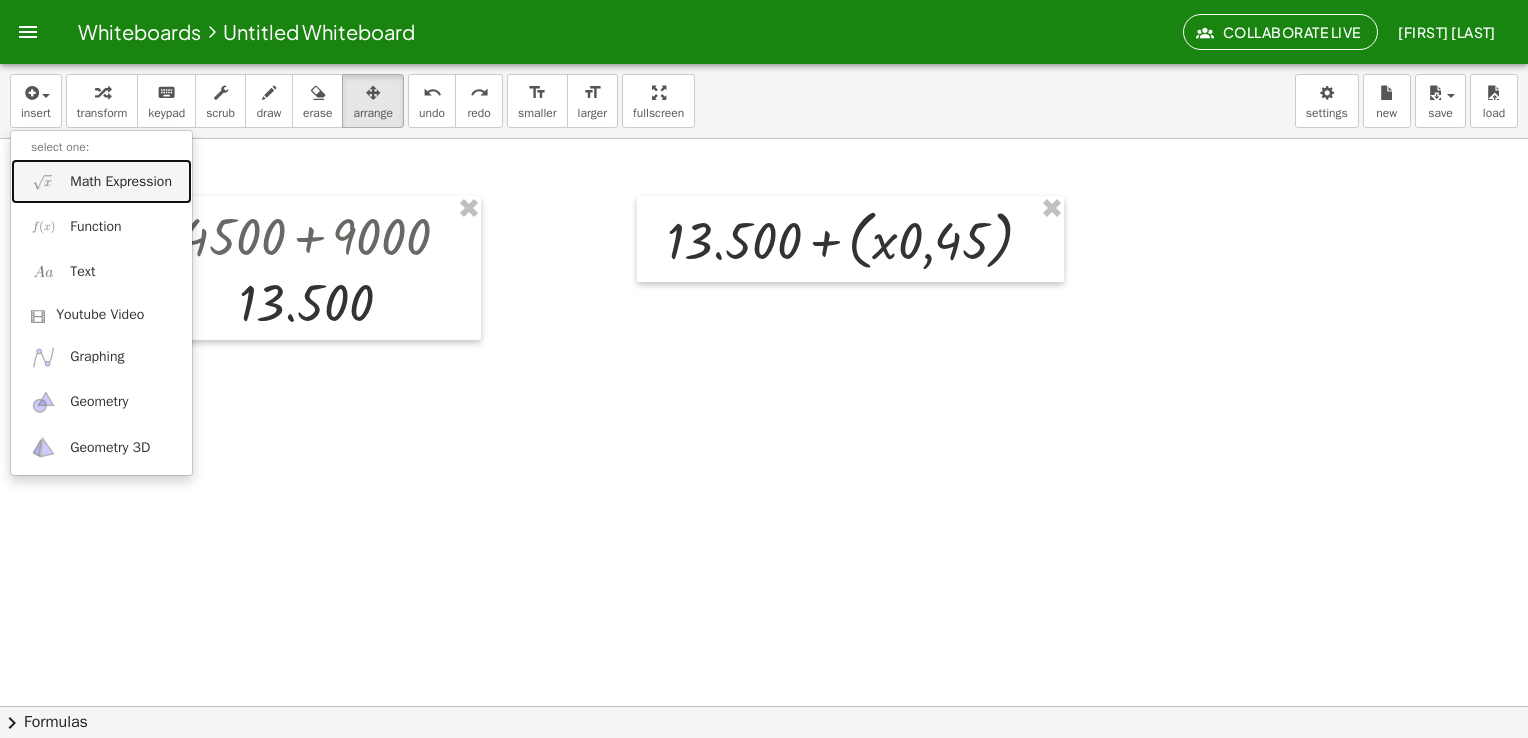 click on "Math Expression" at bounding box center [101, 181] 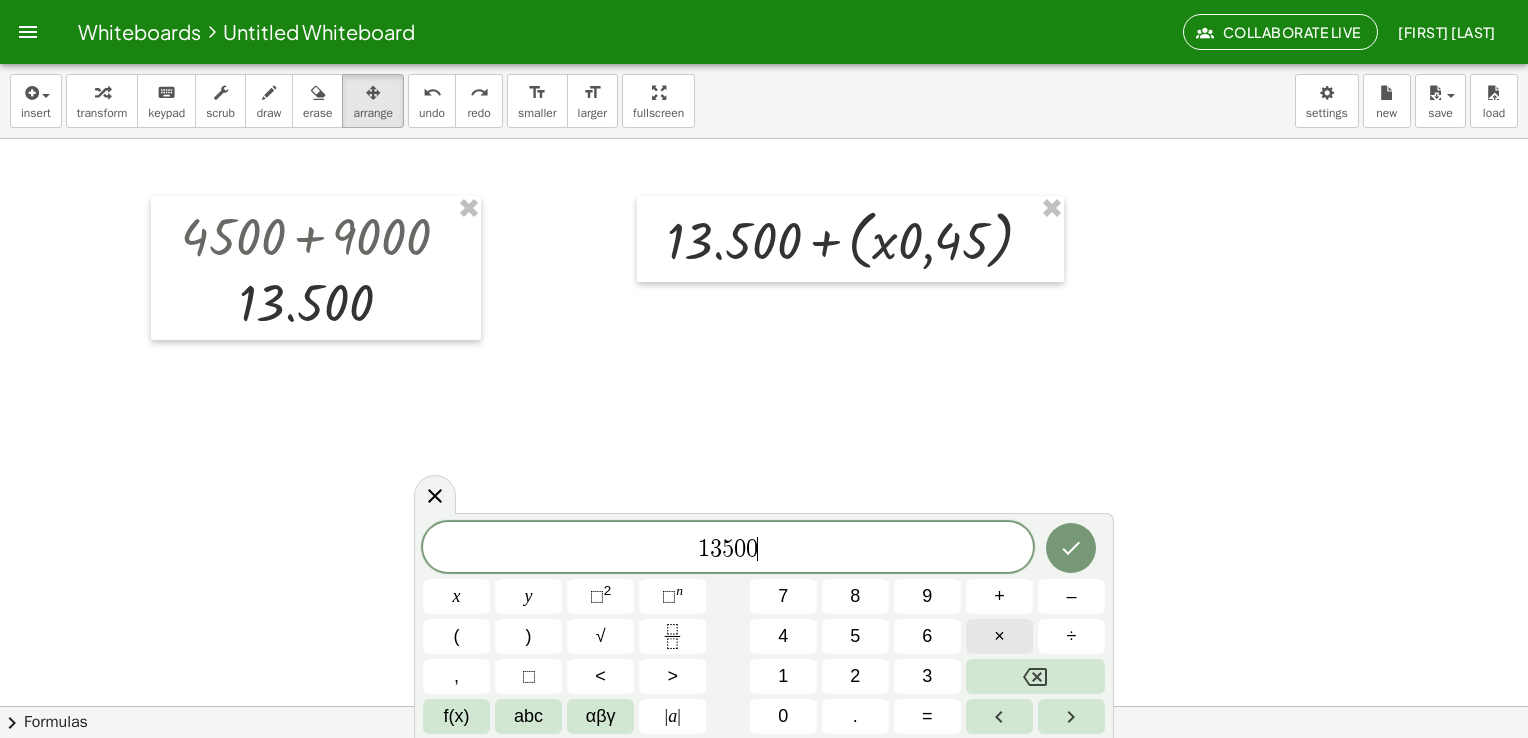 click on "×" at bounding box center [999, 636] 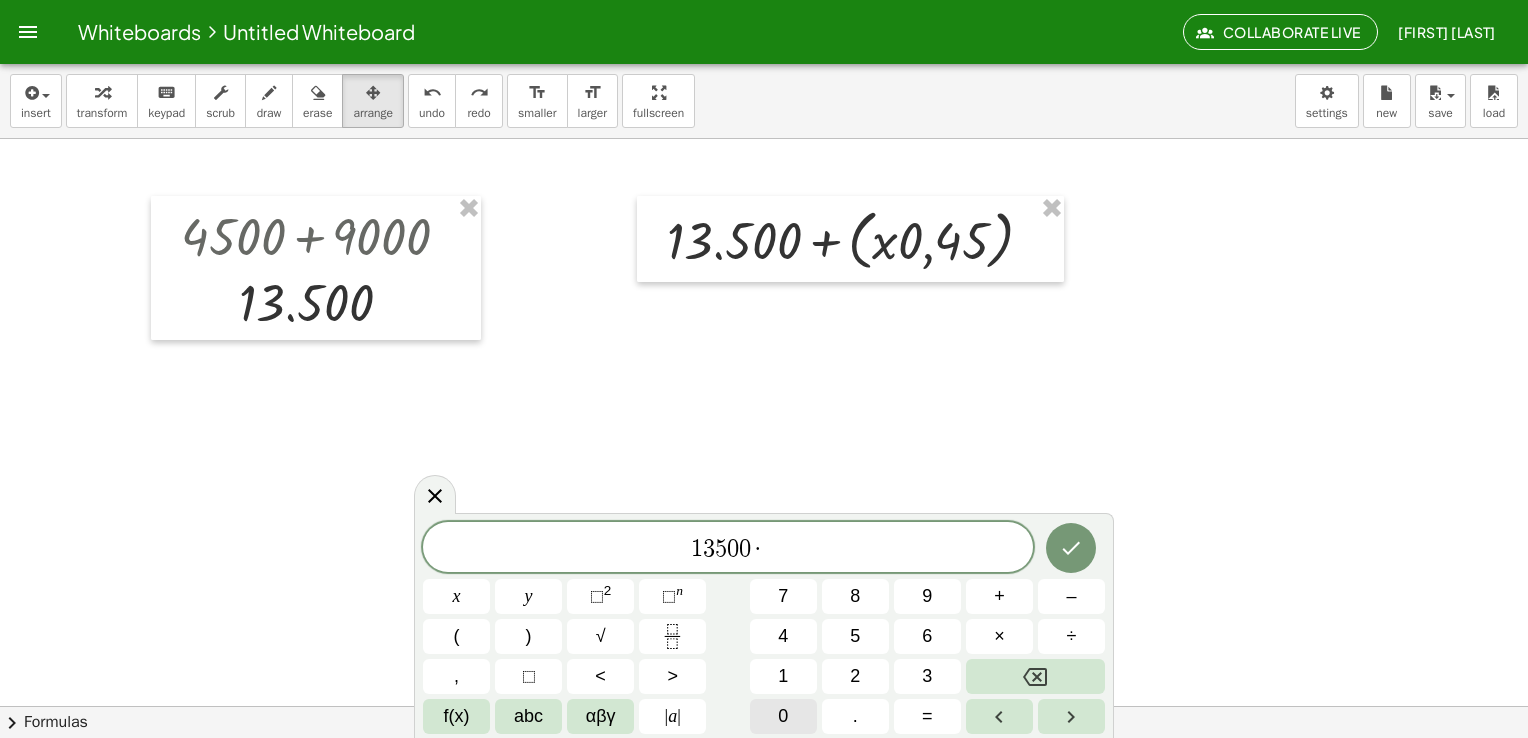 click on "0" at bounding box center [783, 716] 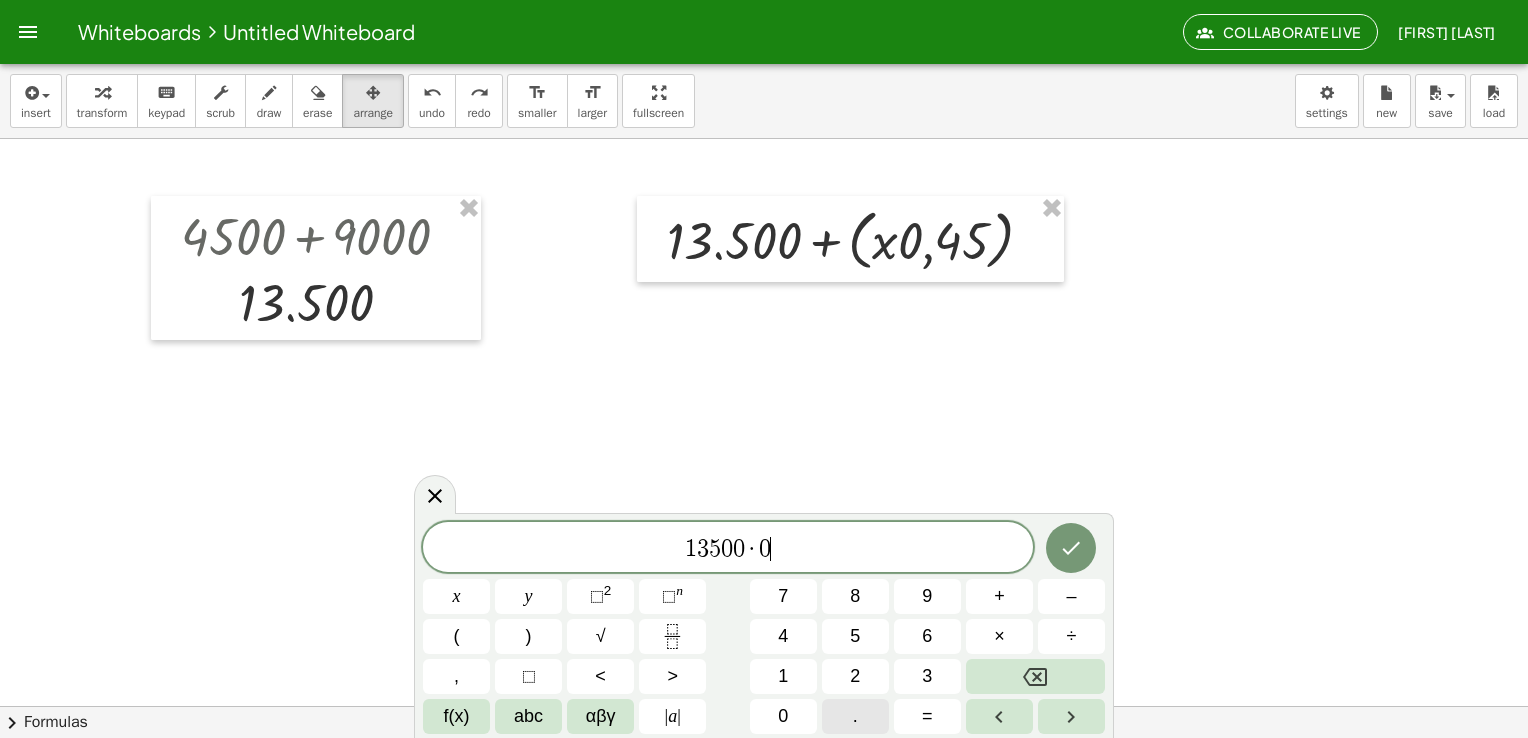 click on "." at bounding box center (855, 716) 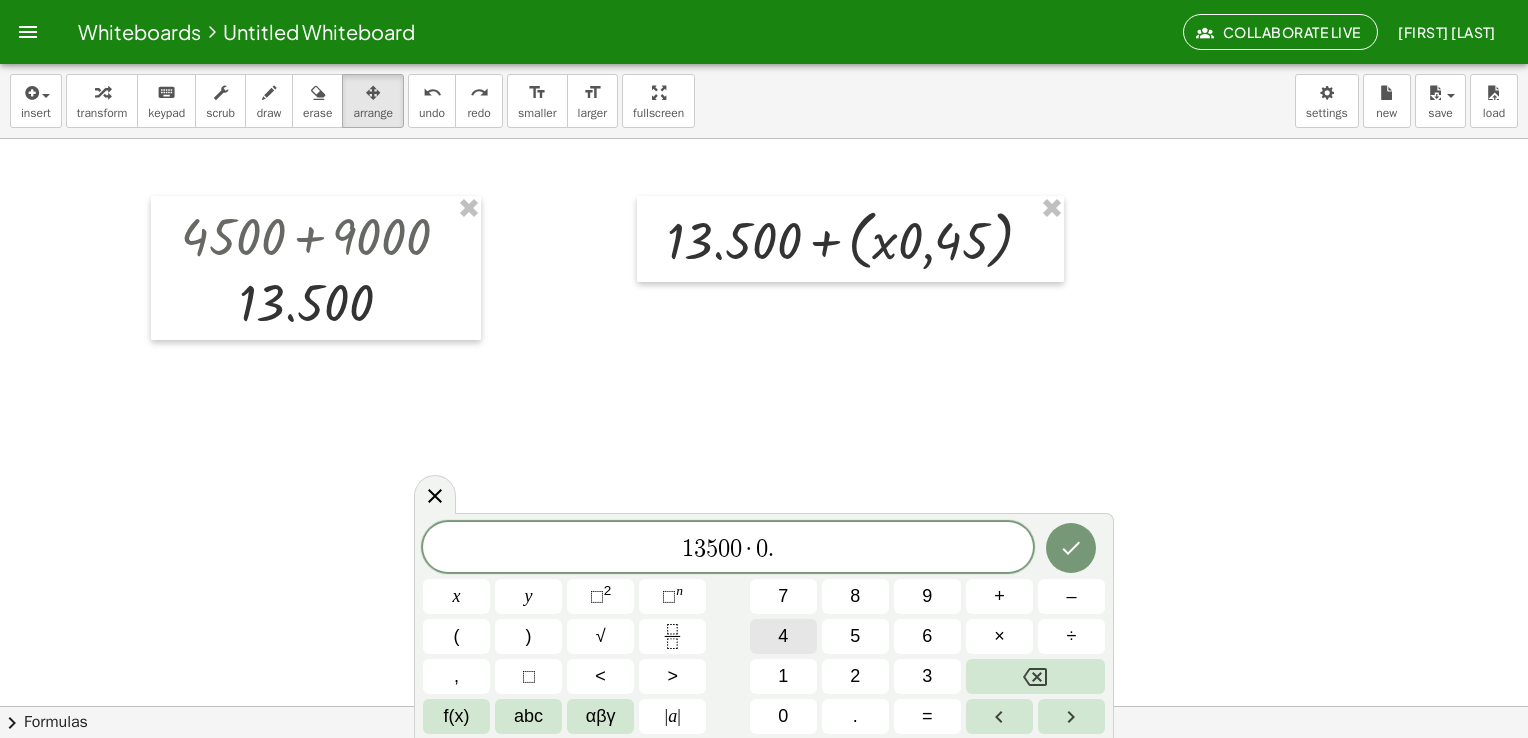 click on "4" at bounding box center (783, 636) 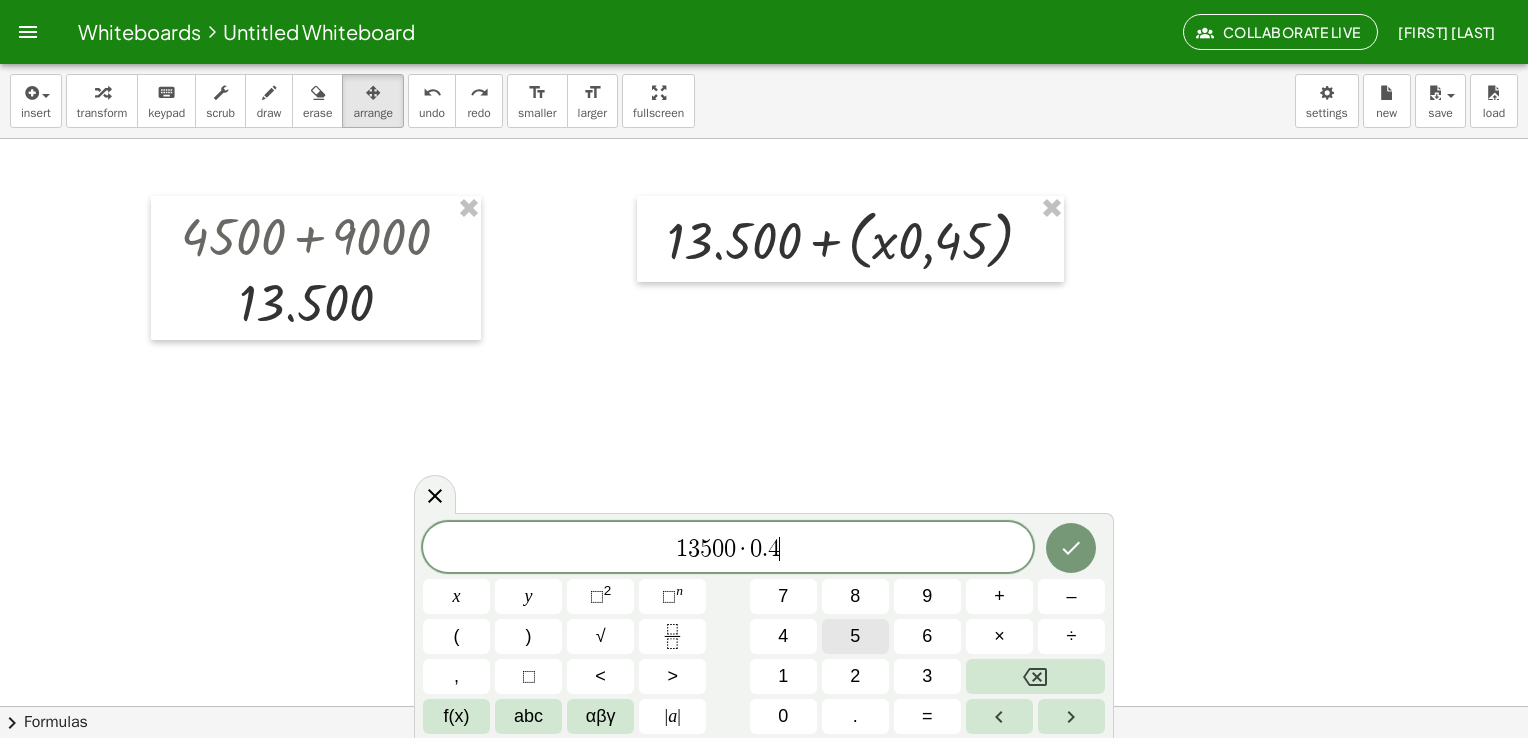 click on "5" at bounding box center [855, 636] 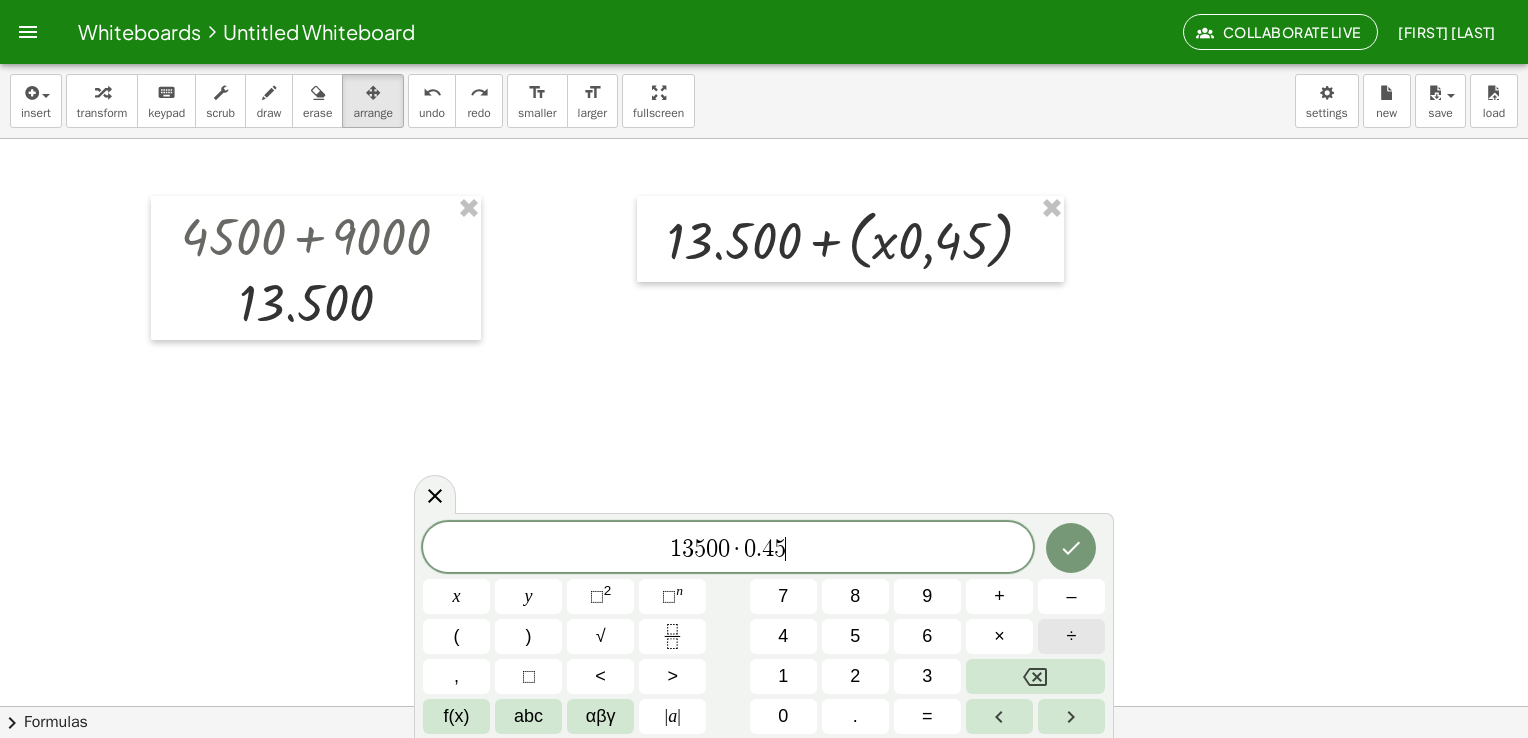 click on "÷" at bounding box center (1071, 636) 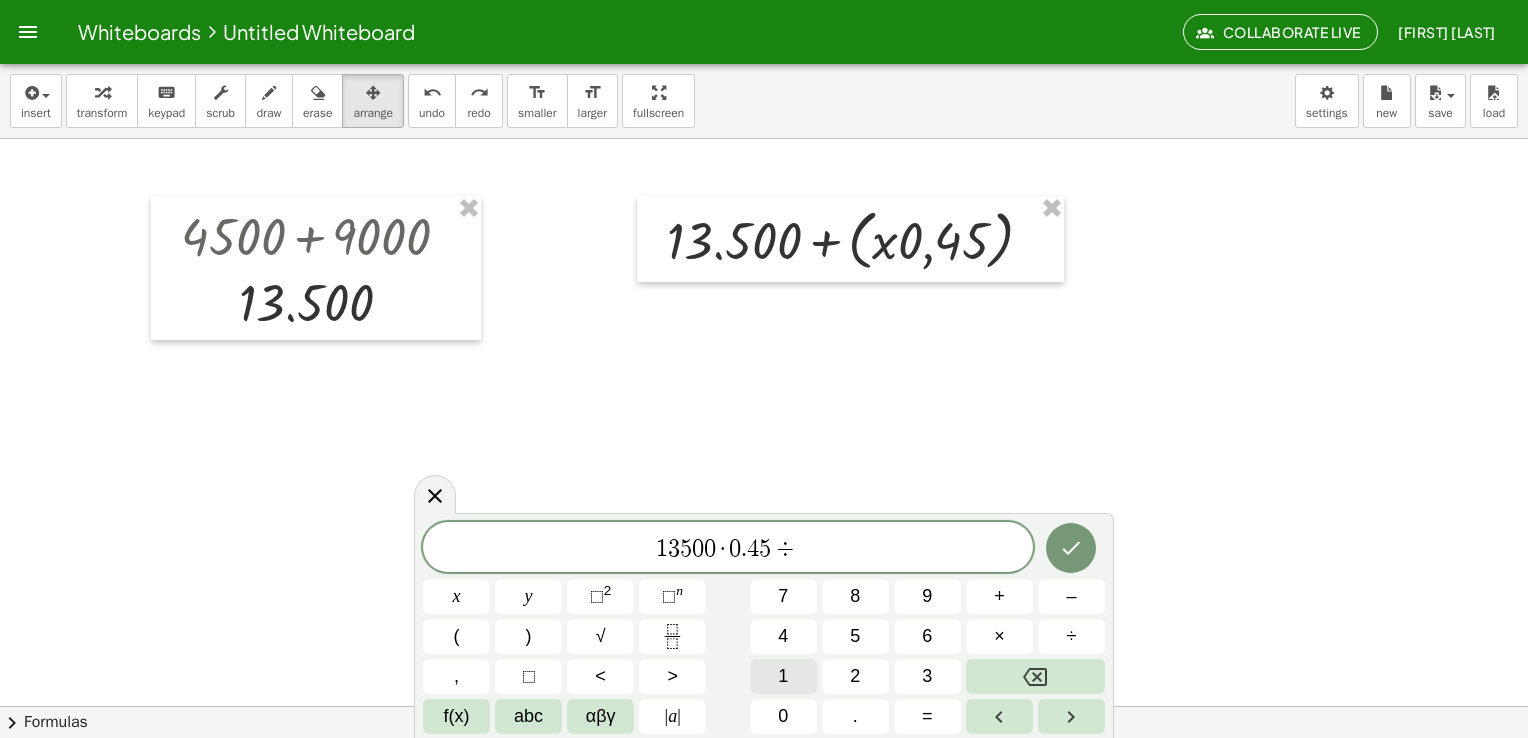 click on "1" at bounding box center (783, 676) 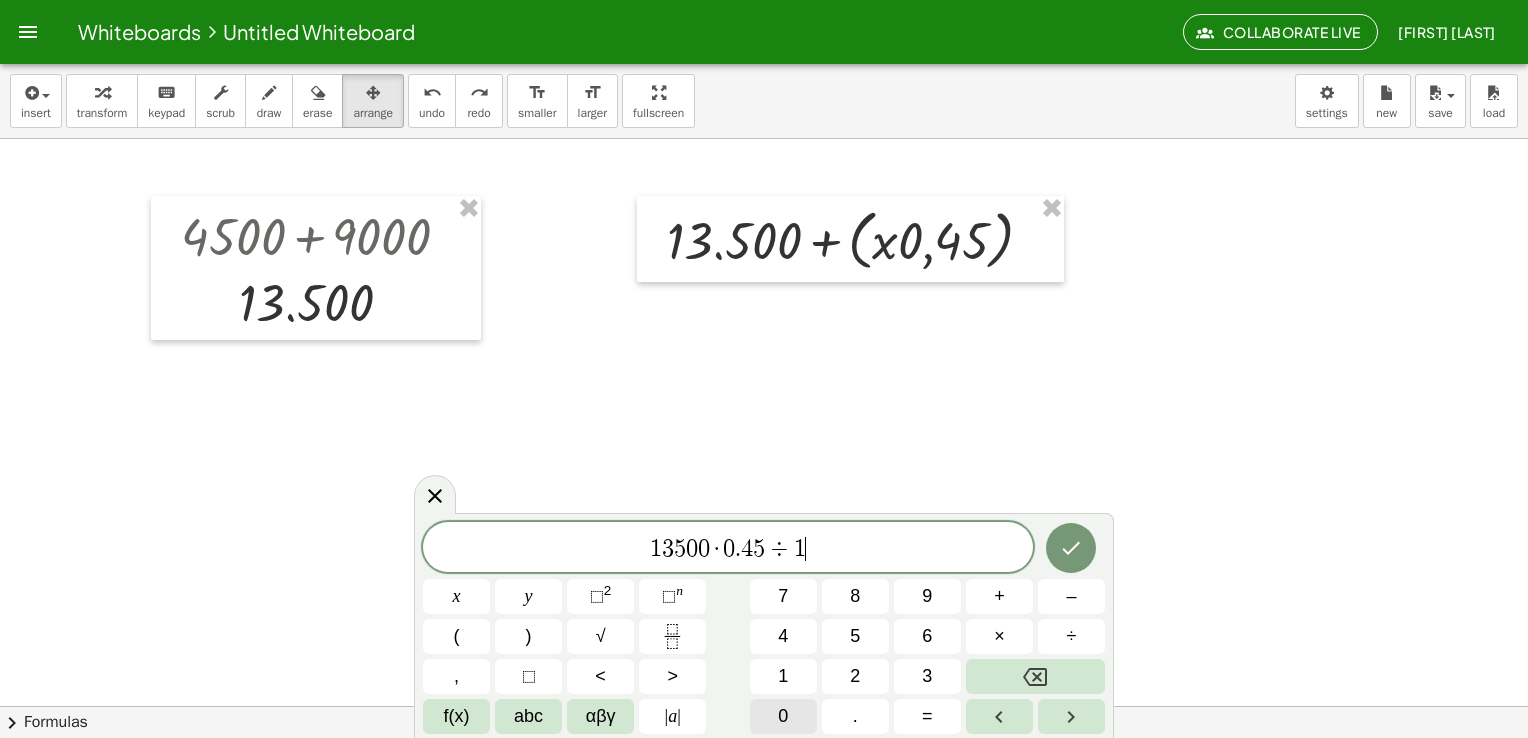 click on "0" at bounding box center (783, 716) 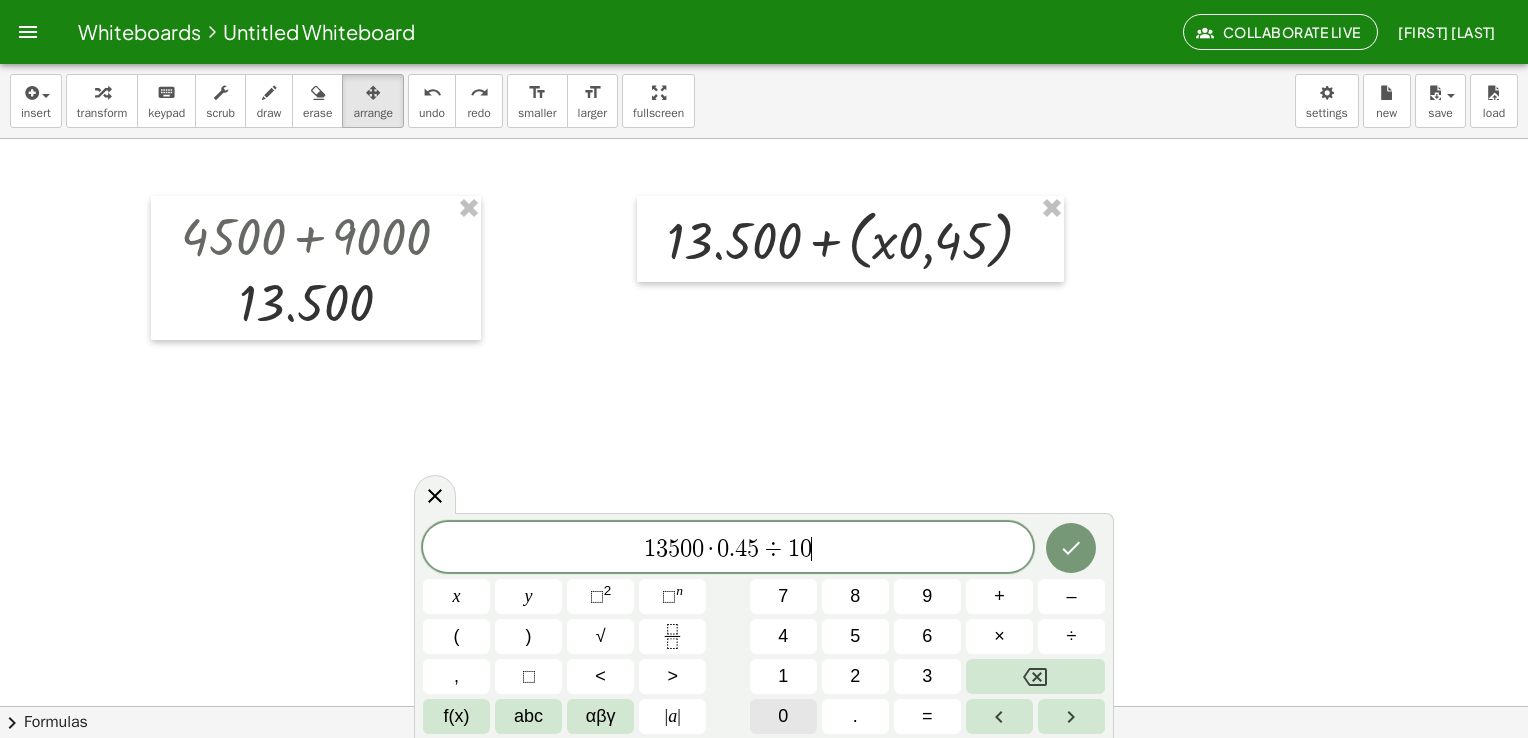 click on "0" at bounding box center (783, 716) 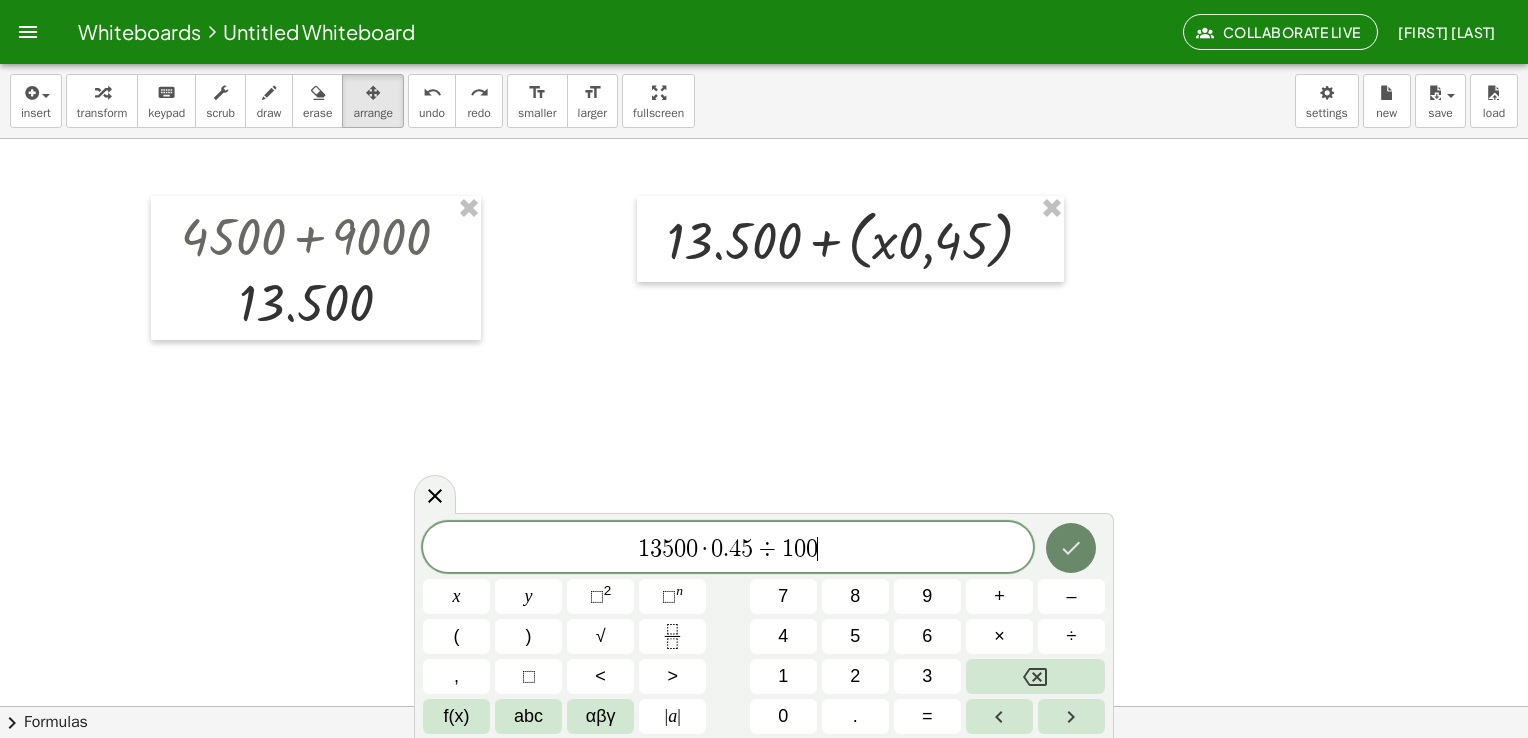 click at bounding box center [1071, 548] 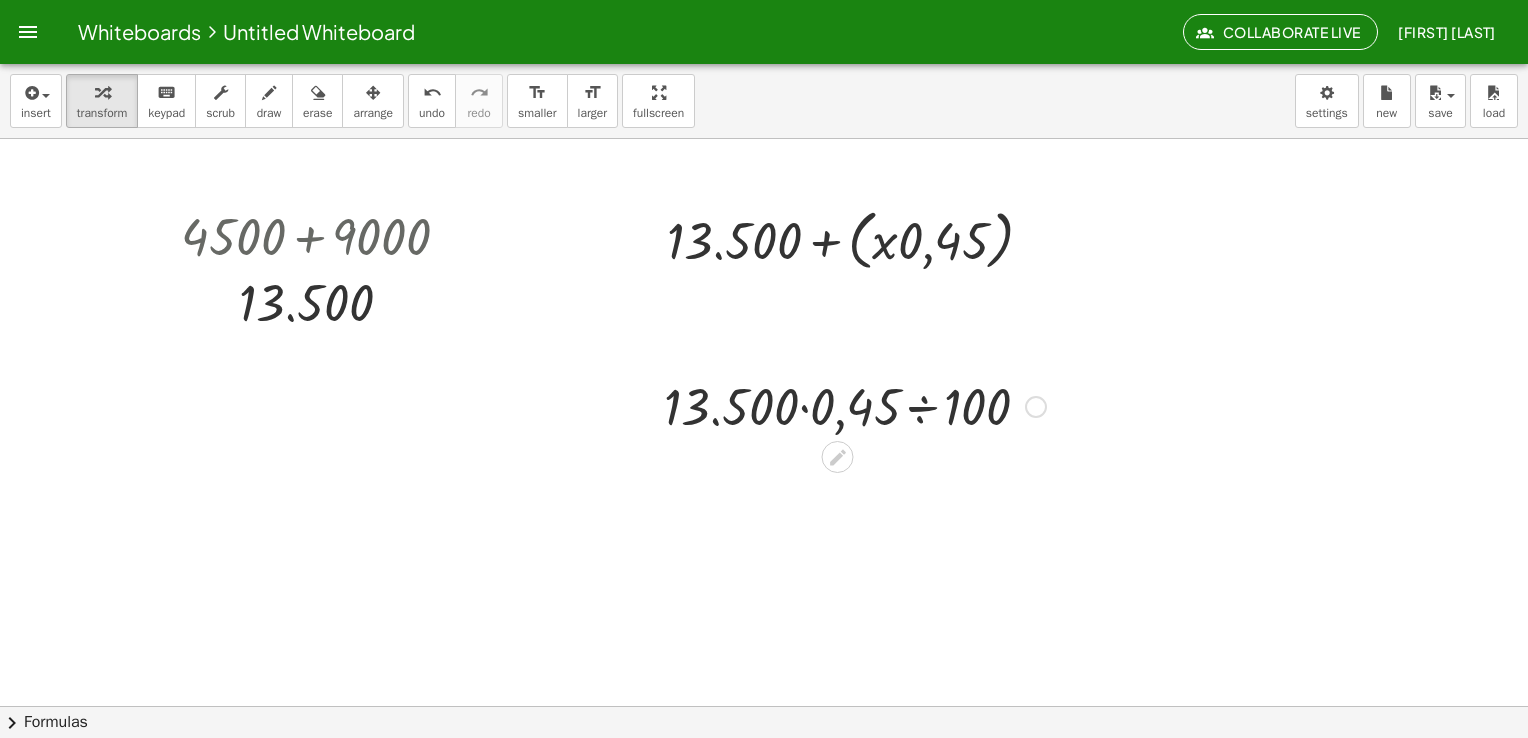 click at bounding box center [855, 405] 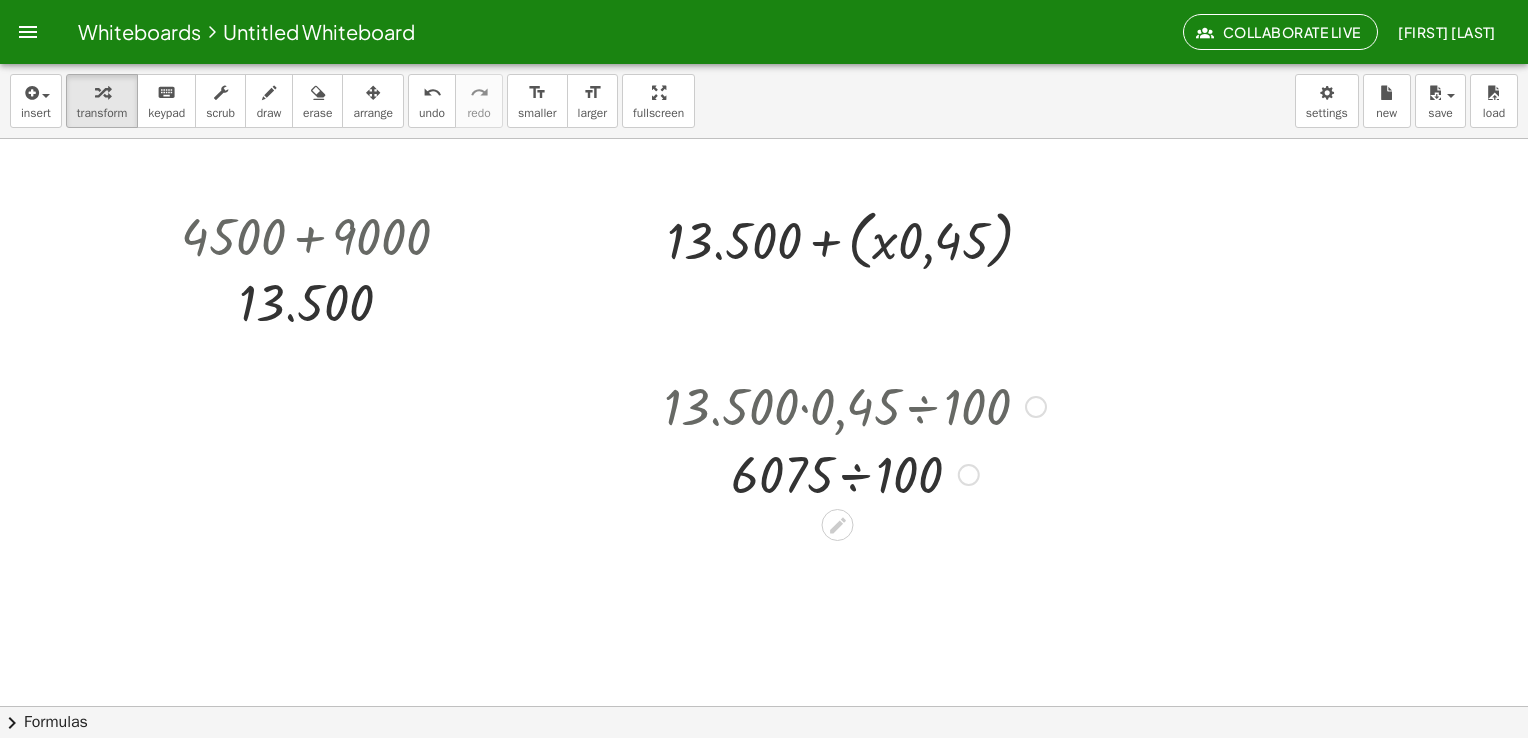 click at bounding box center (855, 473) 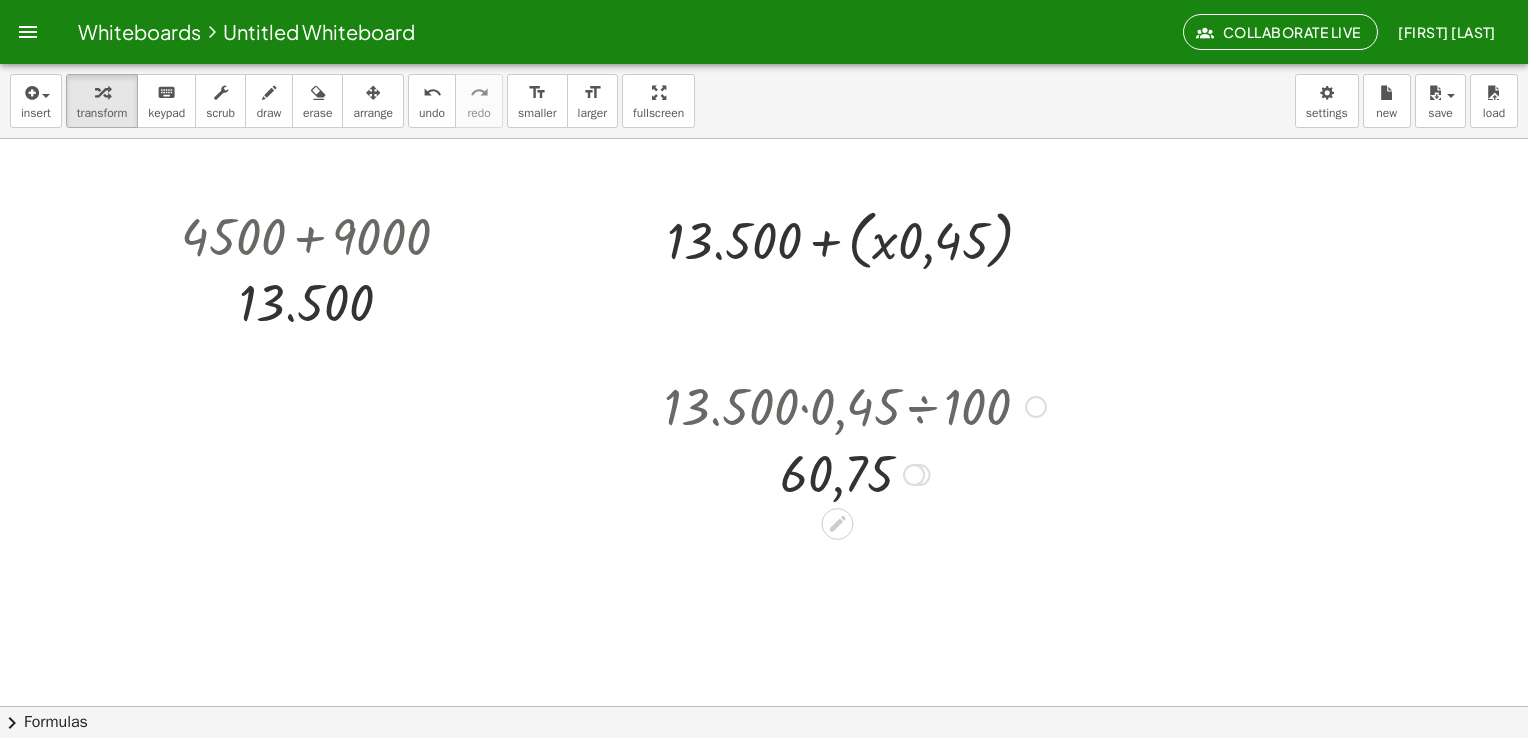 click at bounding box center (1036, 407) 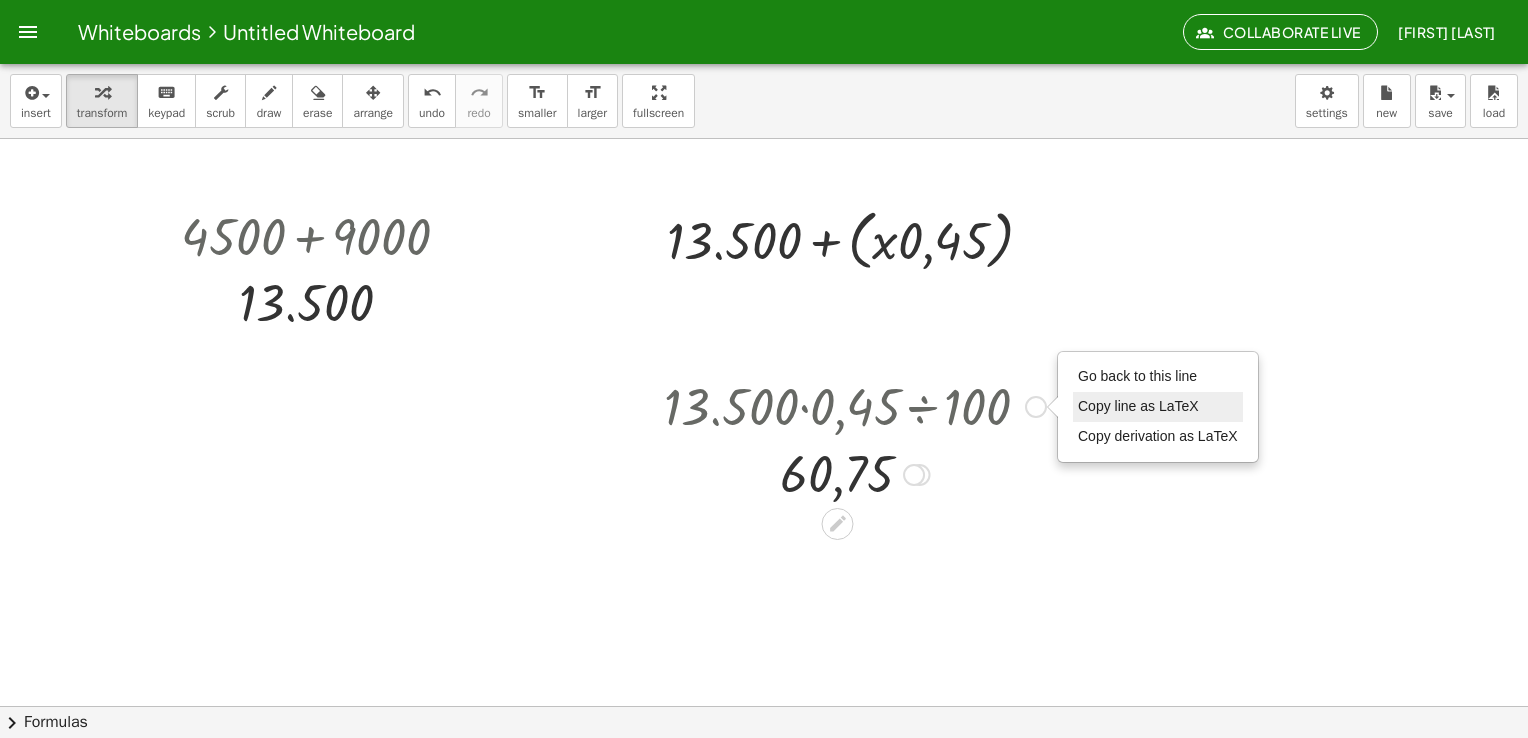 click on "Copy line as LaTeX" at bounding box center (1158, 407) 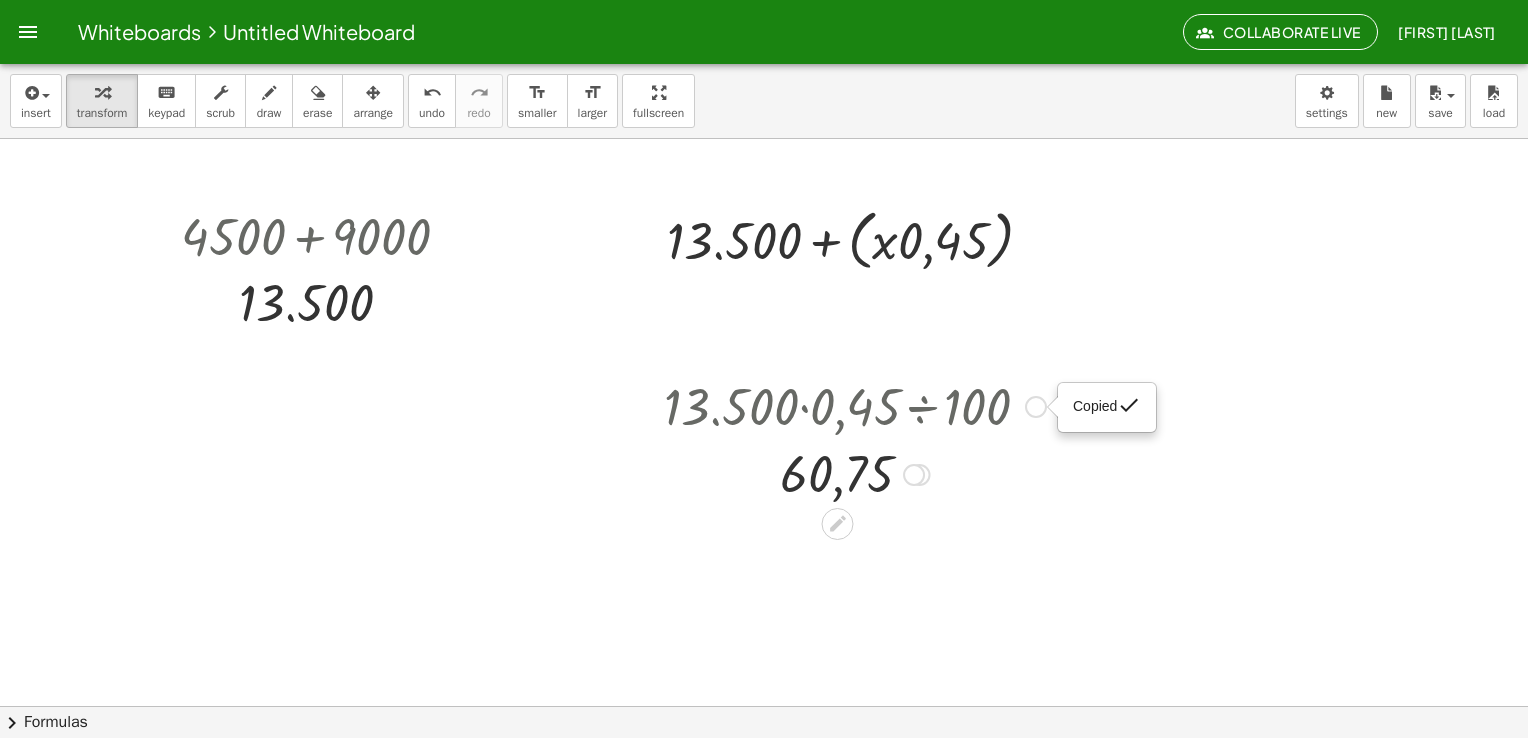 click on "Copied done" at bounding box center (1036, 407) 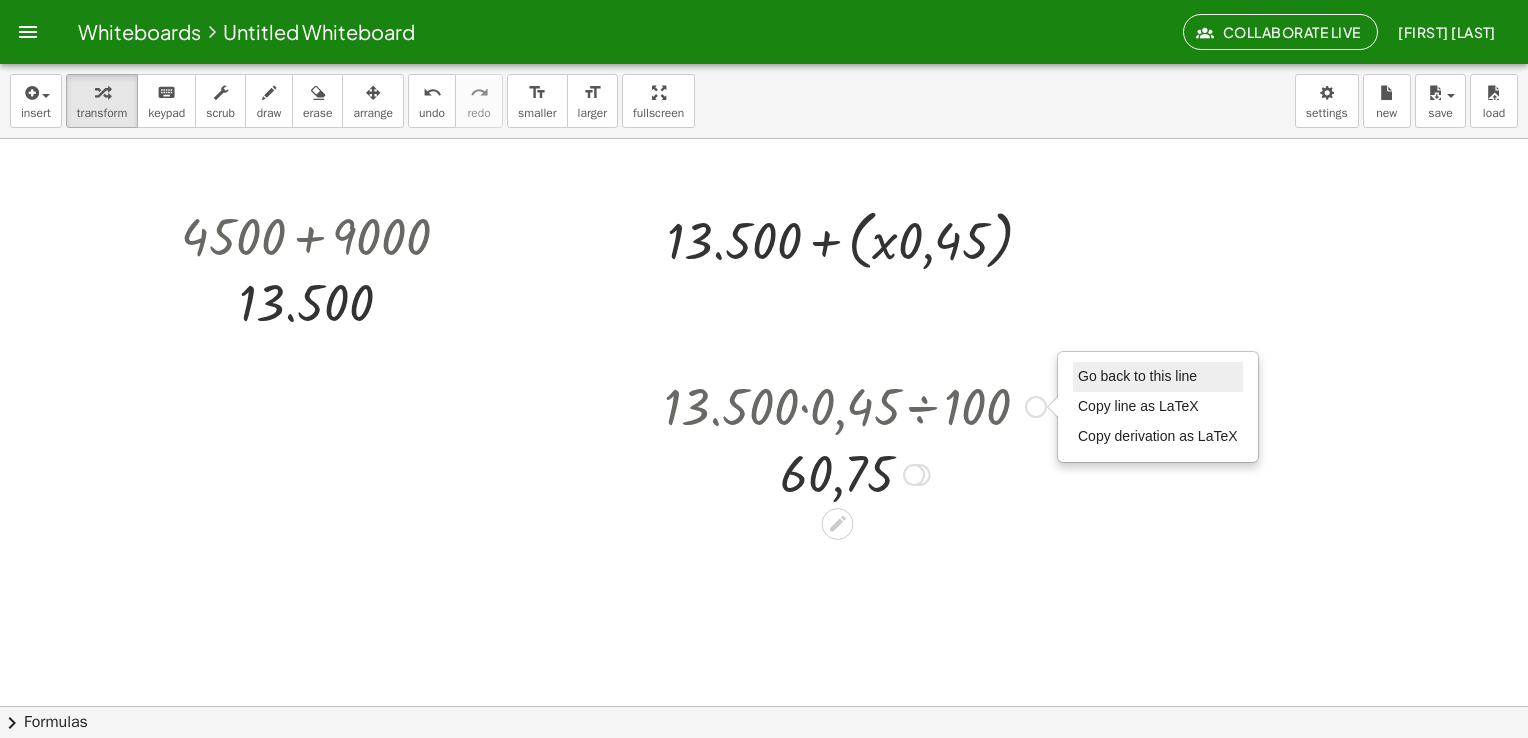 click on "Go back to this line Copy line as LaTeX Copy derivation as LaTeX" at bounding box center (1158, 407) 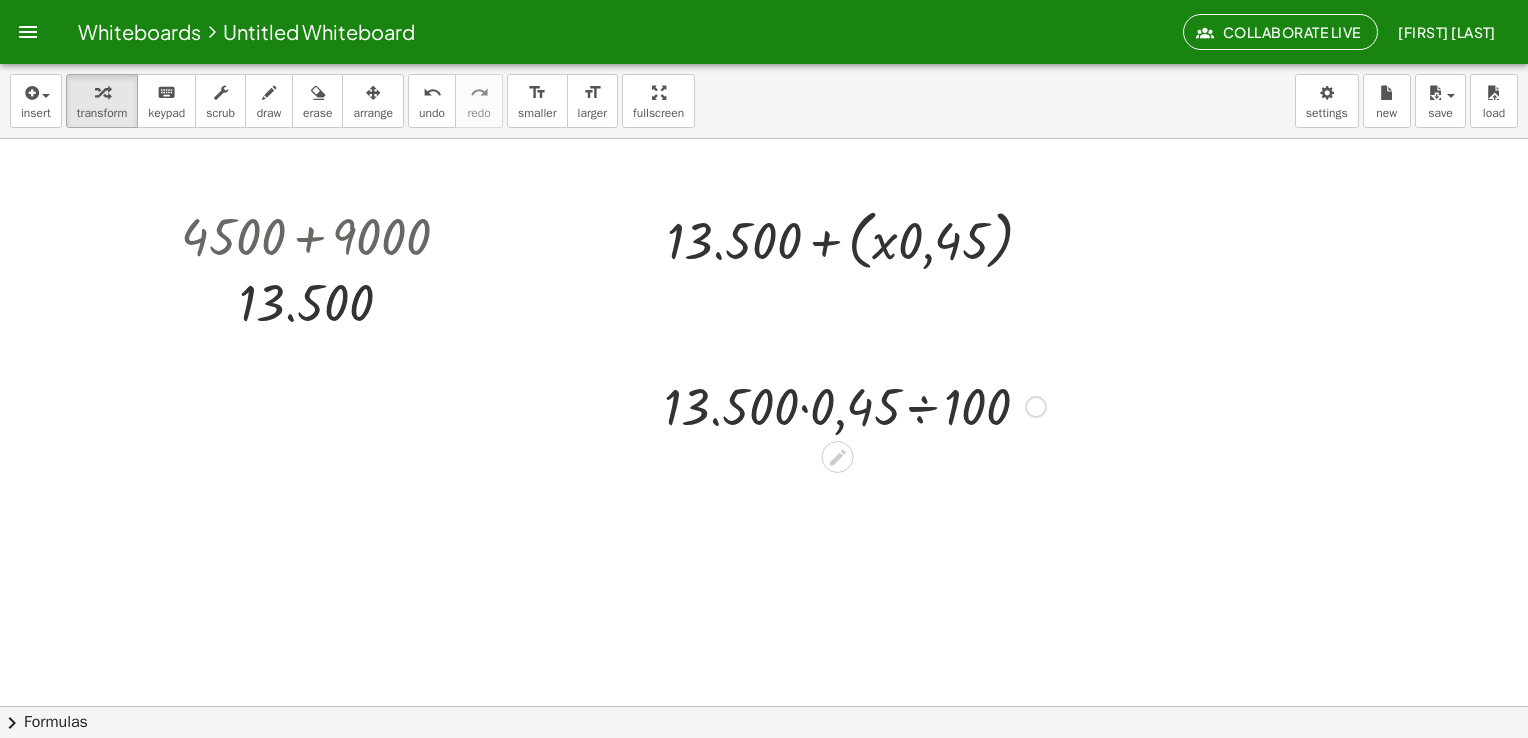 drag, startPoint x: 1042, startPoint y: 410, endPoint x: 964, endPoint y: 404, distance: 78.23043 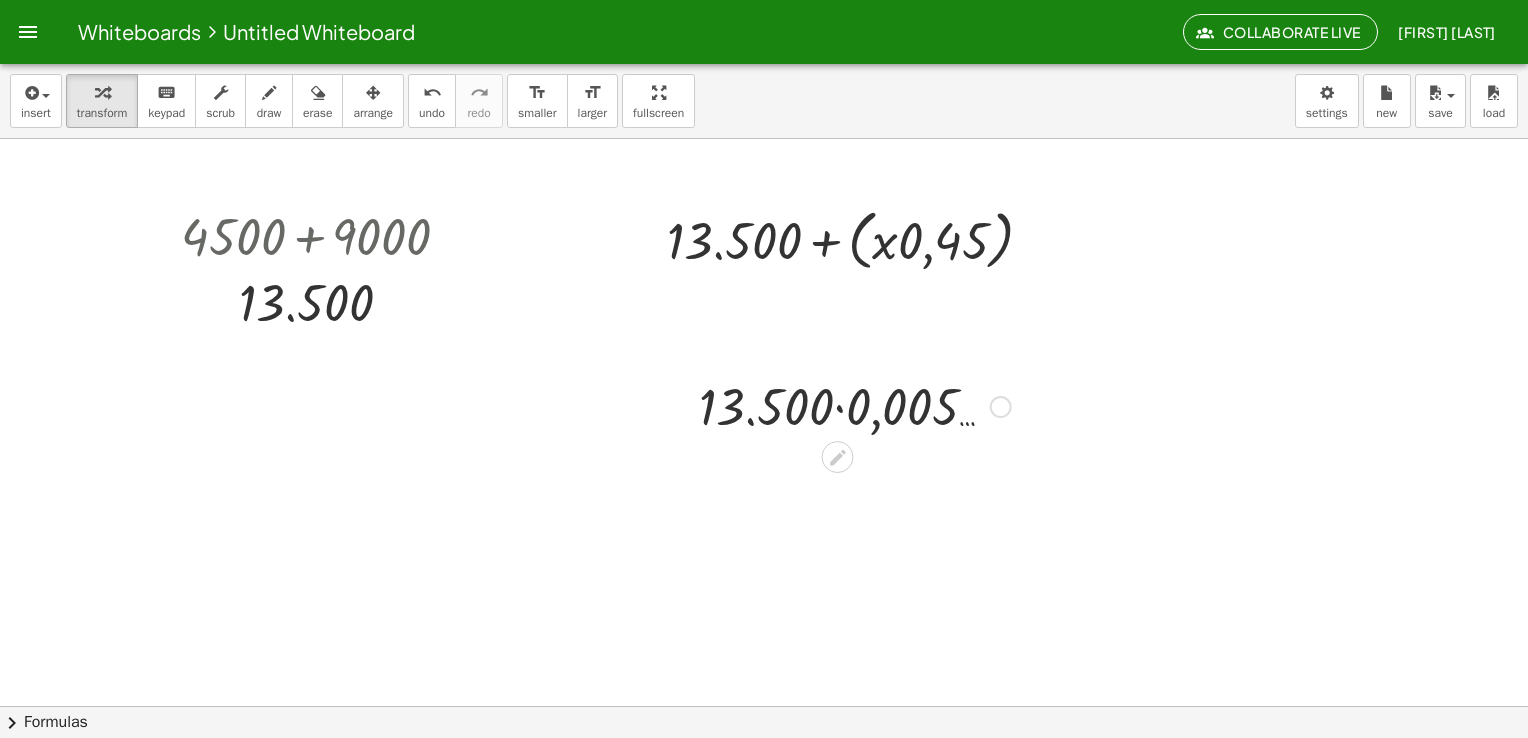 click on "· 13.500 · 0,45 ÷ 100 · 13.500 · 0,005 … Go back to this line Copy line as LaTeX Copy derivation as LaTeX" at bounding box center [838, 407] 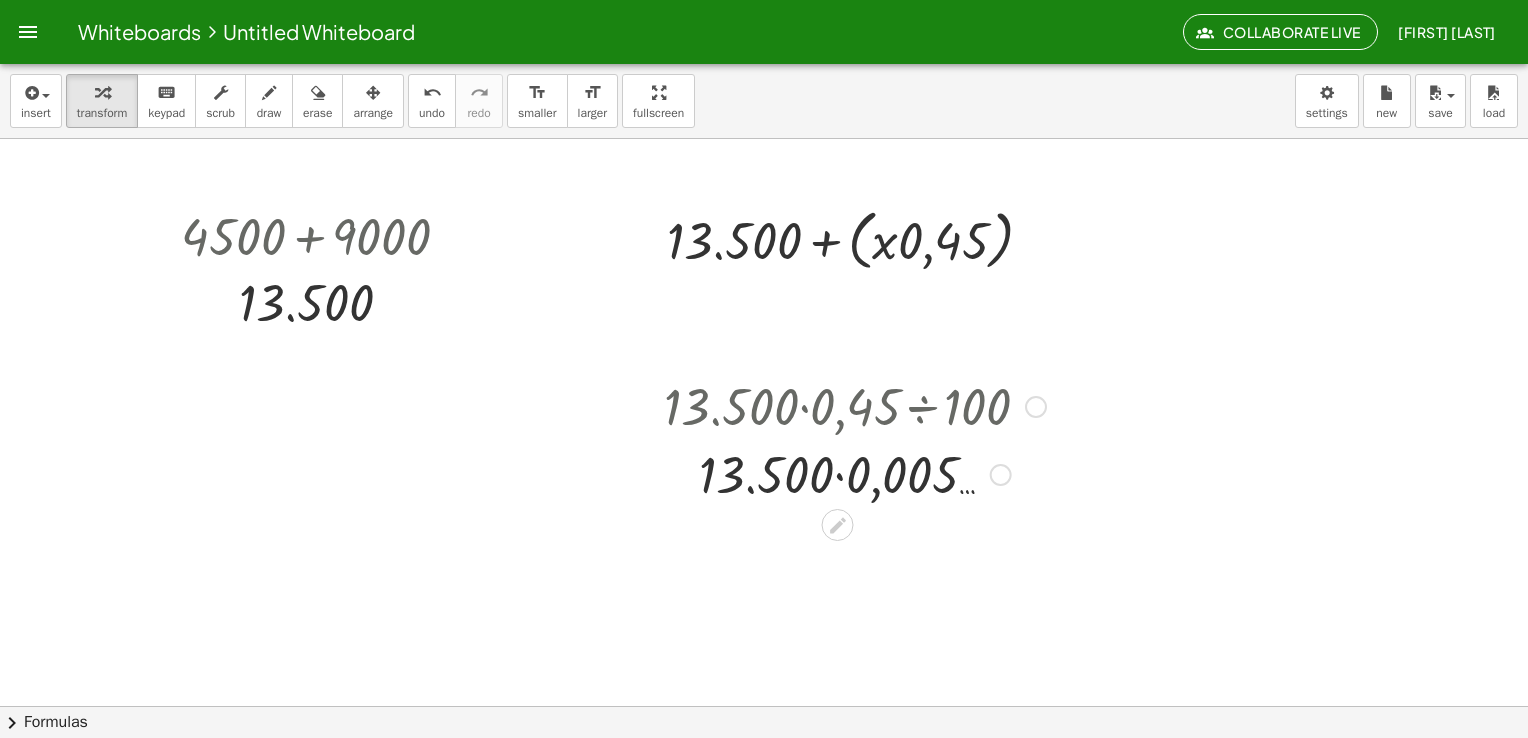 click on "Transform line Copy line as LaTeX Copy derivation as LaTeX Expand new lines: On" at bounding box center (1001, 475) 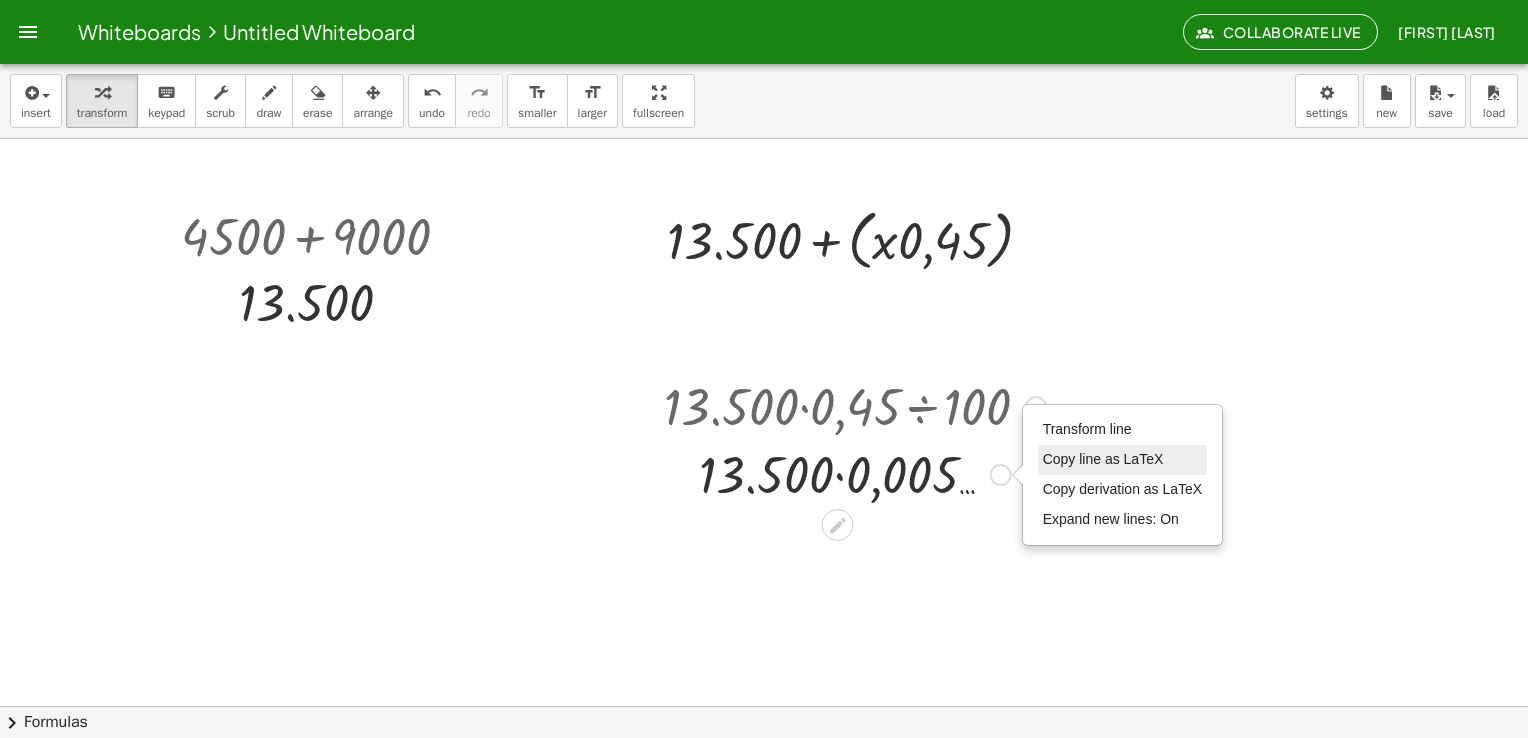 click on "Copy line as LaTeX" at bounding box center [1103, 459] 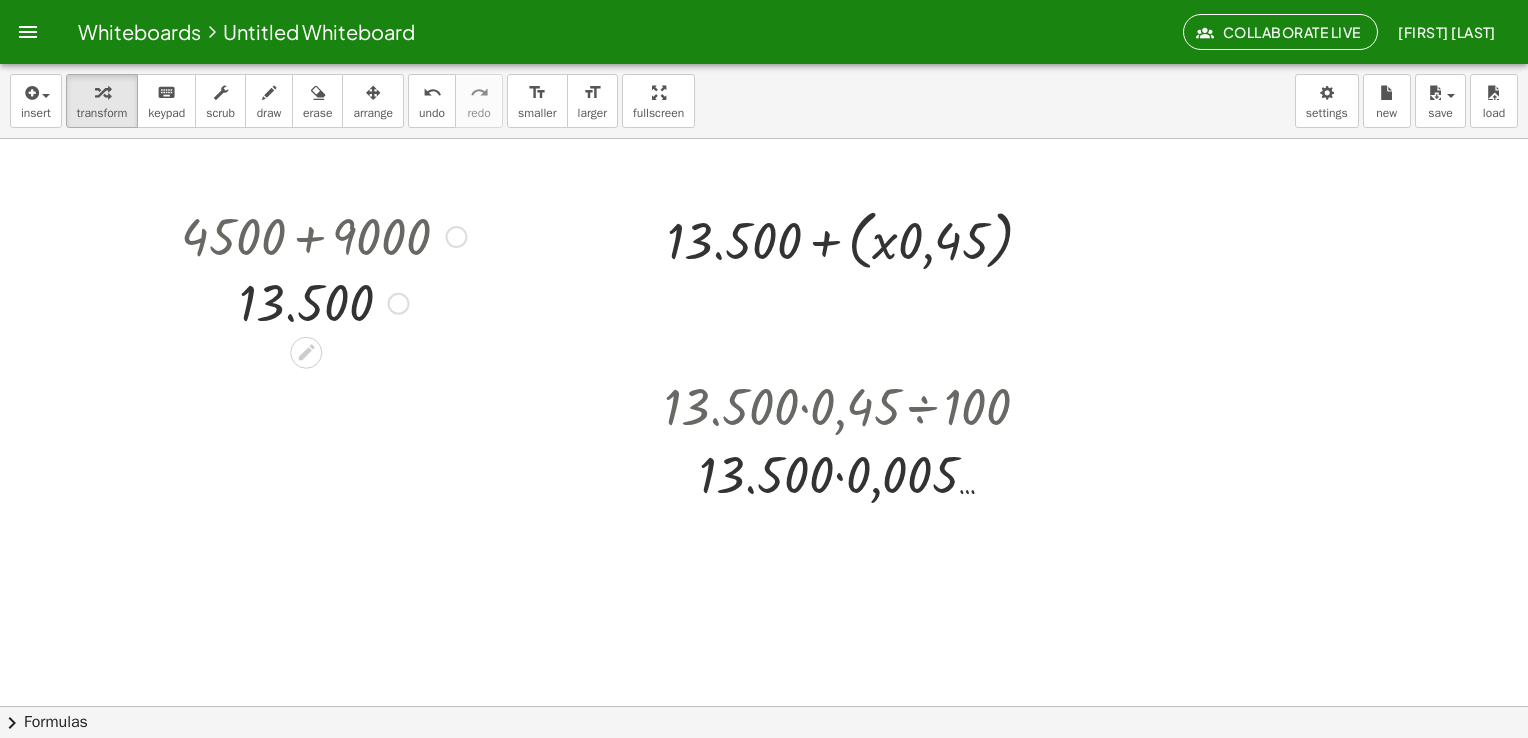 click at bounding box center [323, 235] 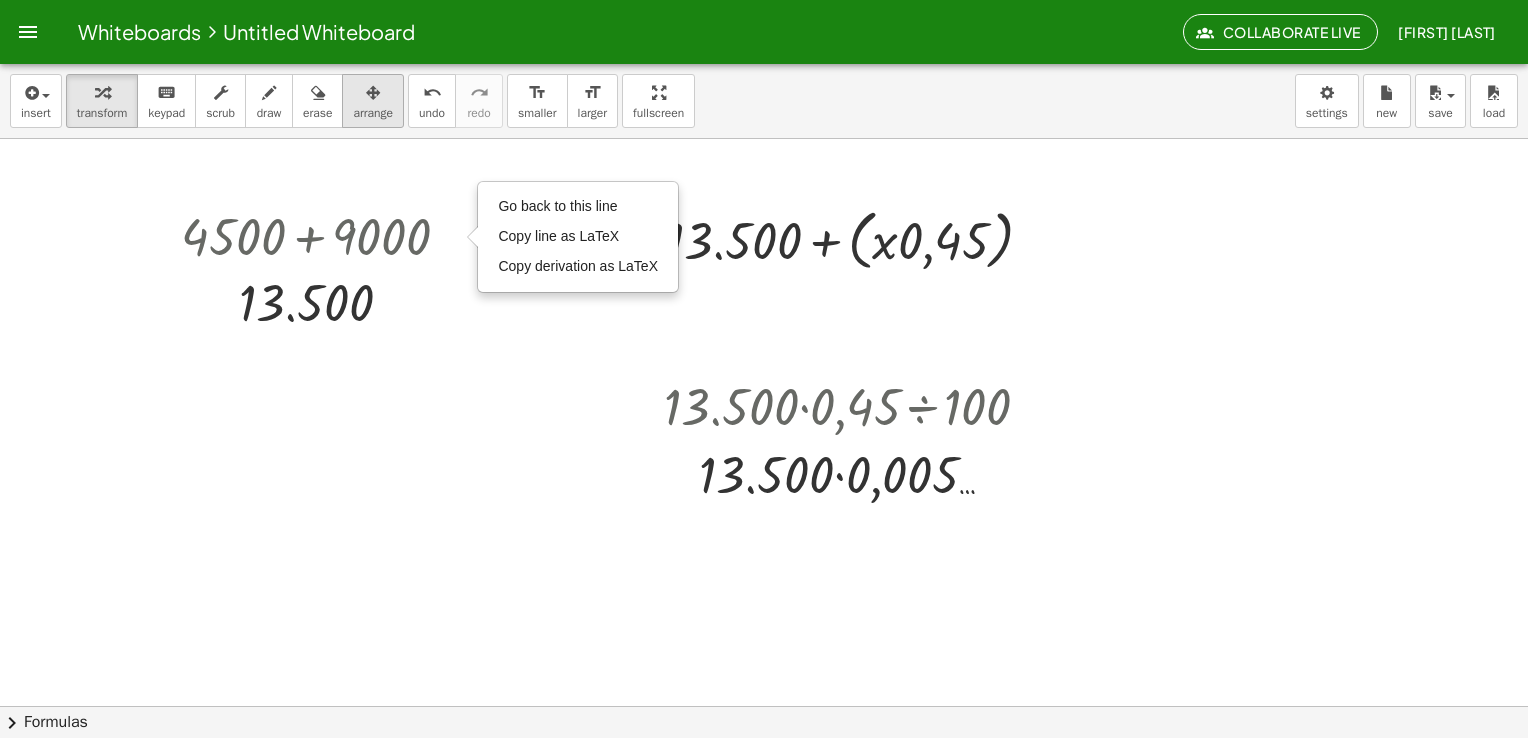 click at bounding box center (373, 92) 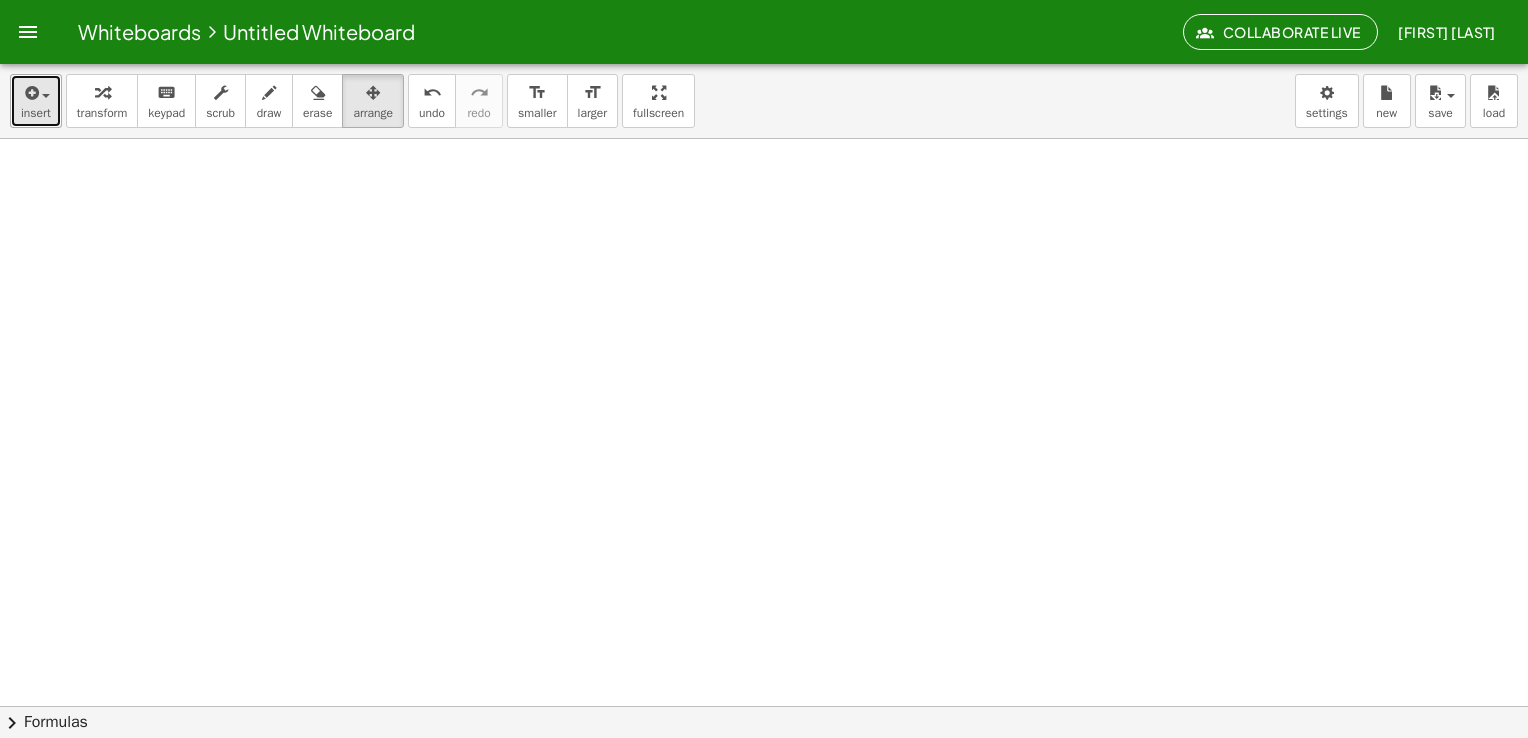 click at bounding box center (30, 93) 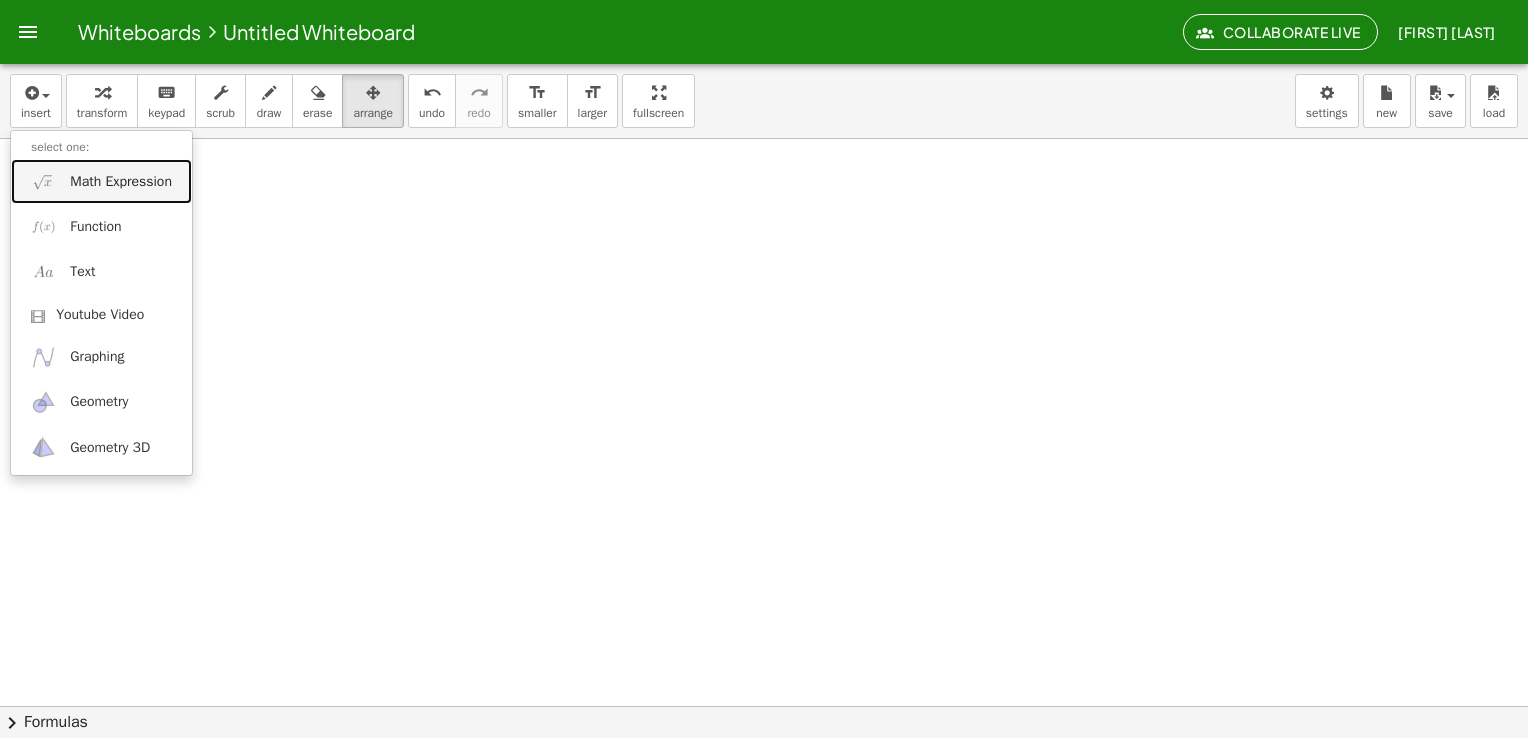 click on "Math Expression" at bounding box center (121, 182) 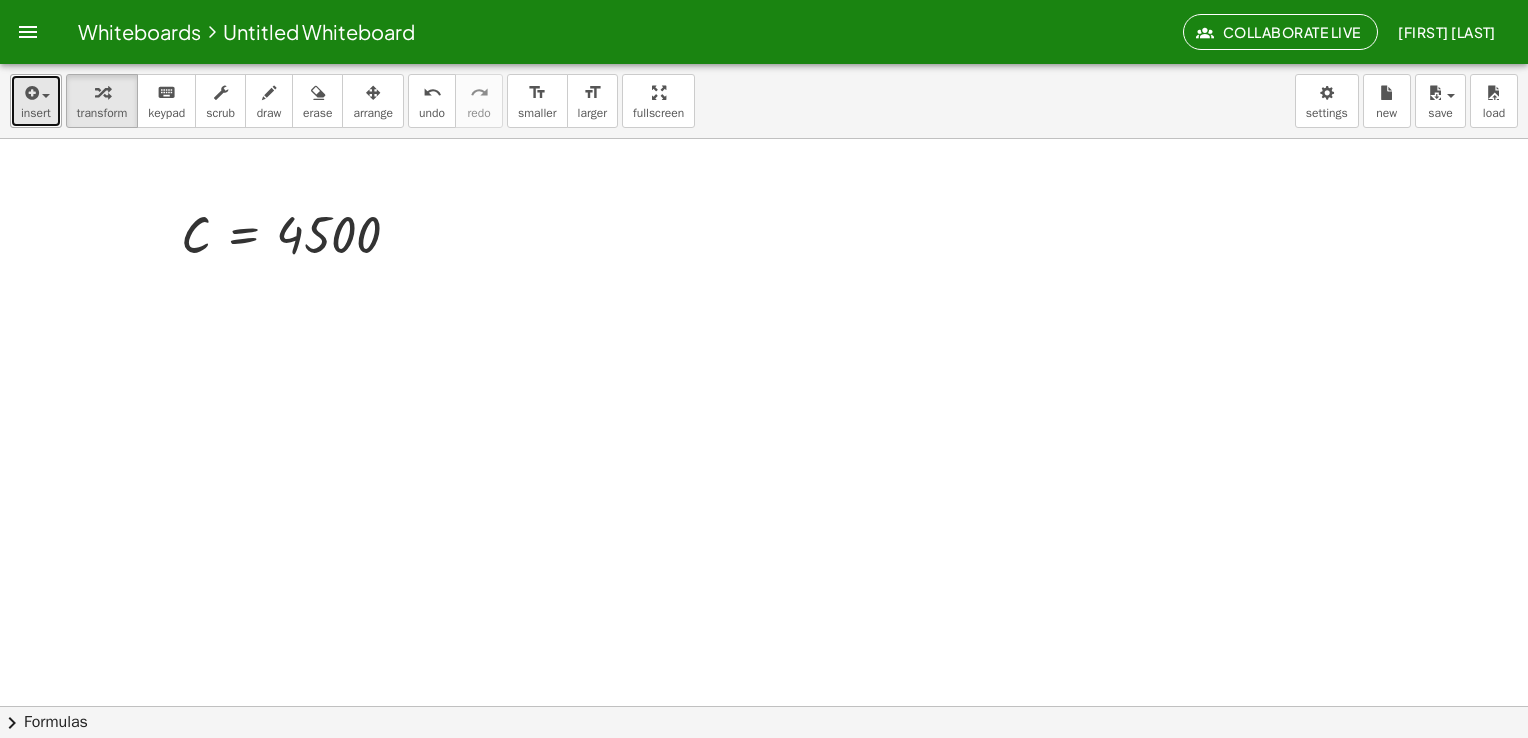 click at bounding box center [36, 92] 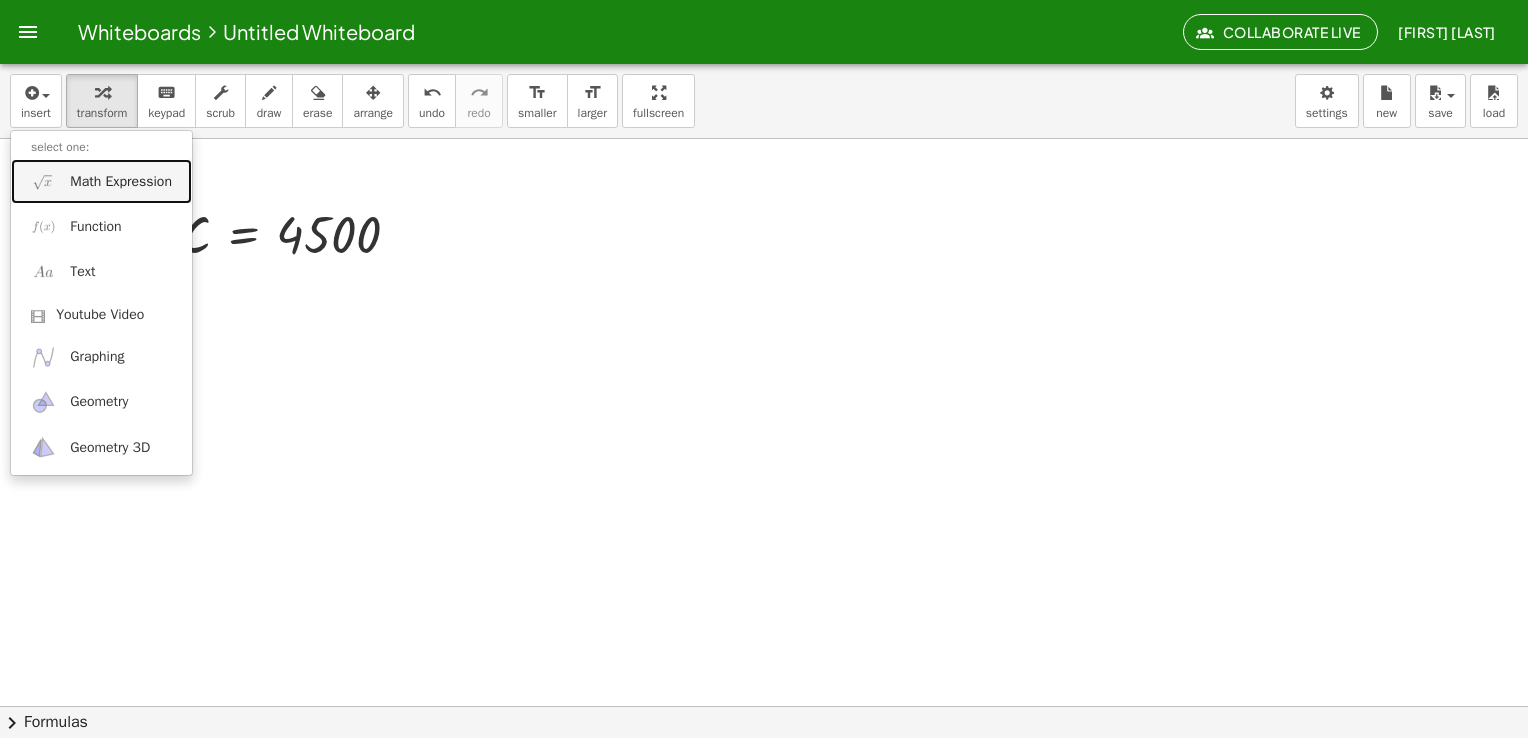 click on "Math Expression" at bounding box center (101, 181) 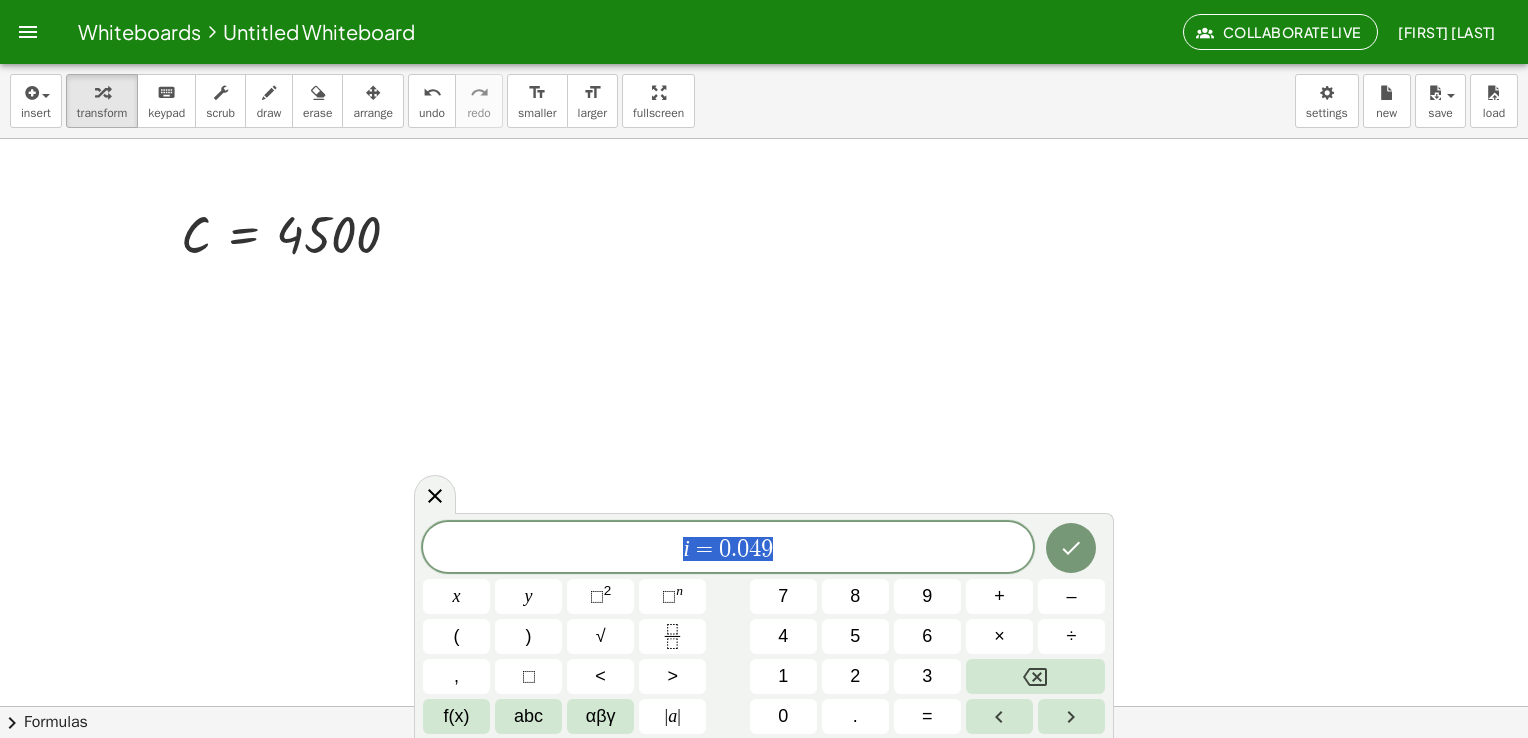 drag, startPoint x: 846, startPoint y: 560, endPoint x: 606, endPoint y: 551, distance: 240.16869 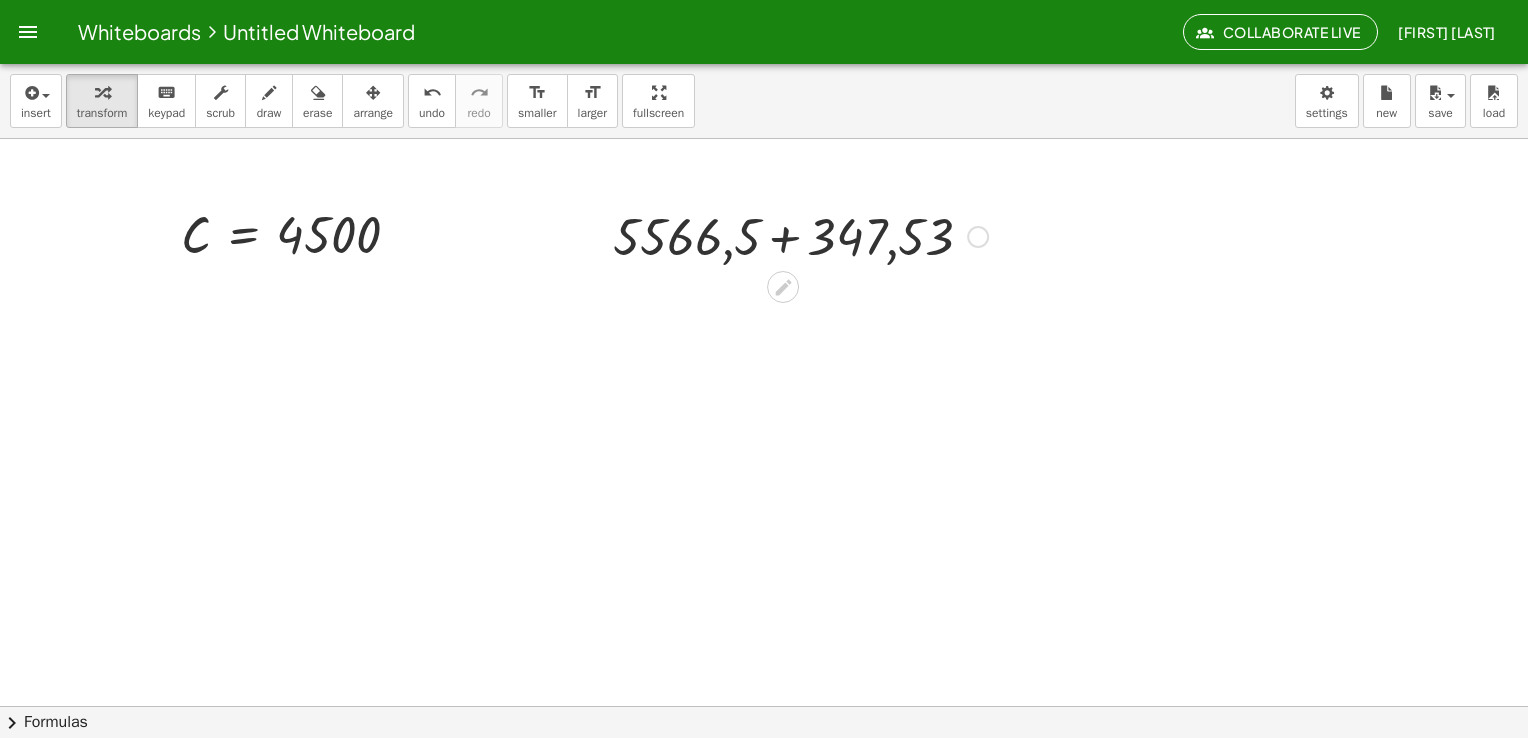 click at bounding box center [800, 235] 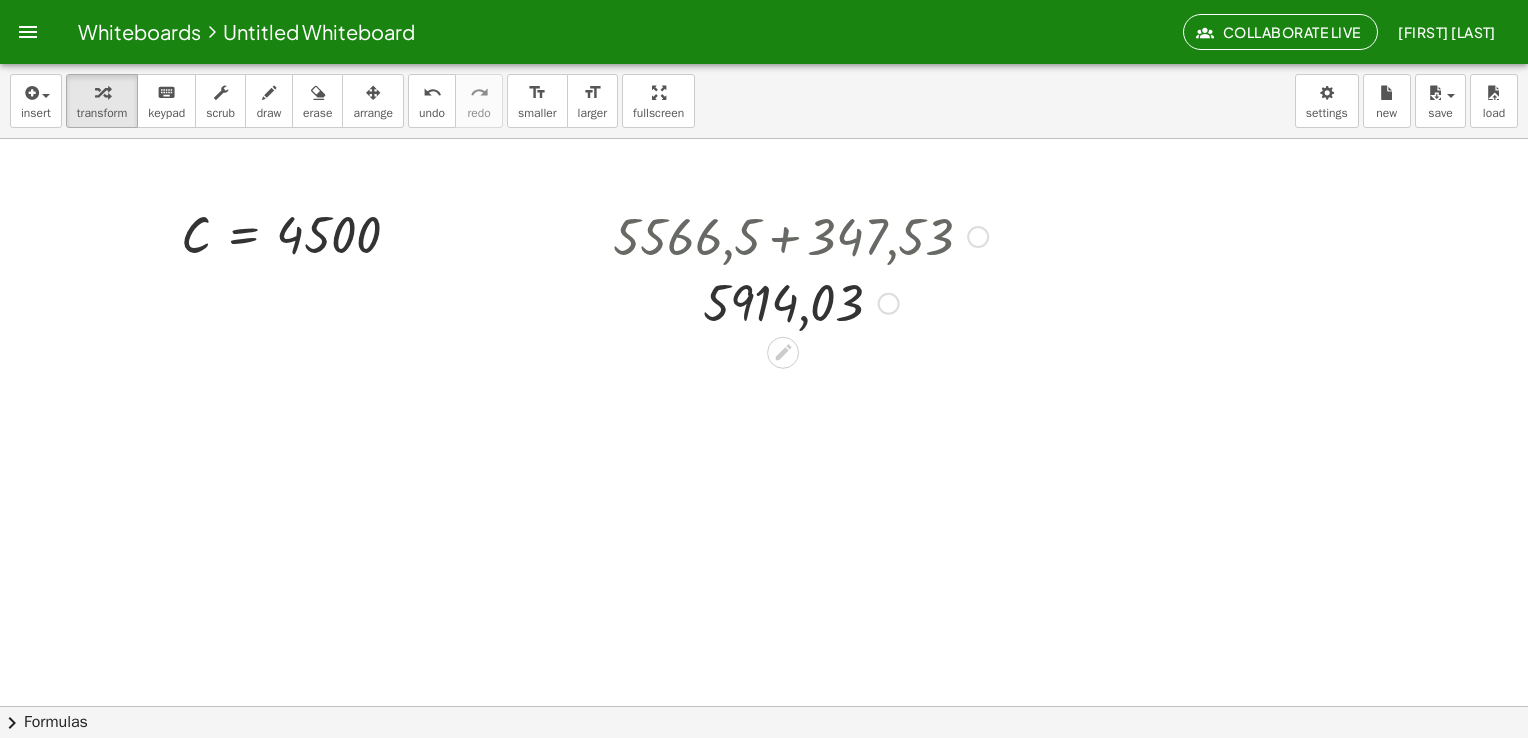 click at bounding box center (889, 304) 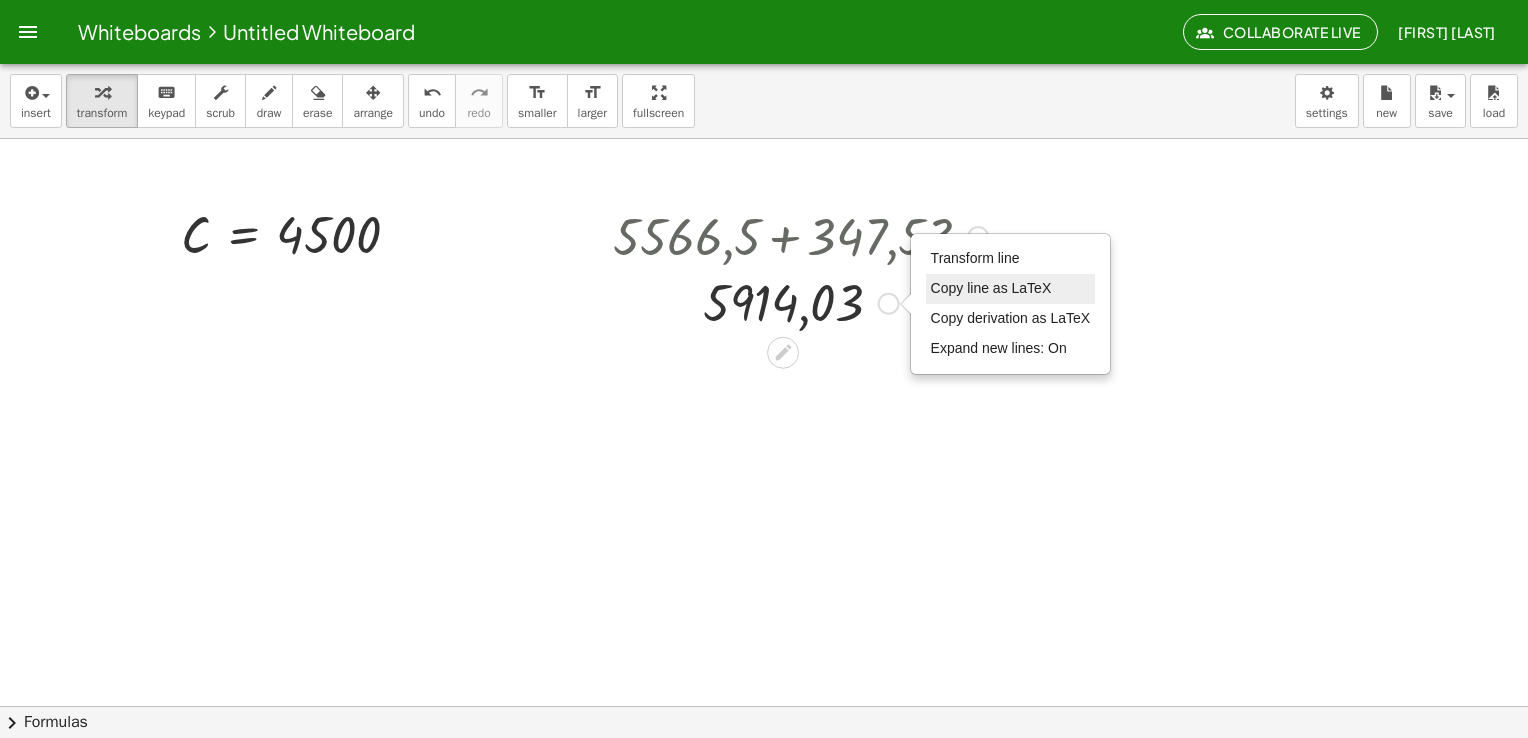 click on "Copy line as LaTeX" at bounding box center [1011, 289] 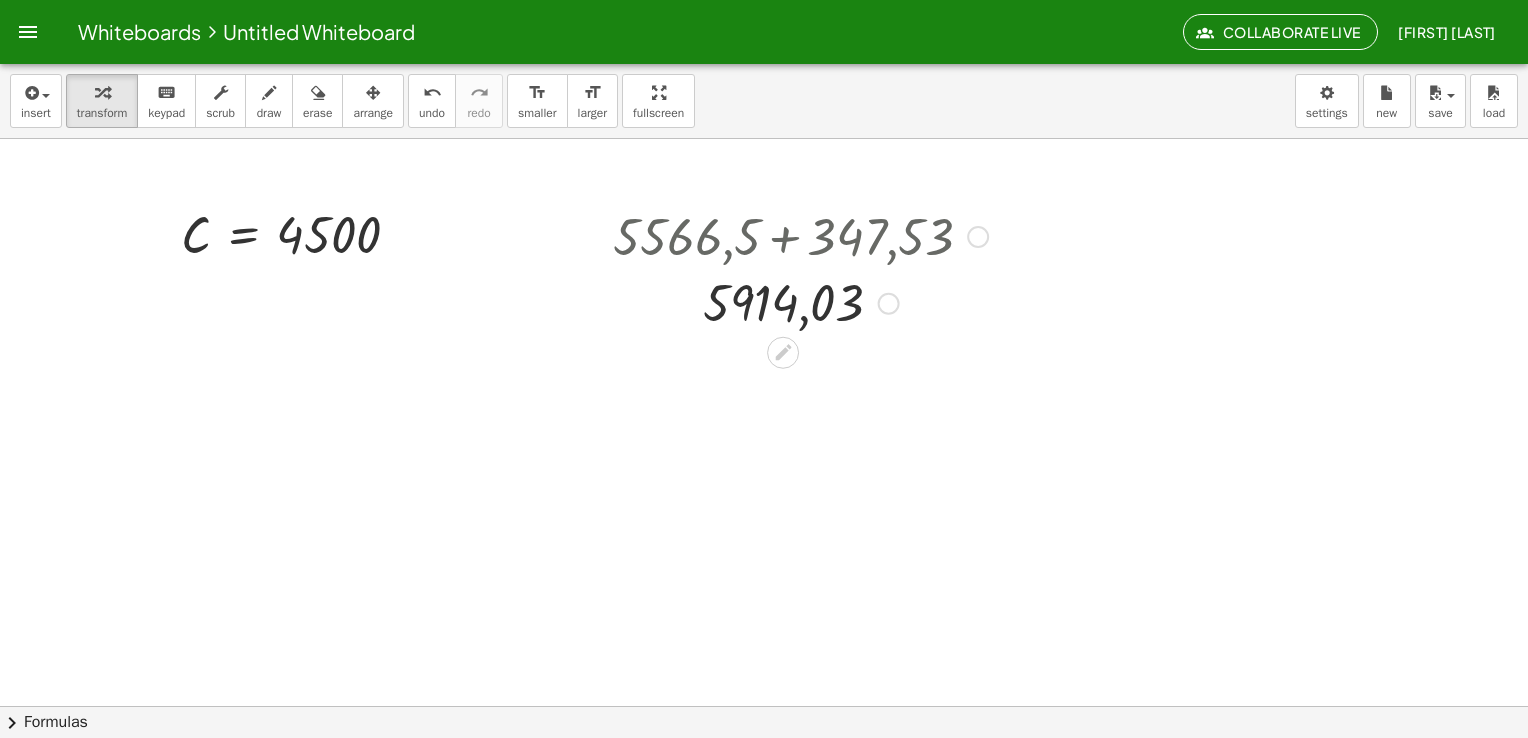 click at bounding box center [978, 237] 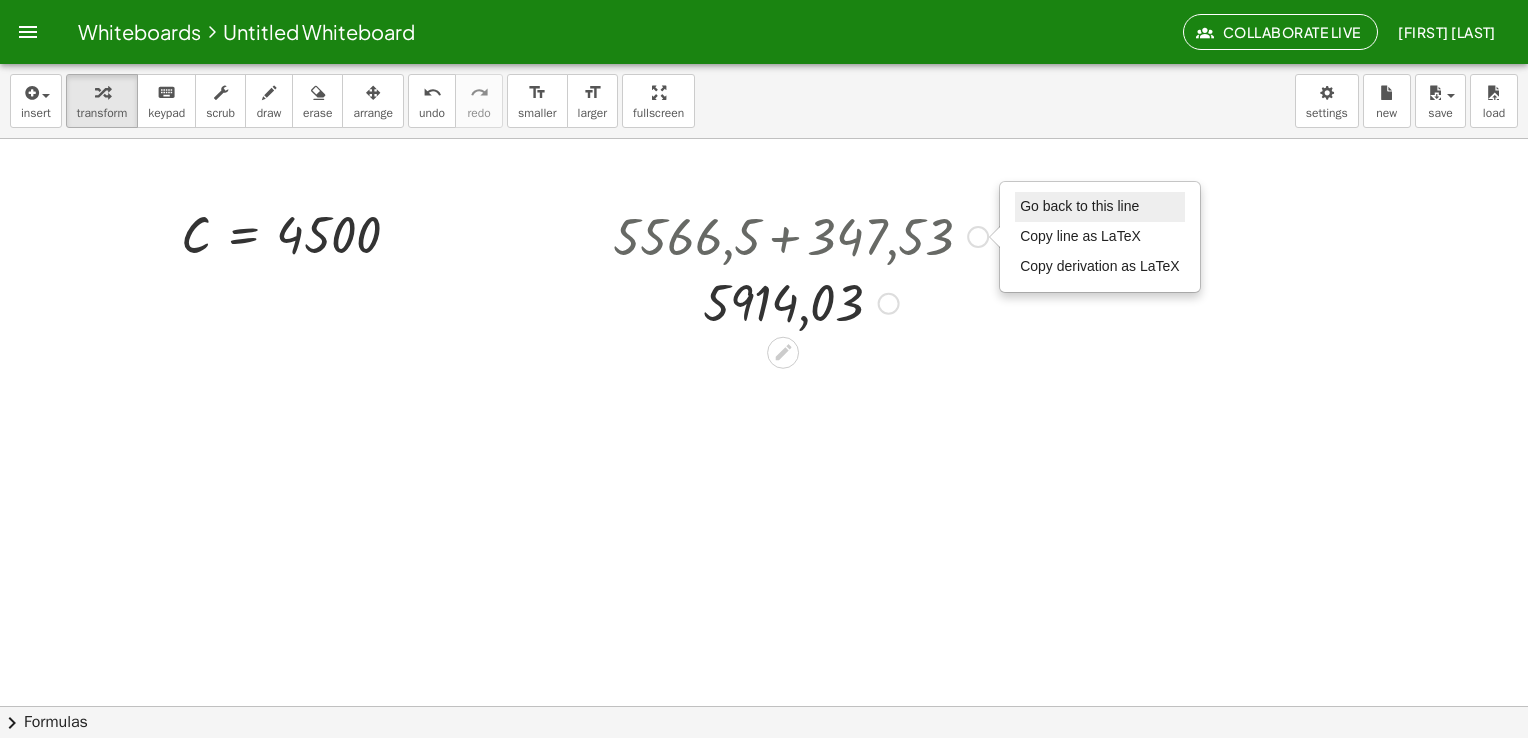 click on "Go back to this line" at bounding box center (1079, 206) 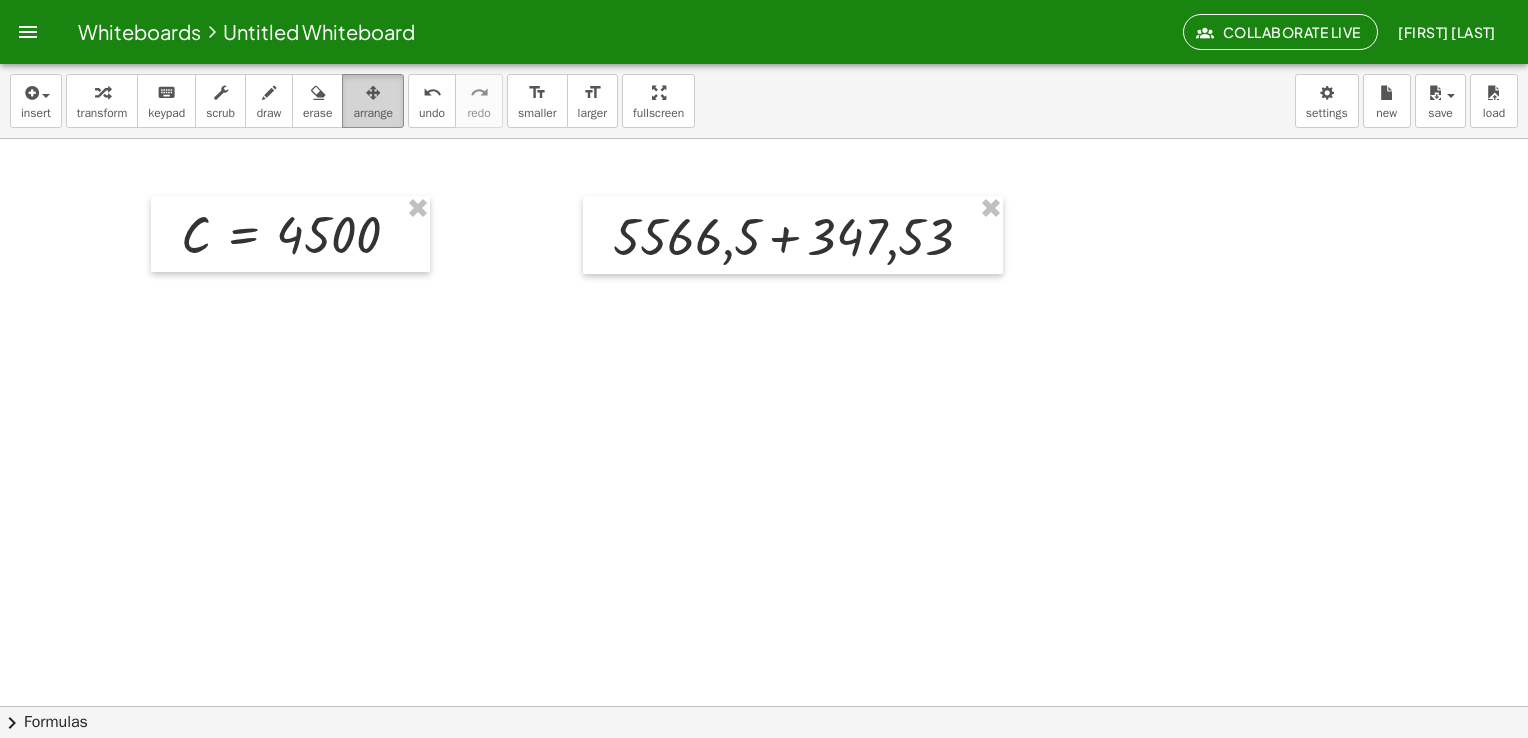 click at bounding box center (373, 93) 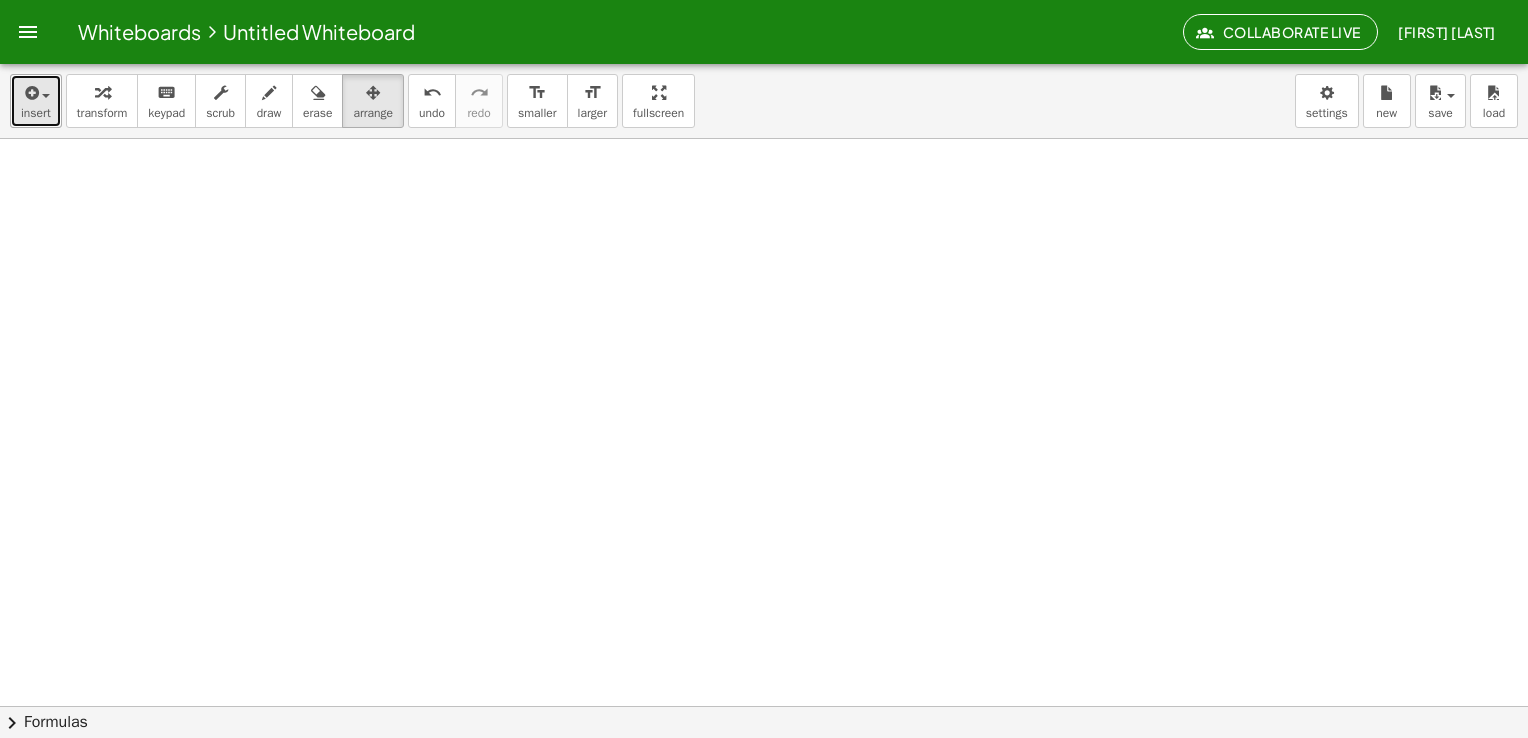 click on "insert" at bounding box center (36, 101) 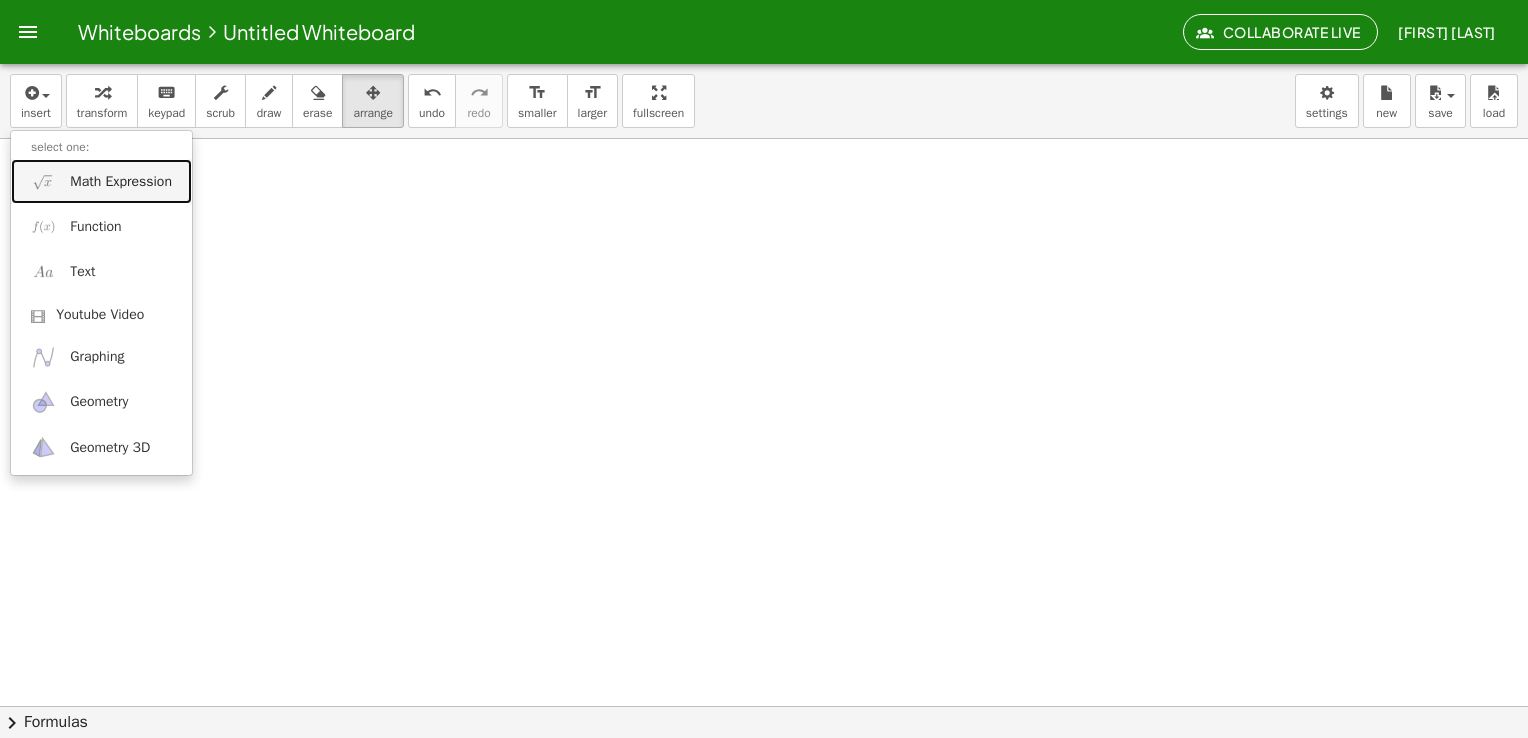 click on "Math Expression" at bounding box center [121, 182] 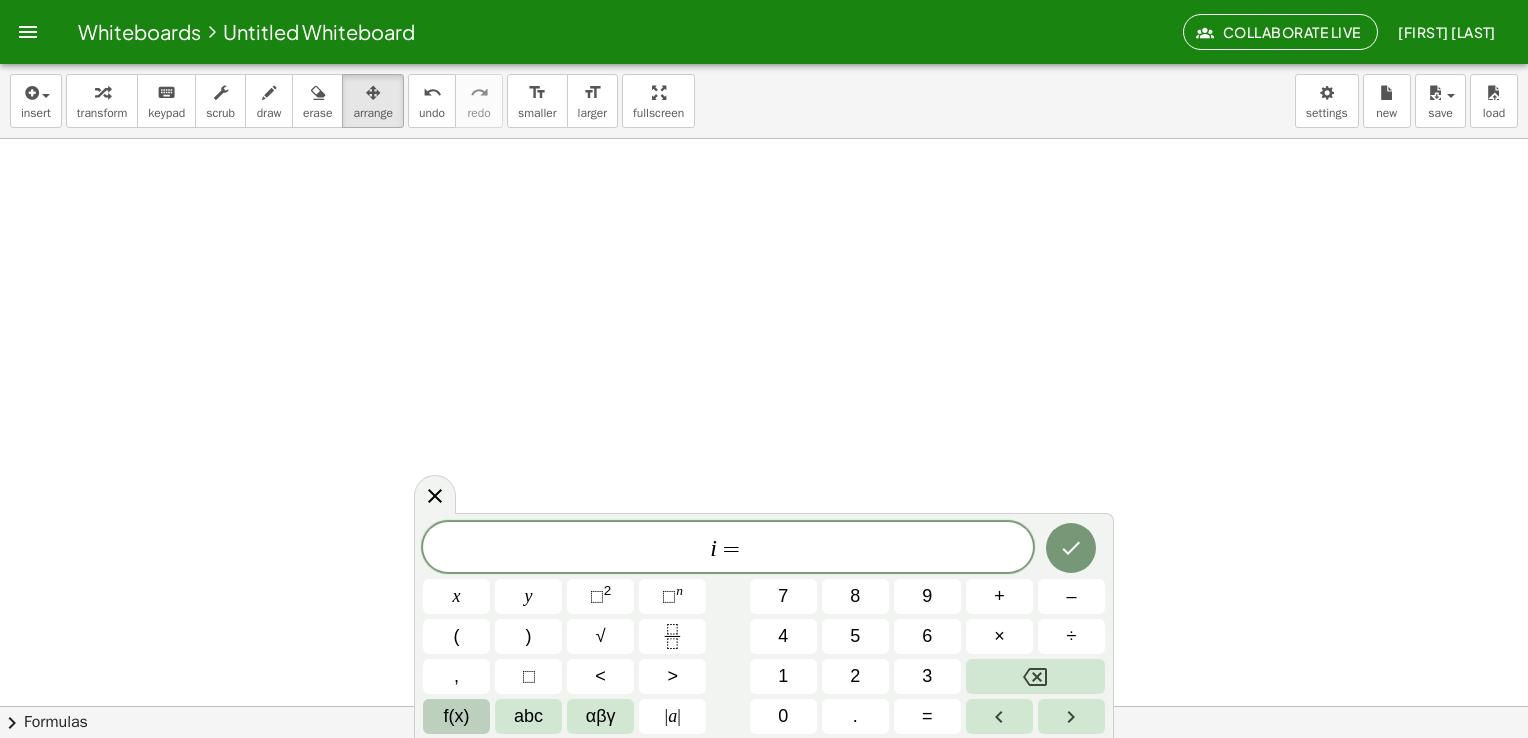 click on "f(x)" at bounding box center [456, 716] 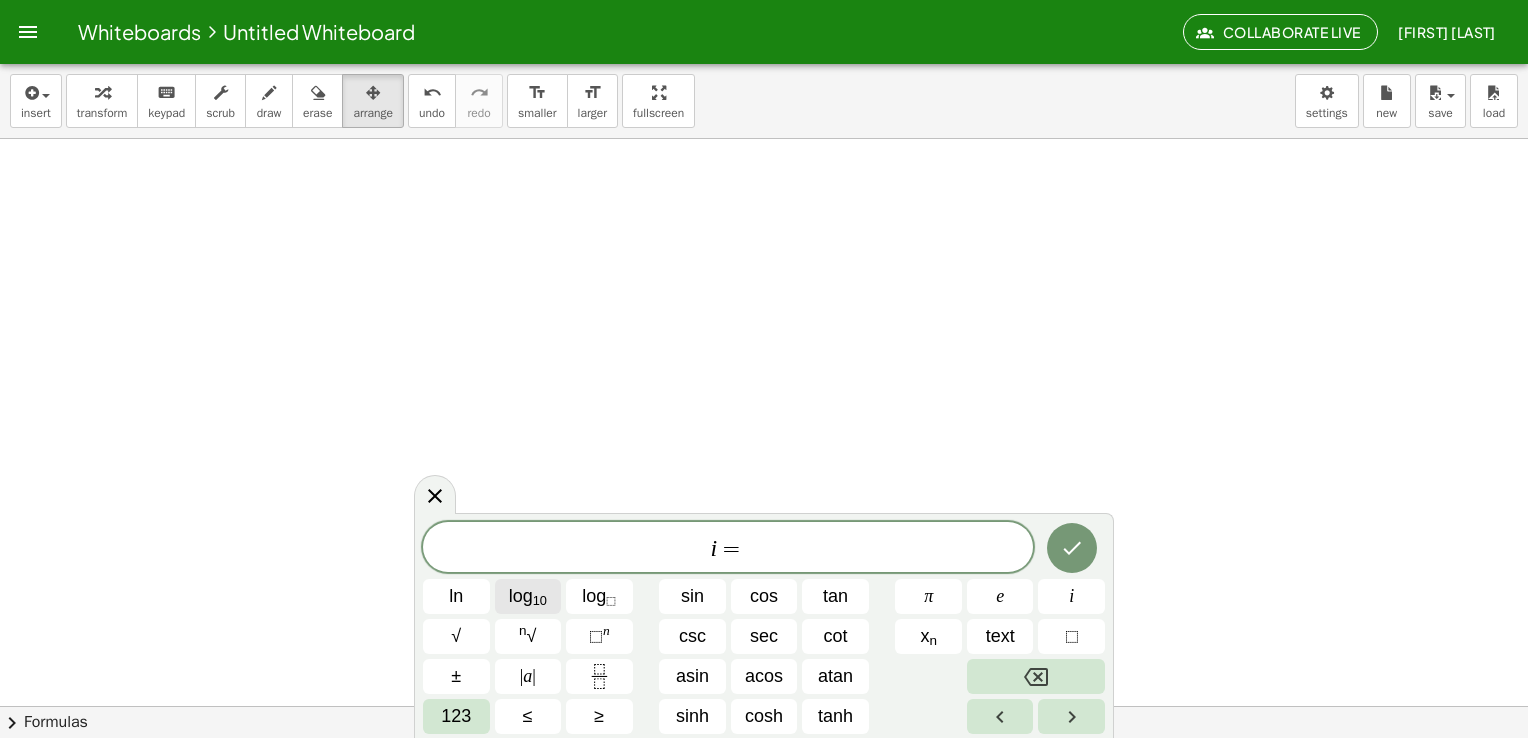 click on "10" at bounding box center [540, 600] 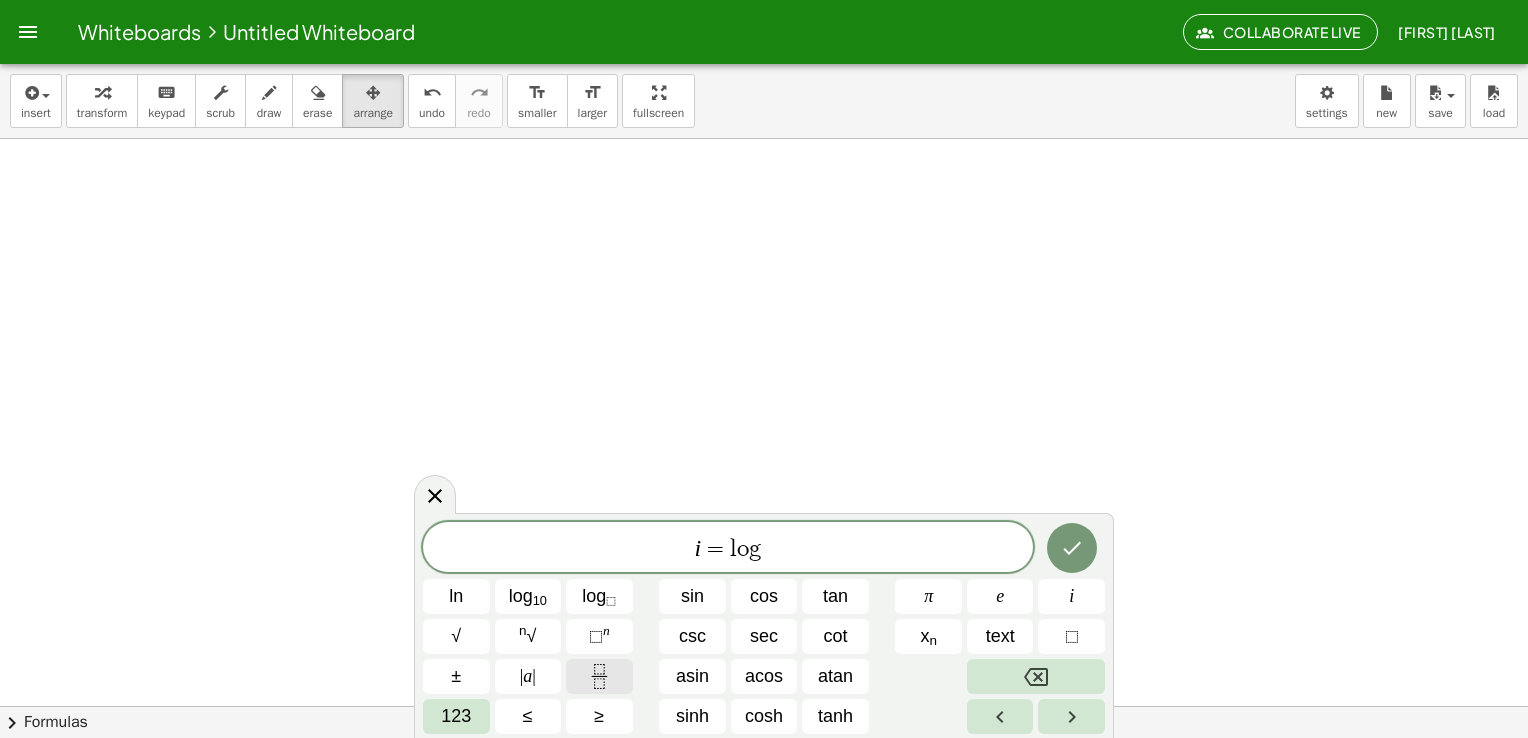 click 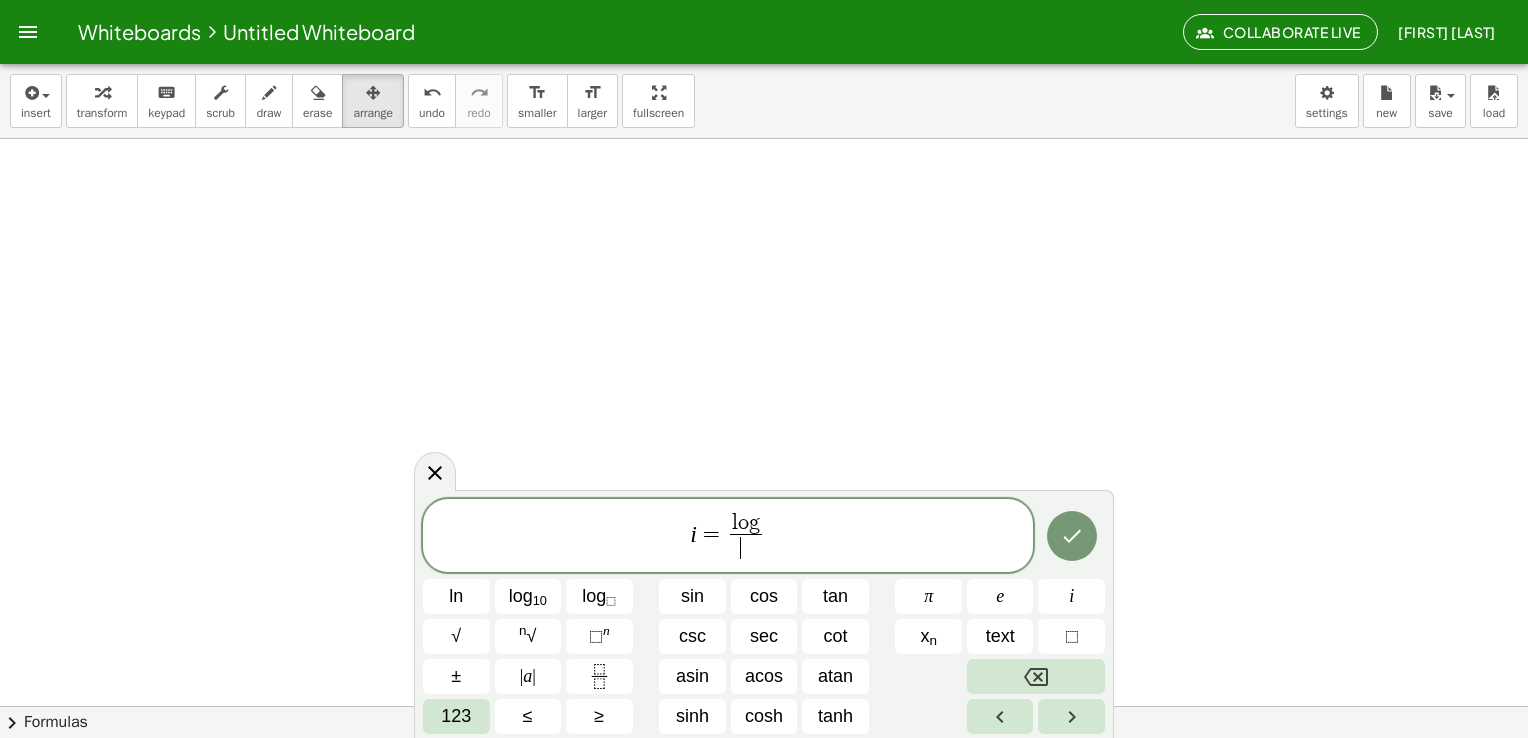 click on "l o g ​ ​" at bounding box center [745, 537] 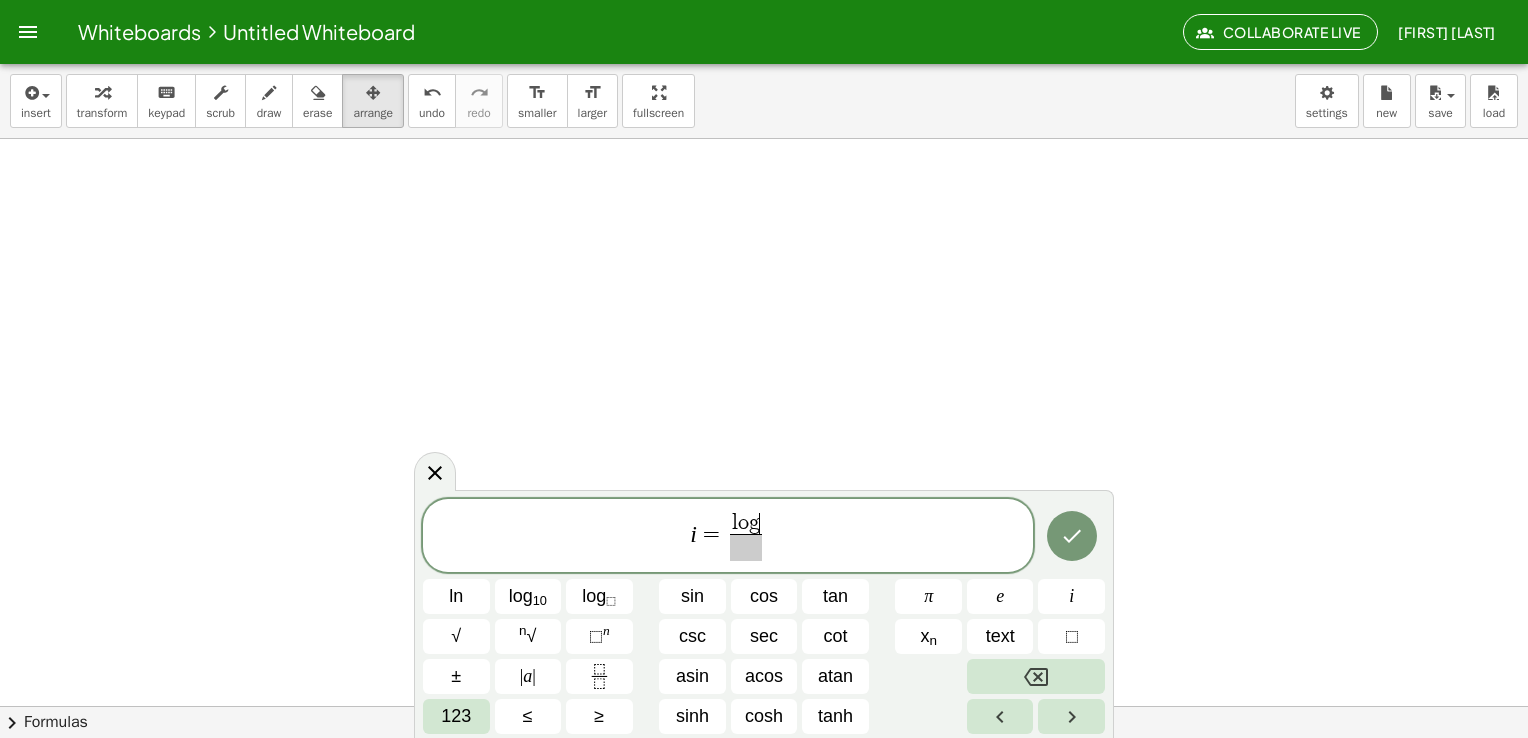 click on "g" at bounding box center (754, 523) 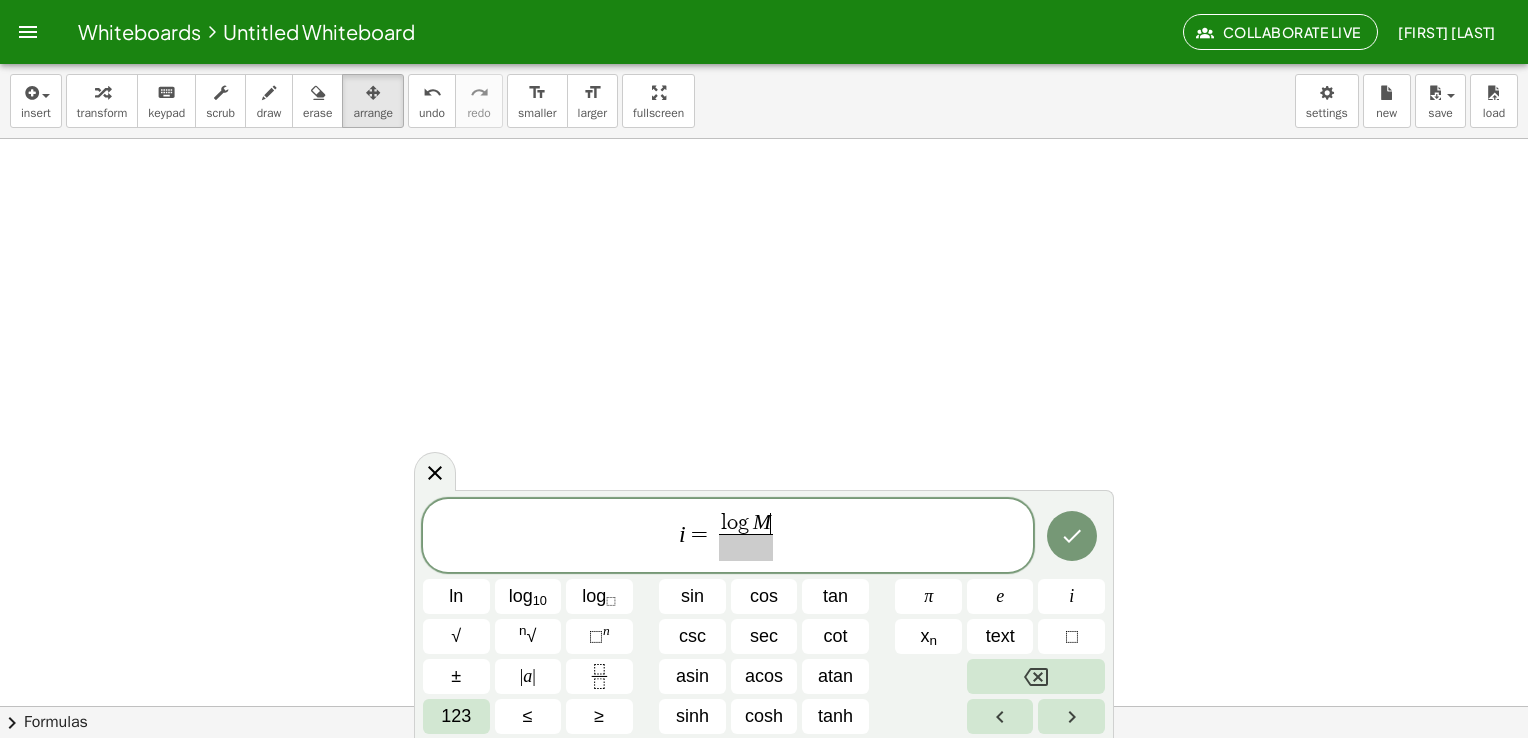 click on "M" at bounding box center [762, 522] 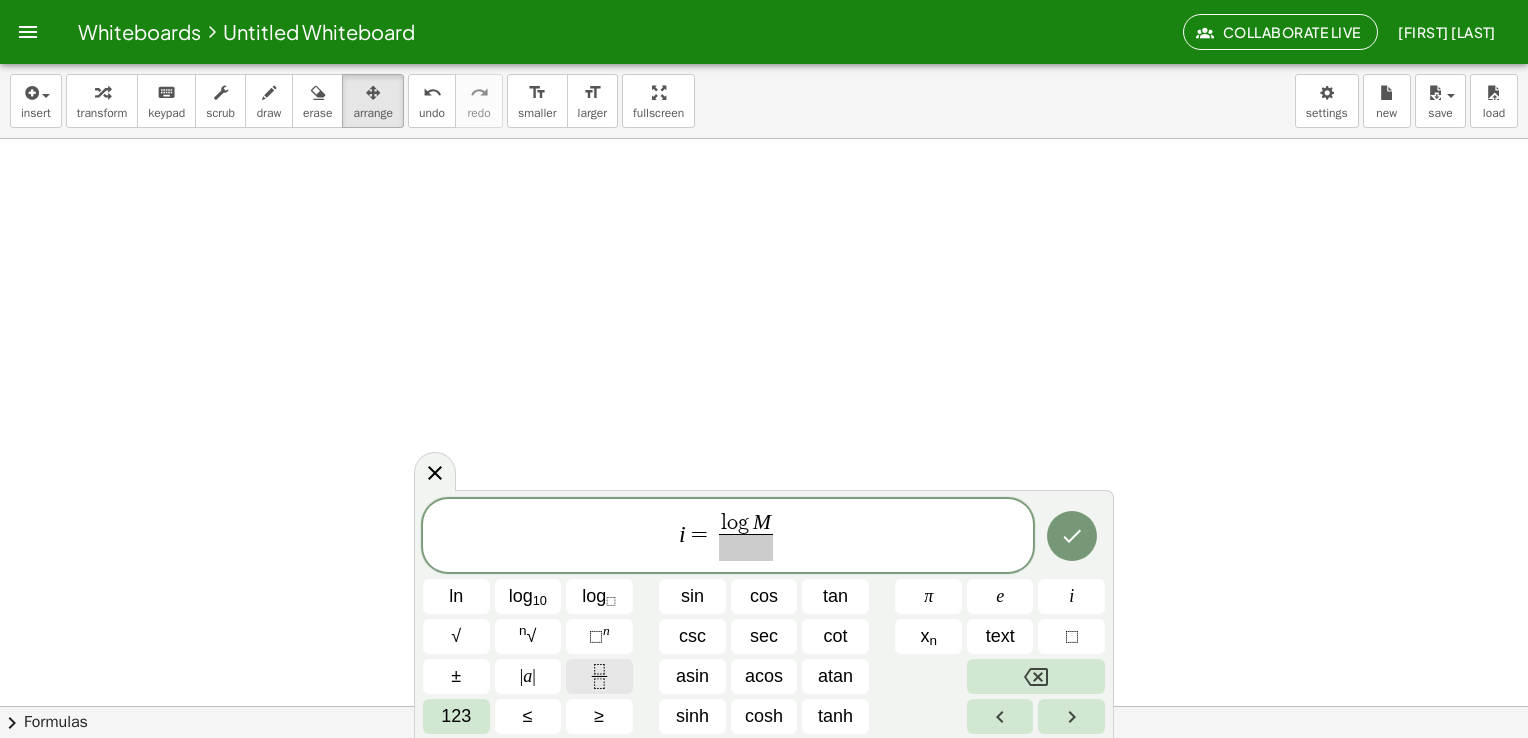 click at bounding box center [599, 676] 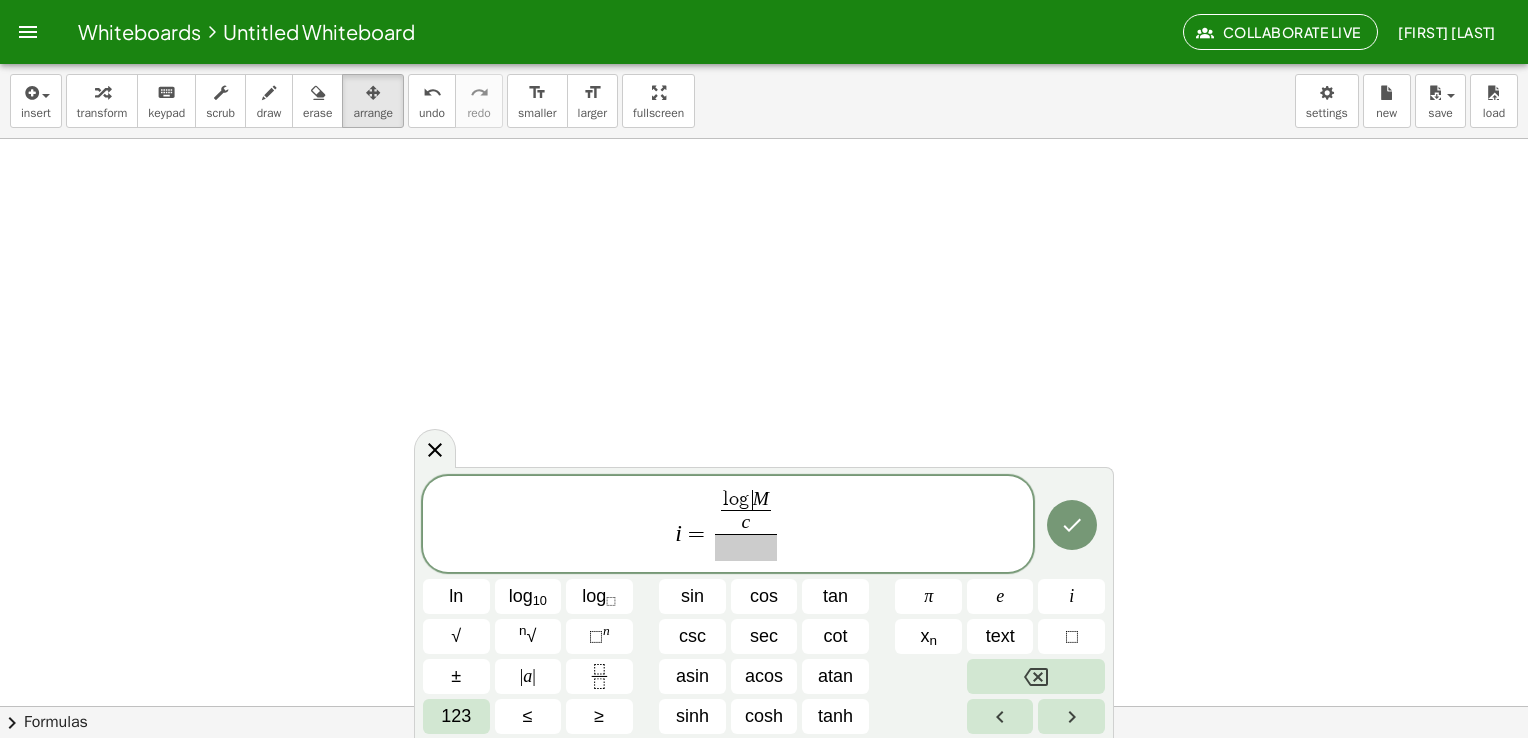 click on "l o g ​ M" at bounding box center [746, 499] 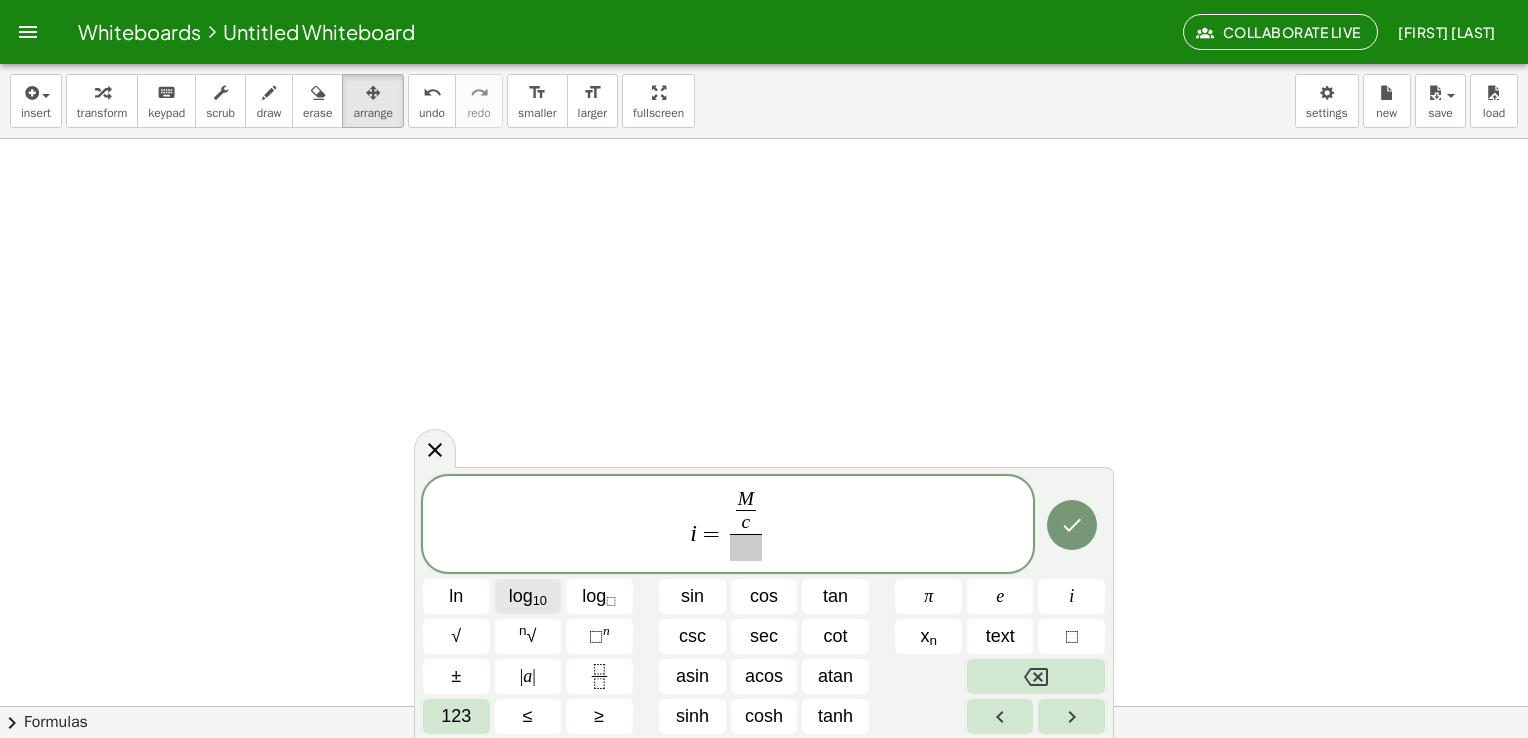 click on "log 10" 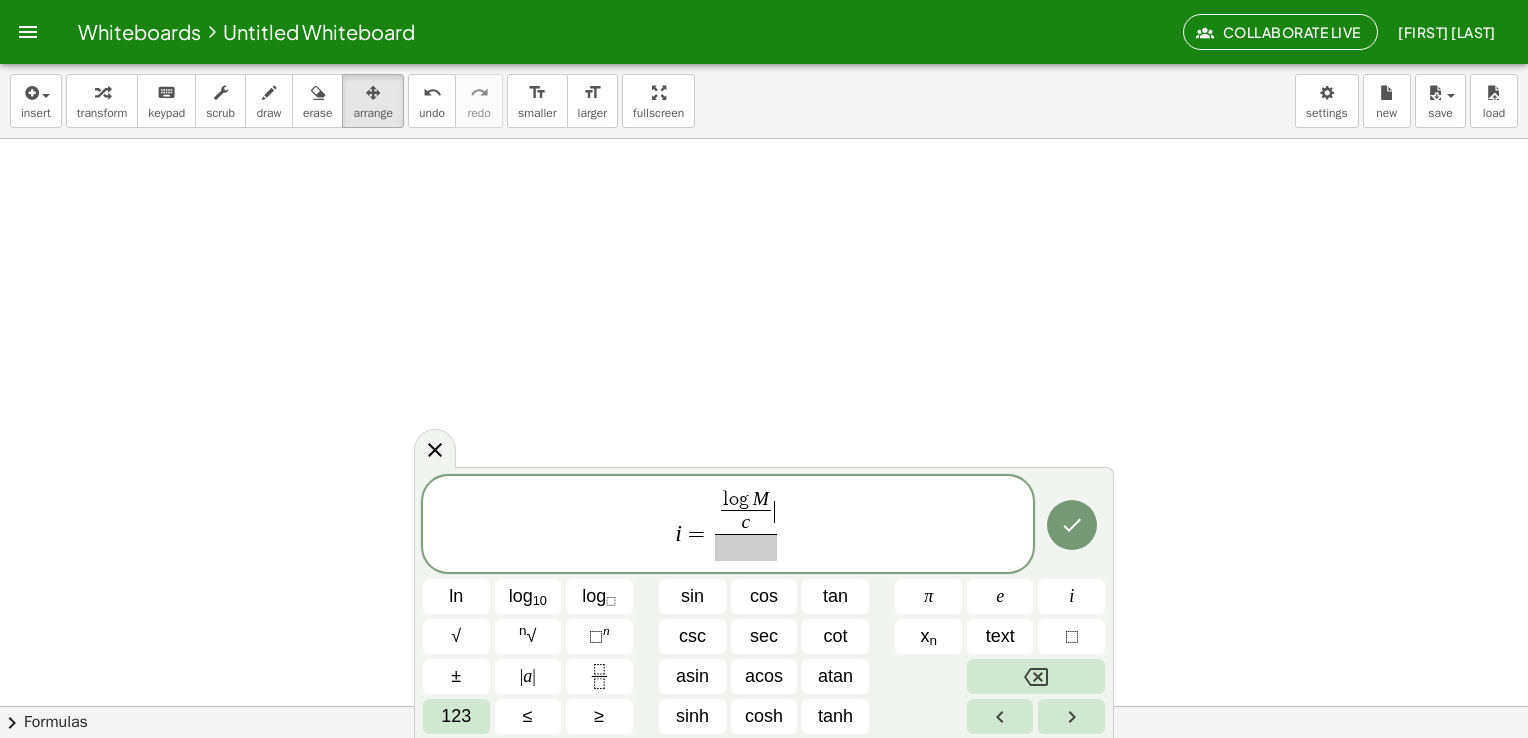 click on "l o g M c ​ ​" at bounding box center [746, 512] 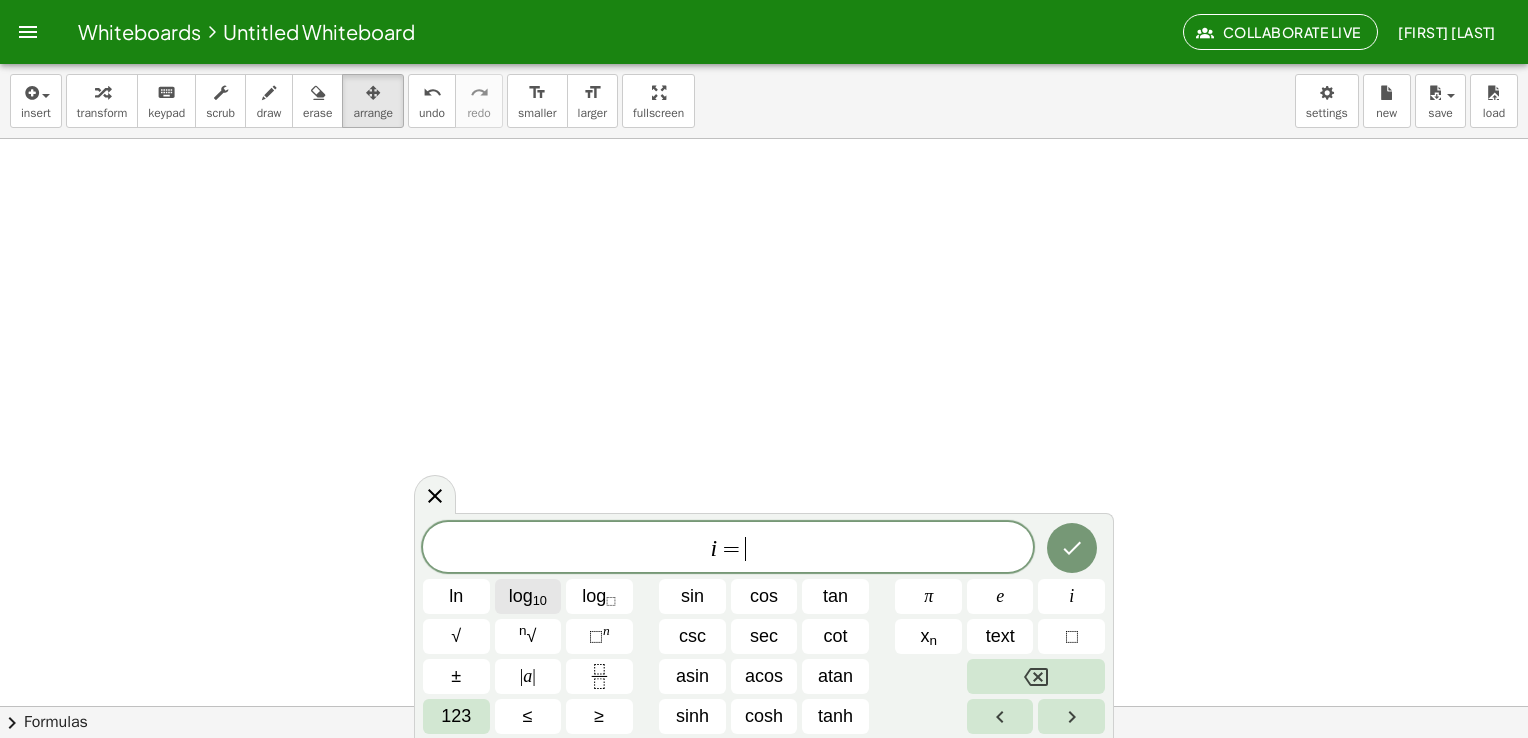 click on "log 10" at bounding box center (528, 596) 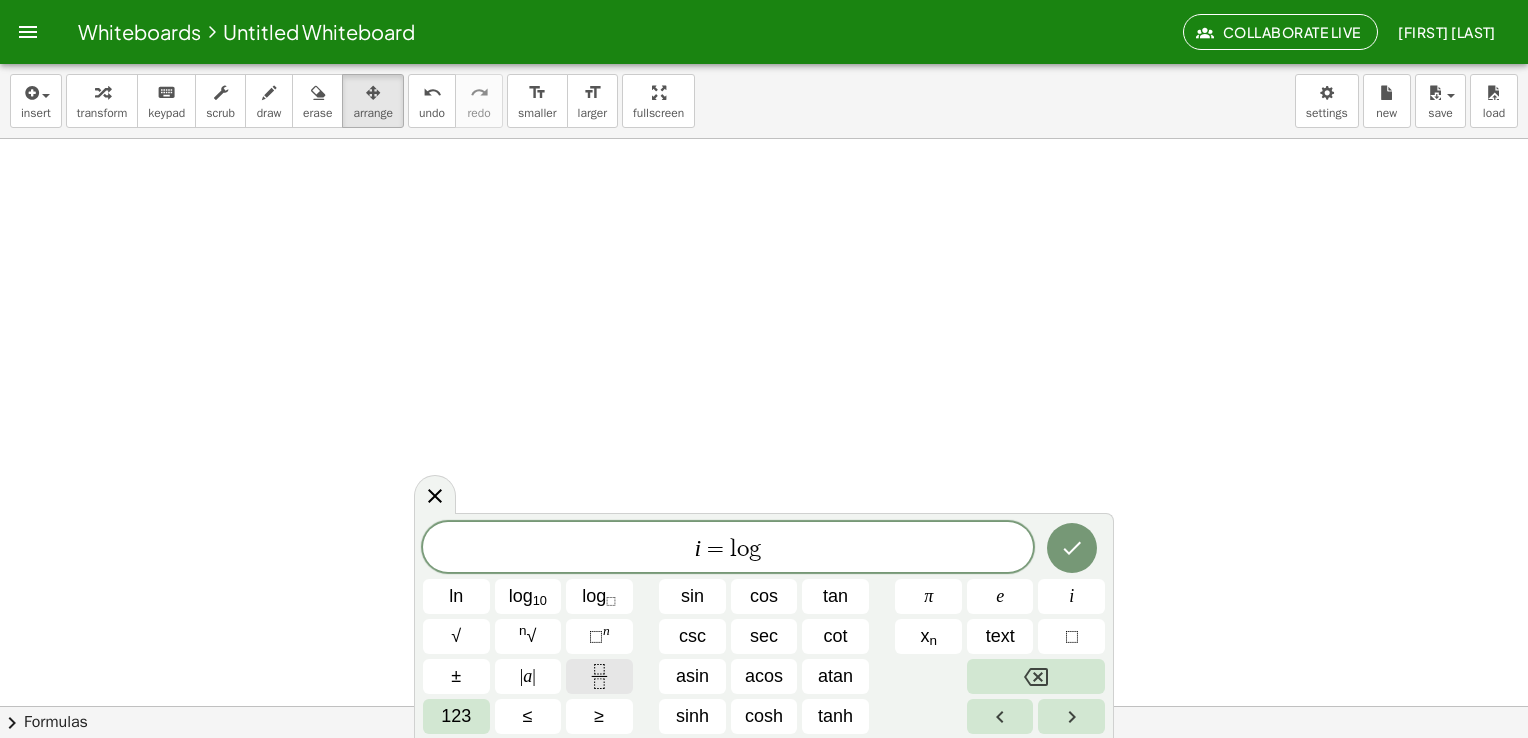 click 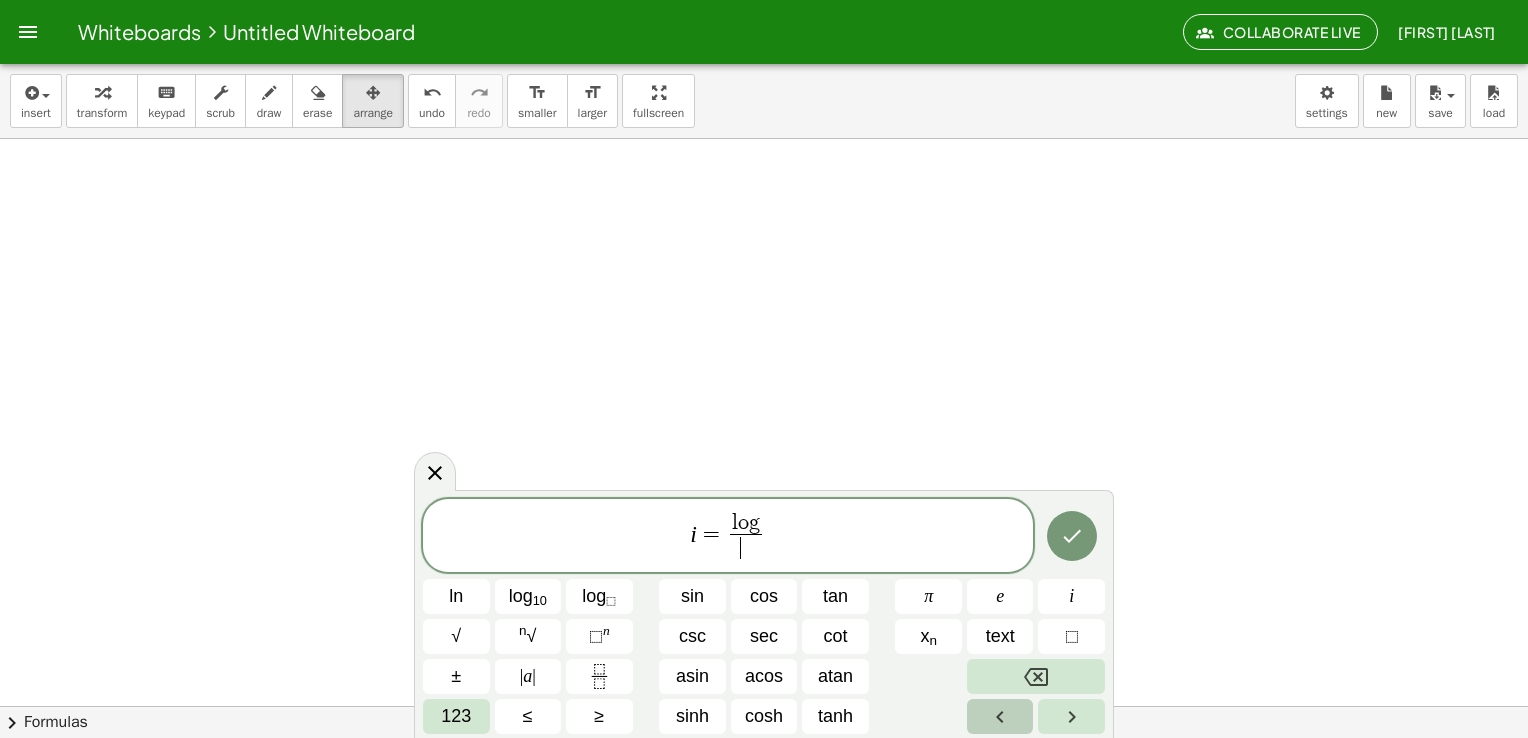 click at bounding box center (1000, 716) 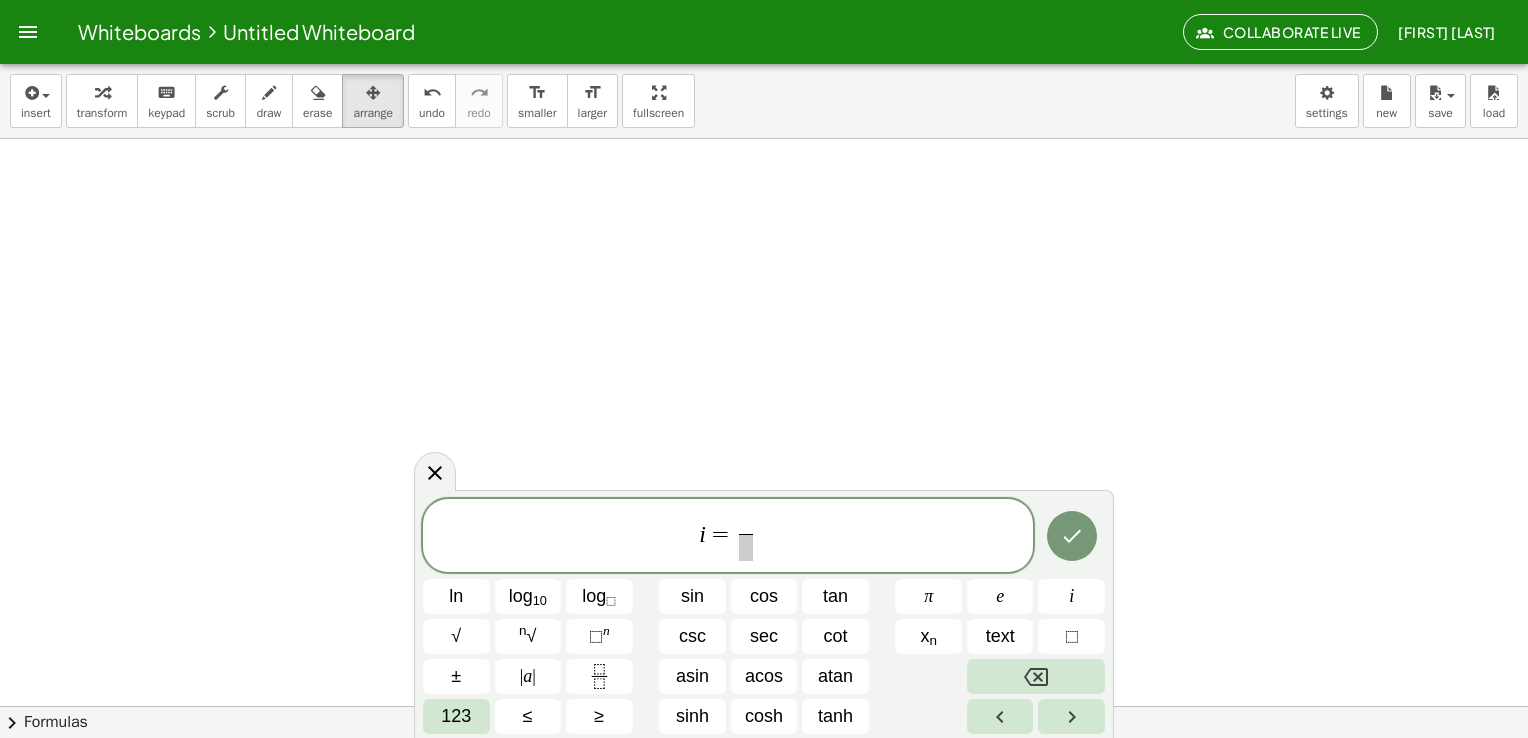 click on "i = ​ ​" at bounding box center [728, 537] 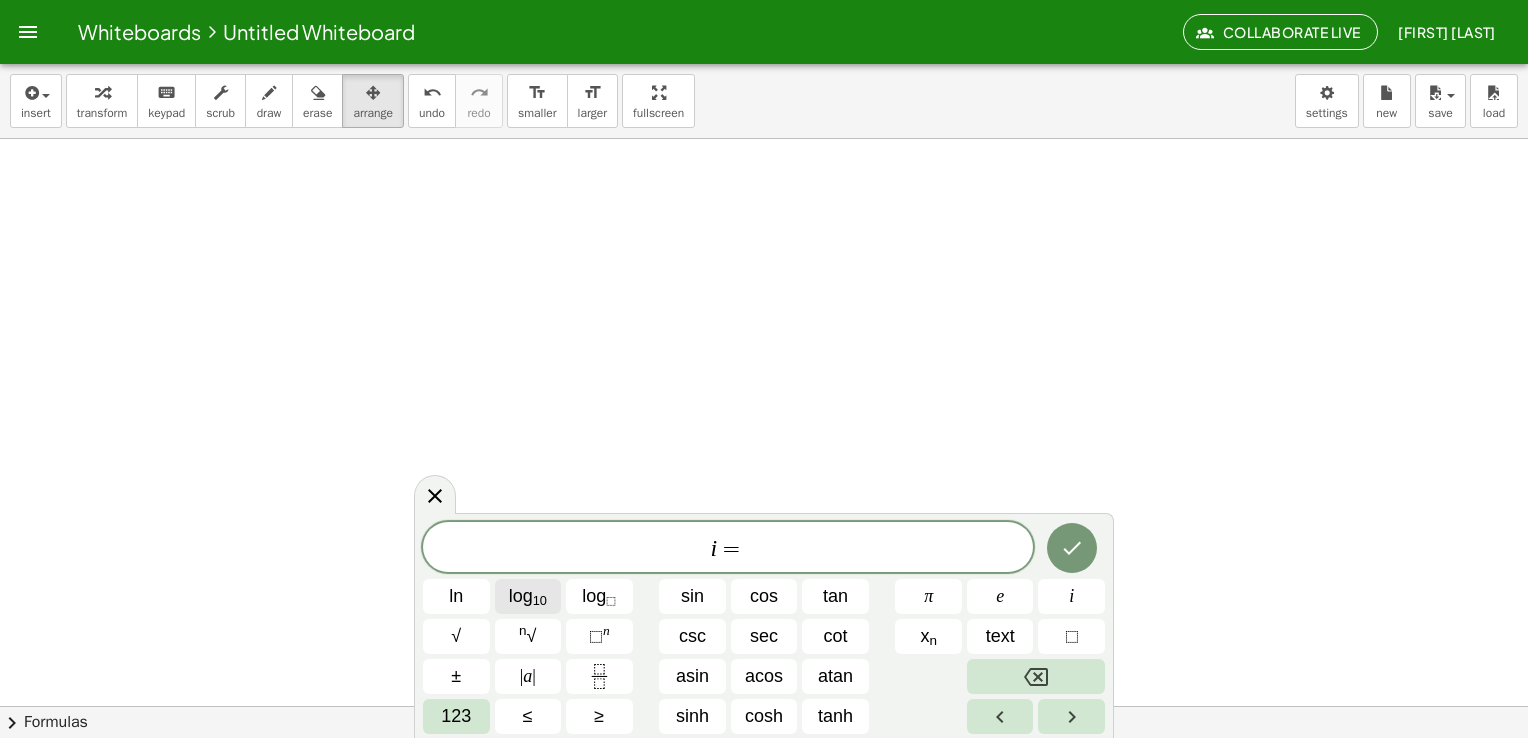 click on "log 10" 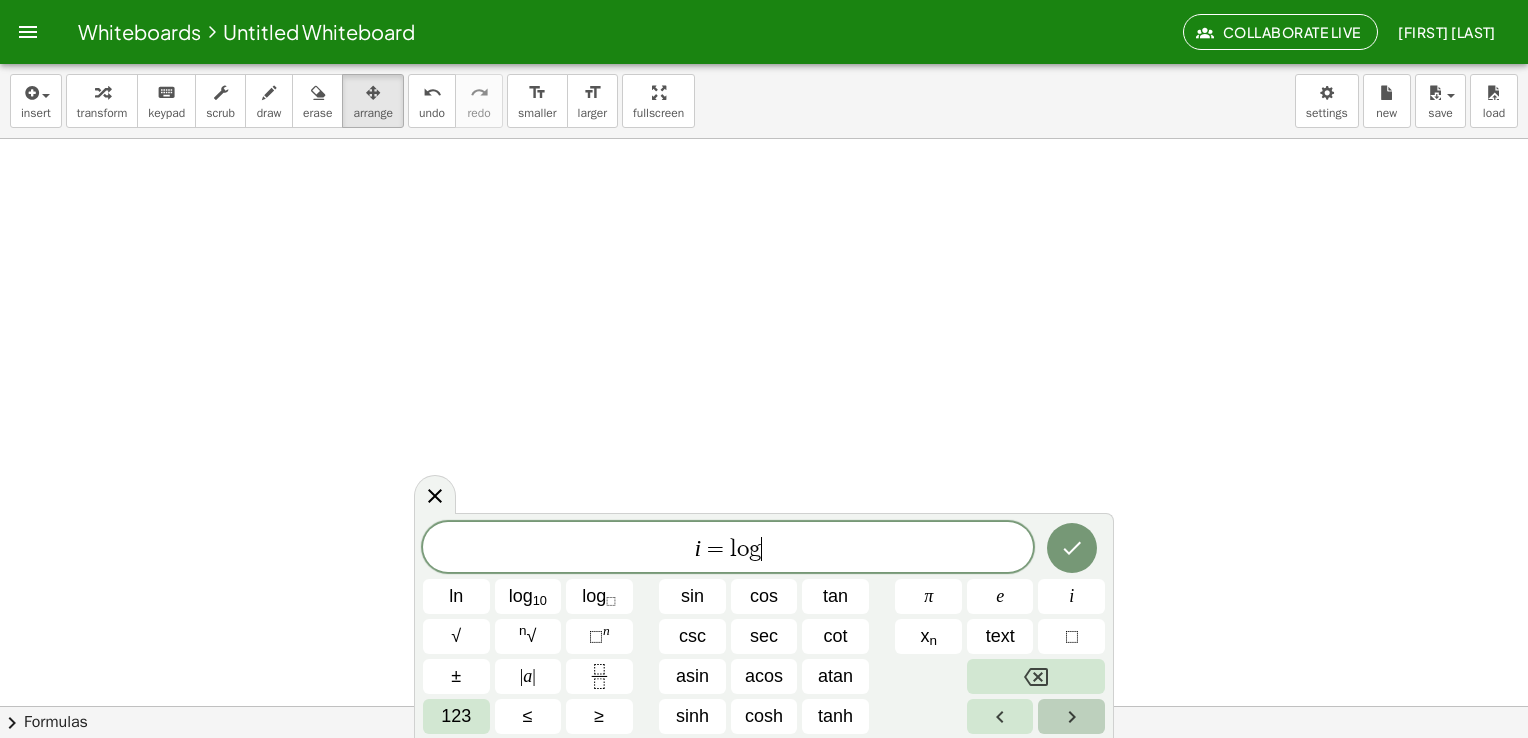 click at bounding box center (1071, 716) 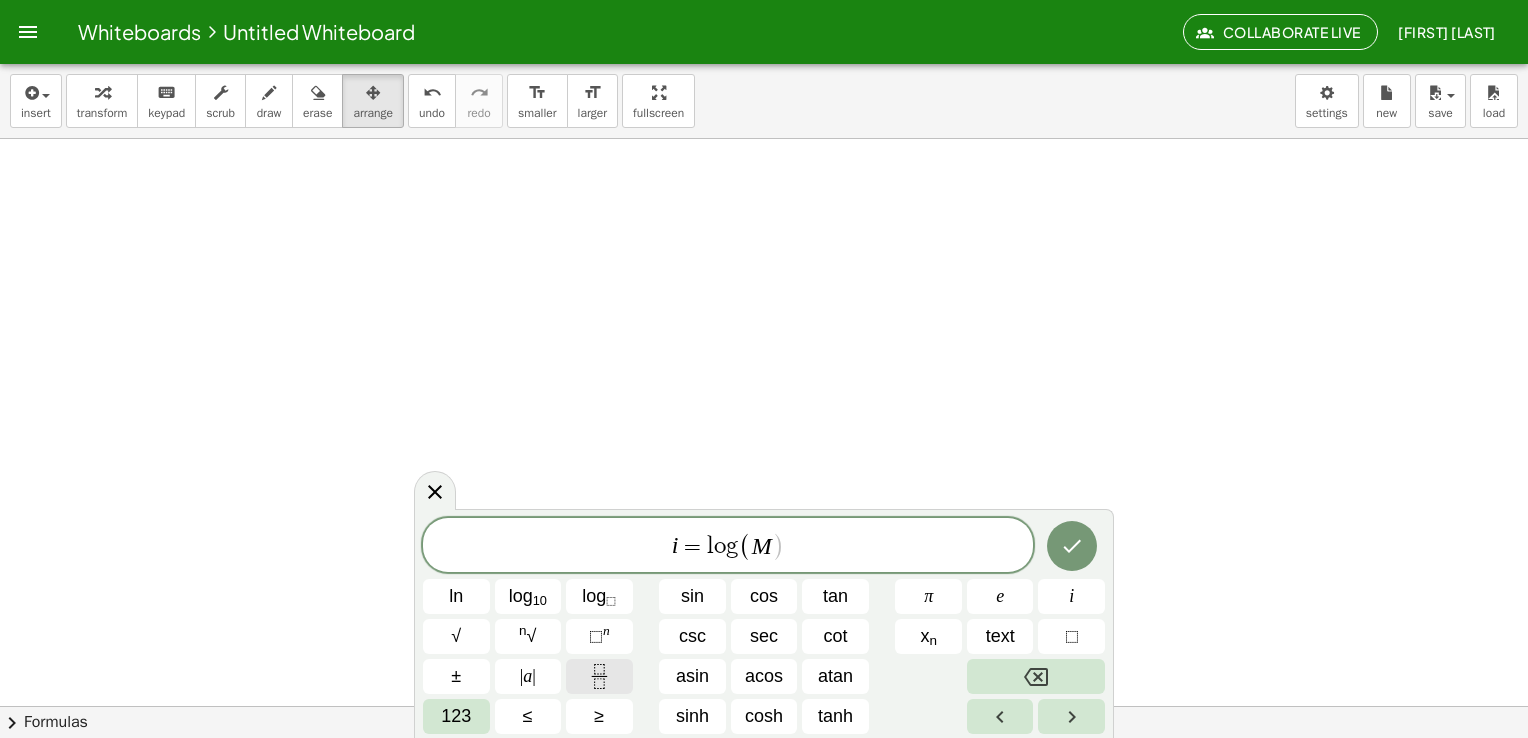 click 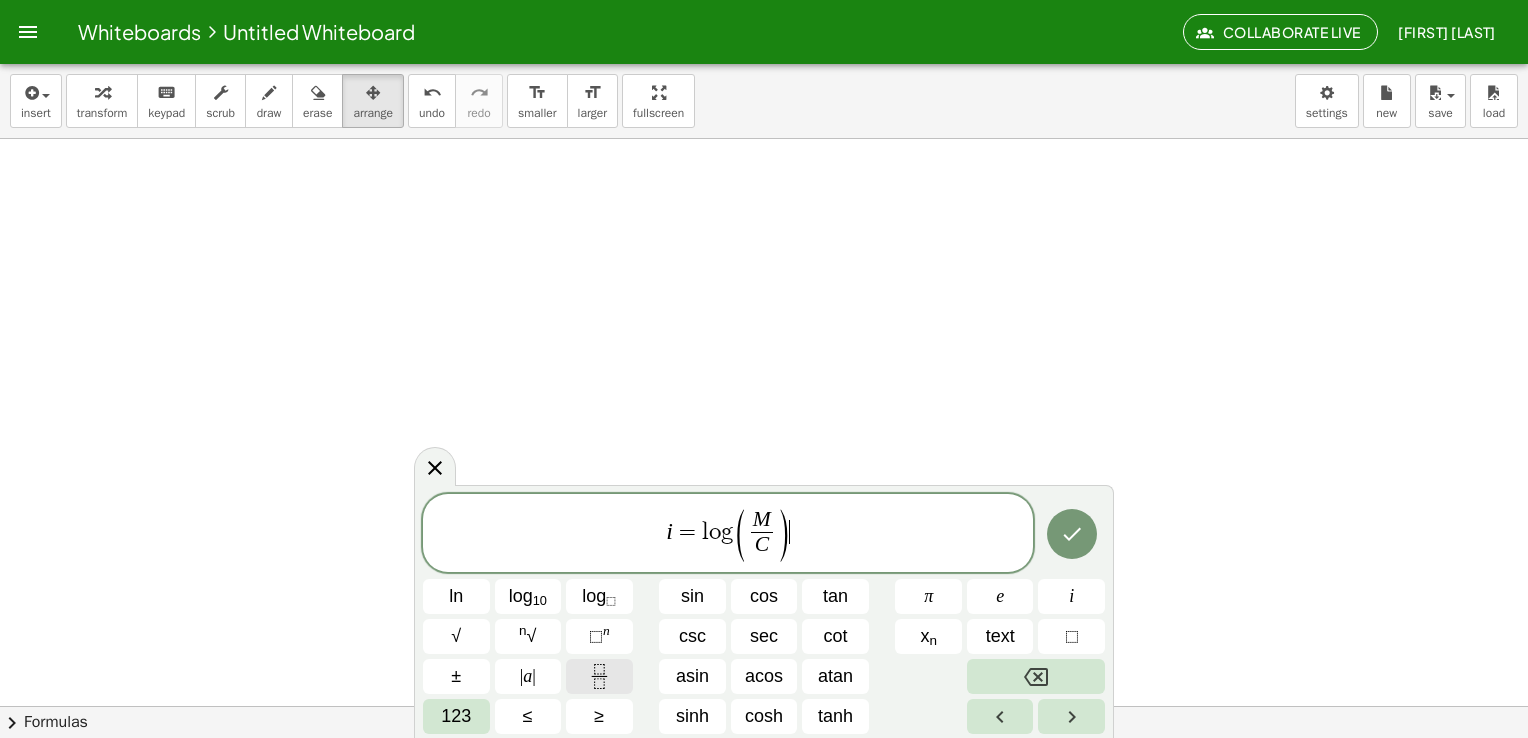 click 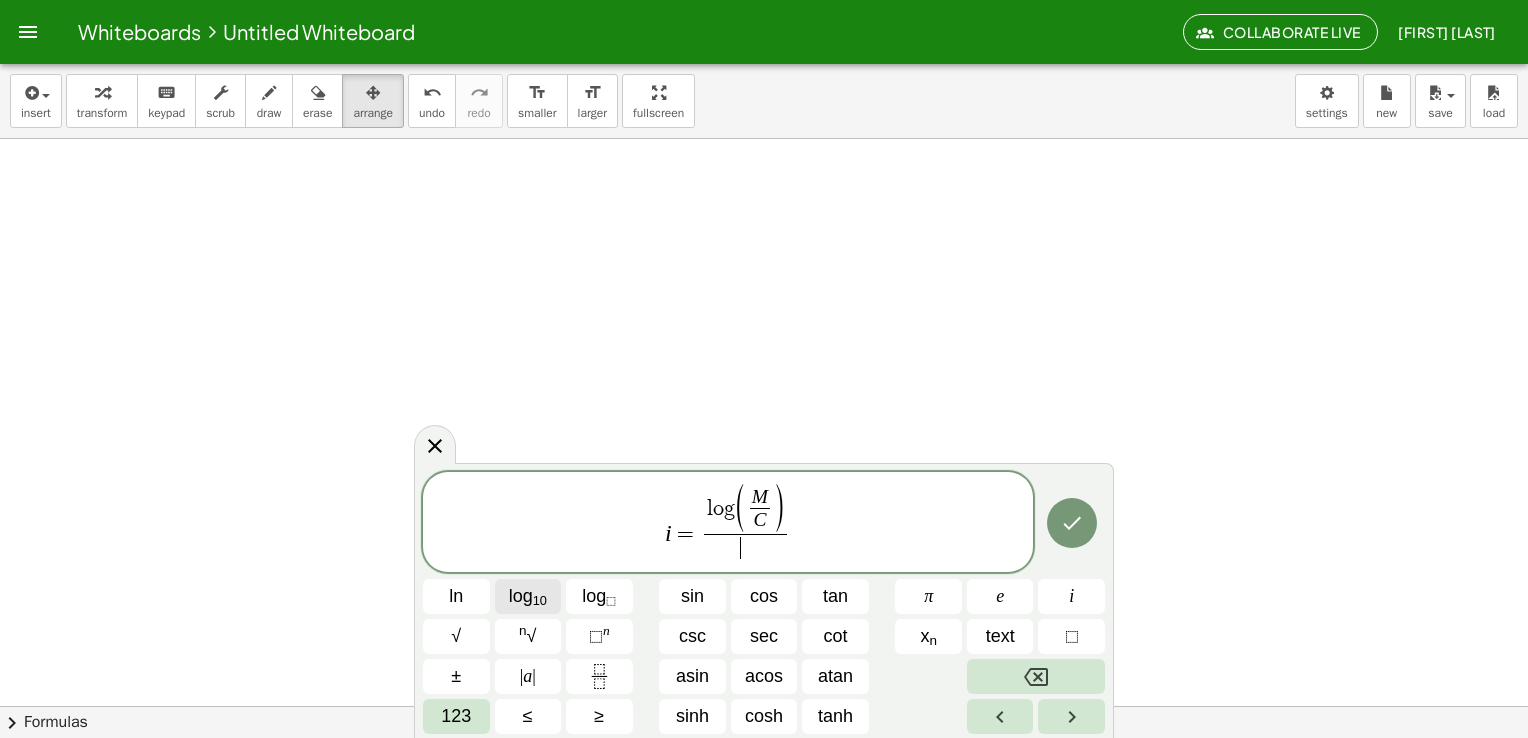 click on "log 10" 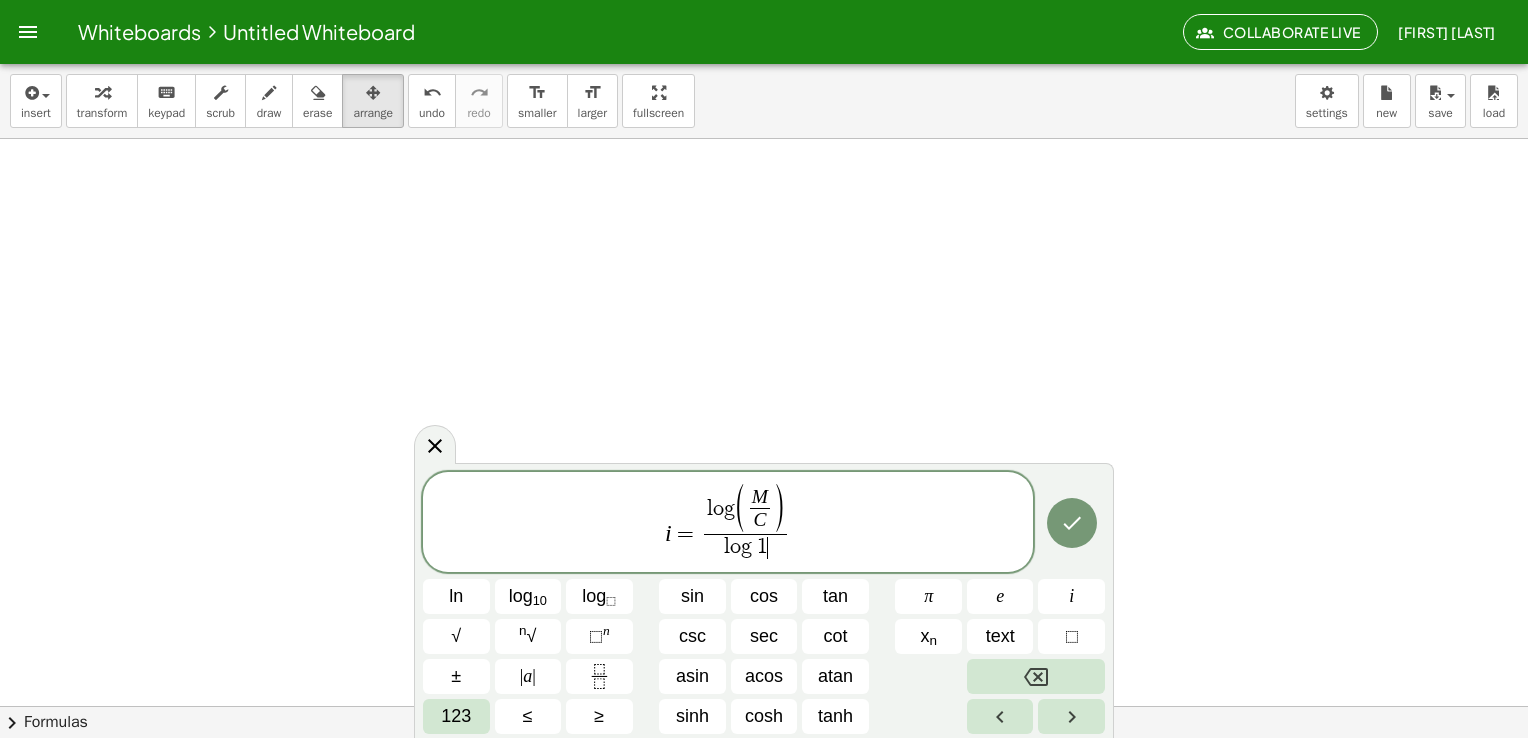 click on "1" at bounding box center (762, 547) 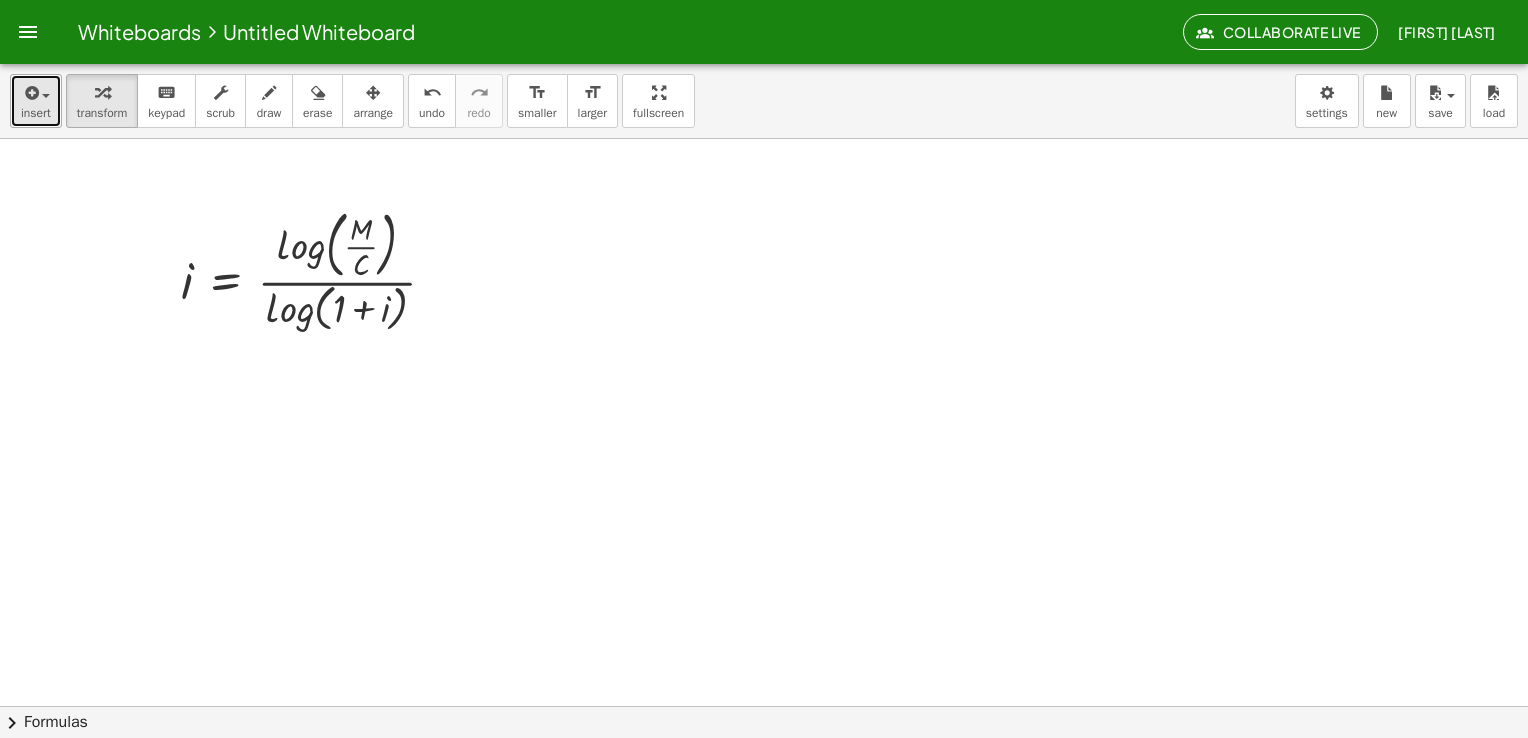 click at bounding box center (36, 92) 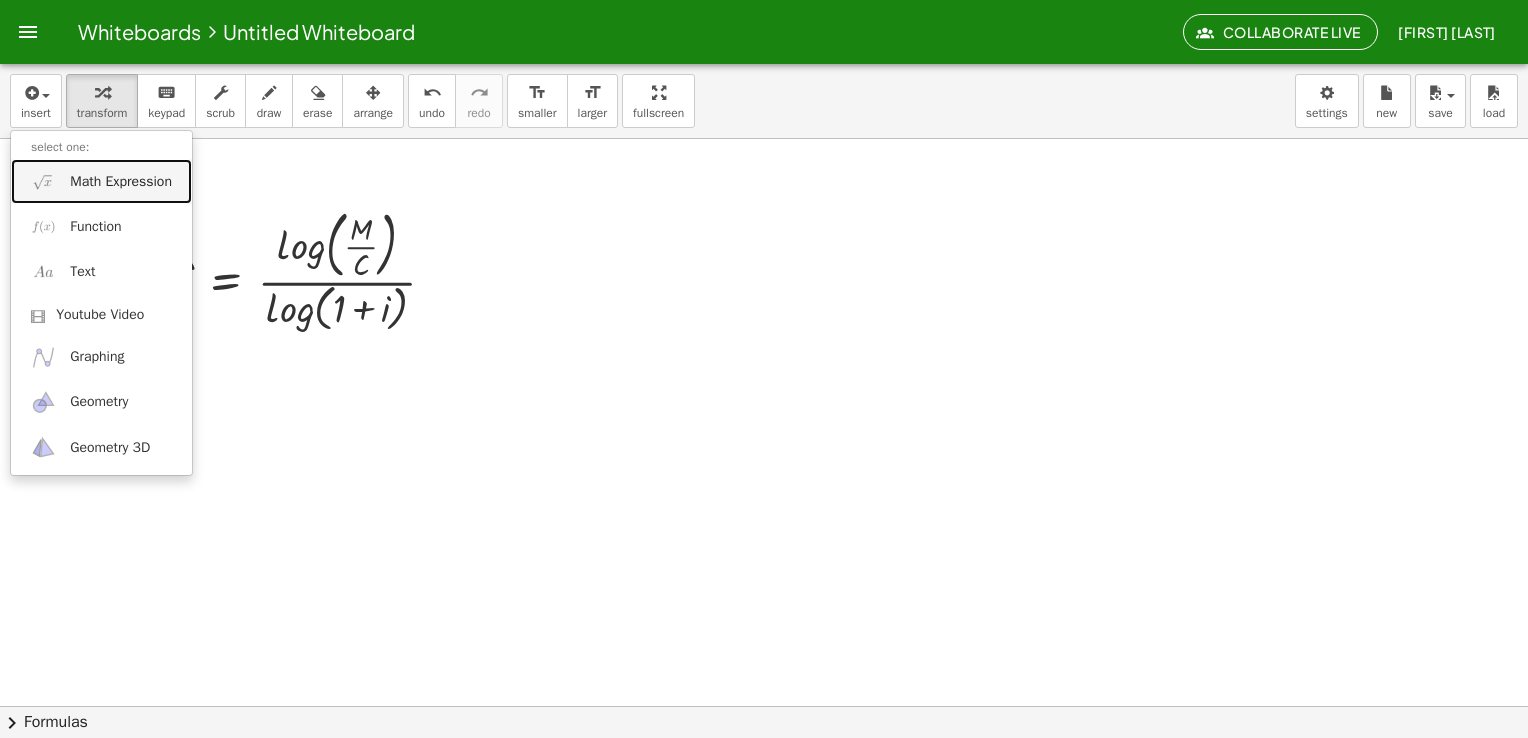 click on "Math Expression" at bounding box center (101, 181) 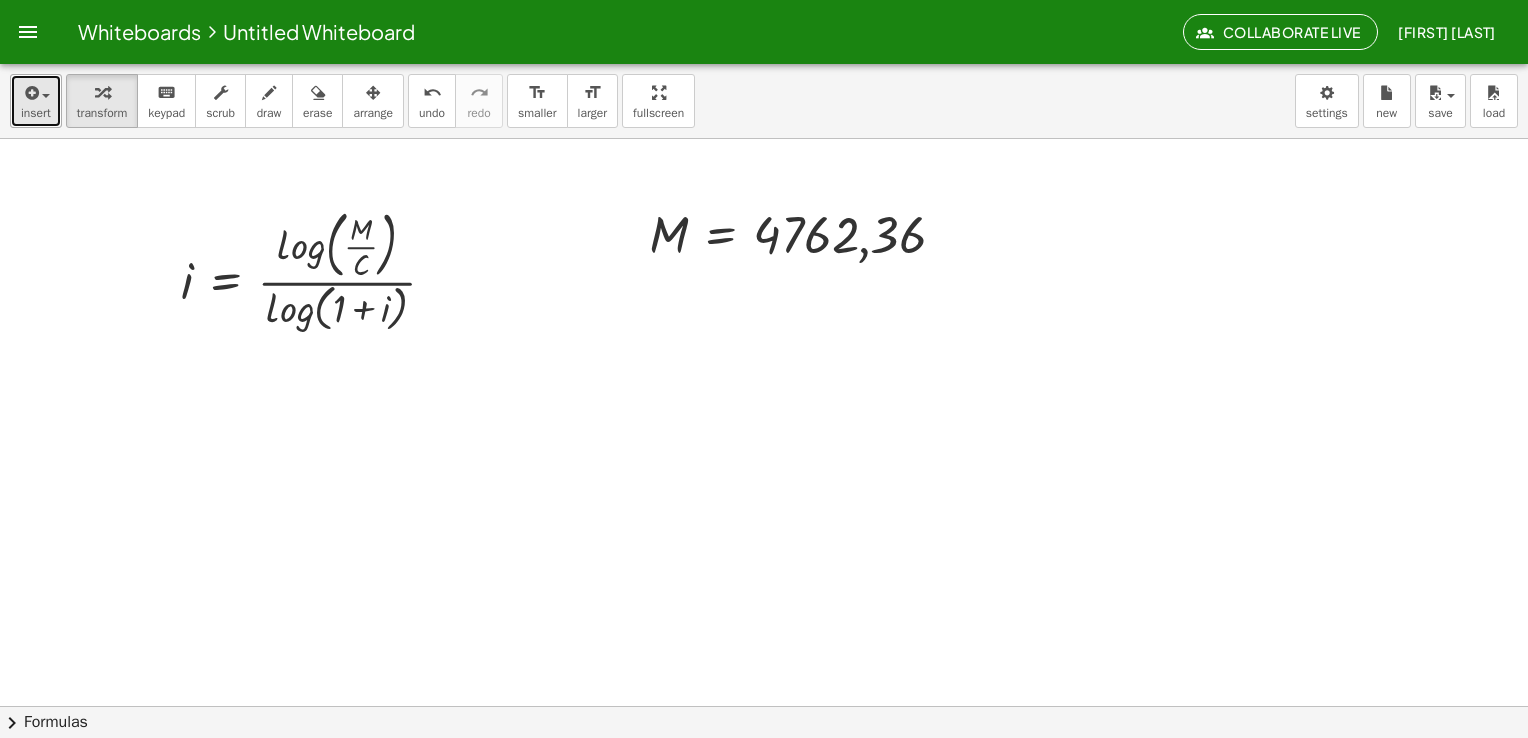 click at bounding box center [30, 93] 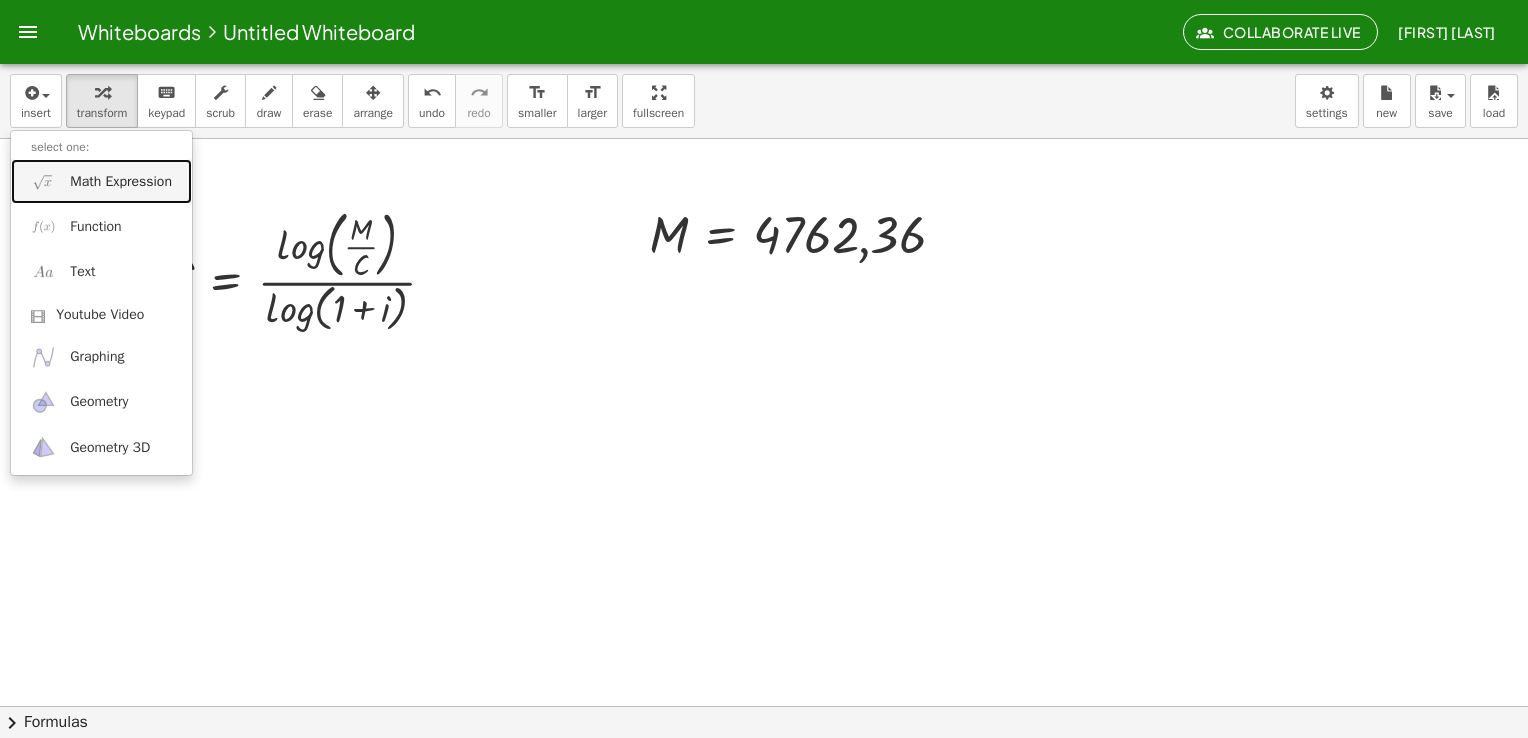 click on "Math Expression" at bounding box center [121, 182] 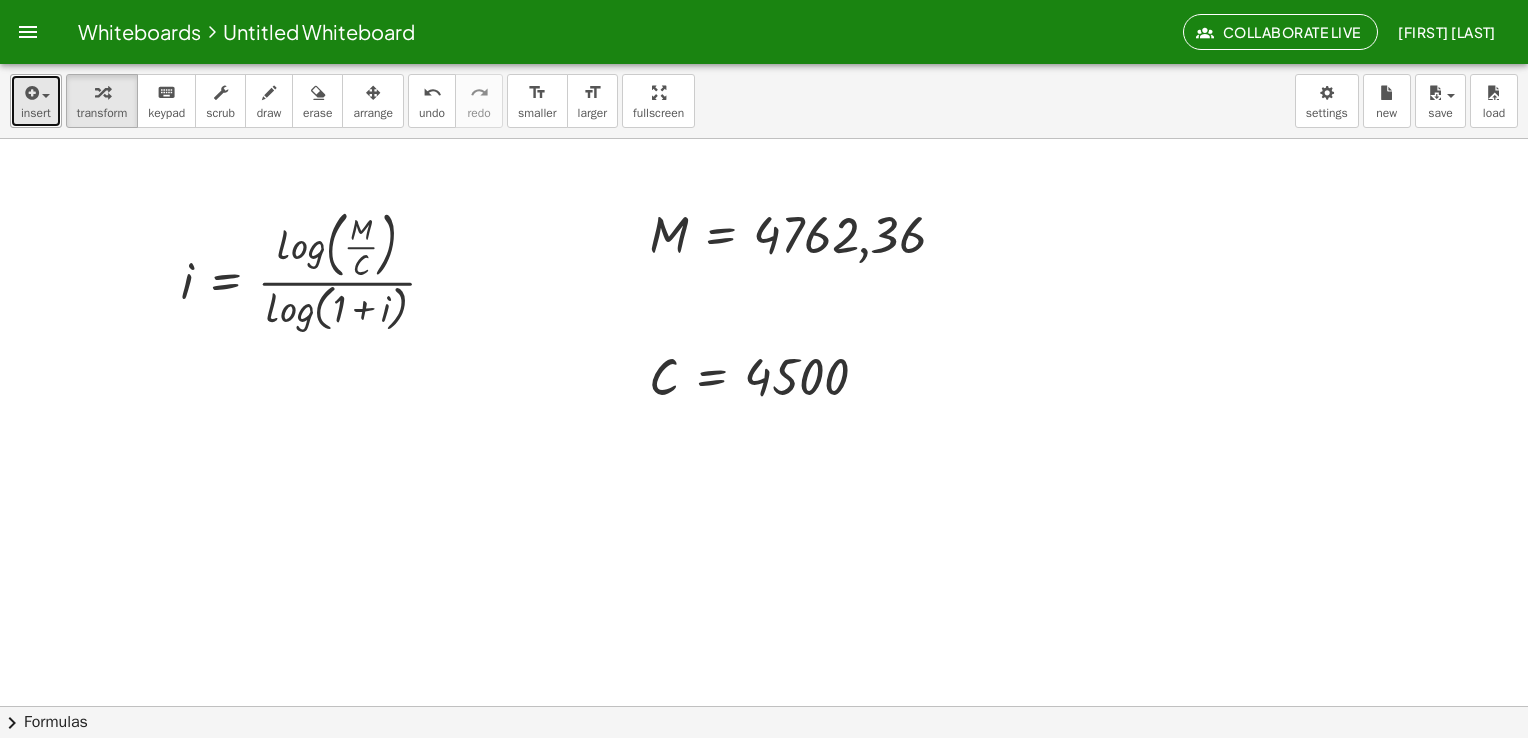 click at bounding box center (46, 96) 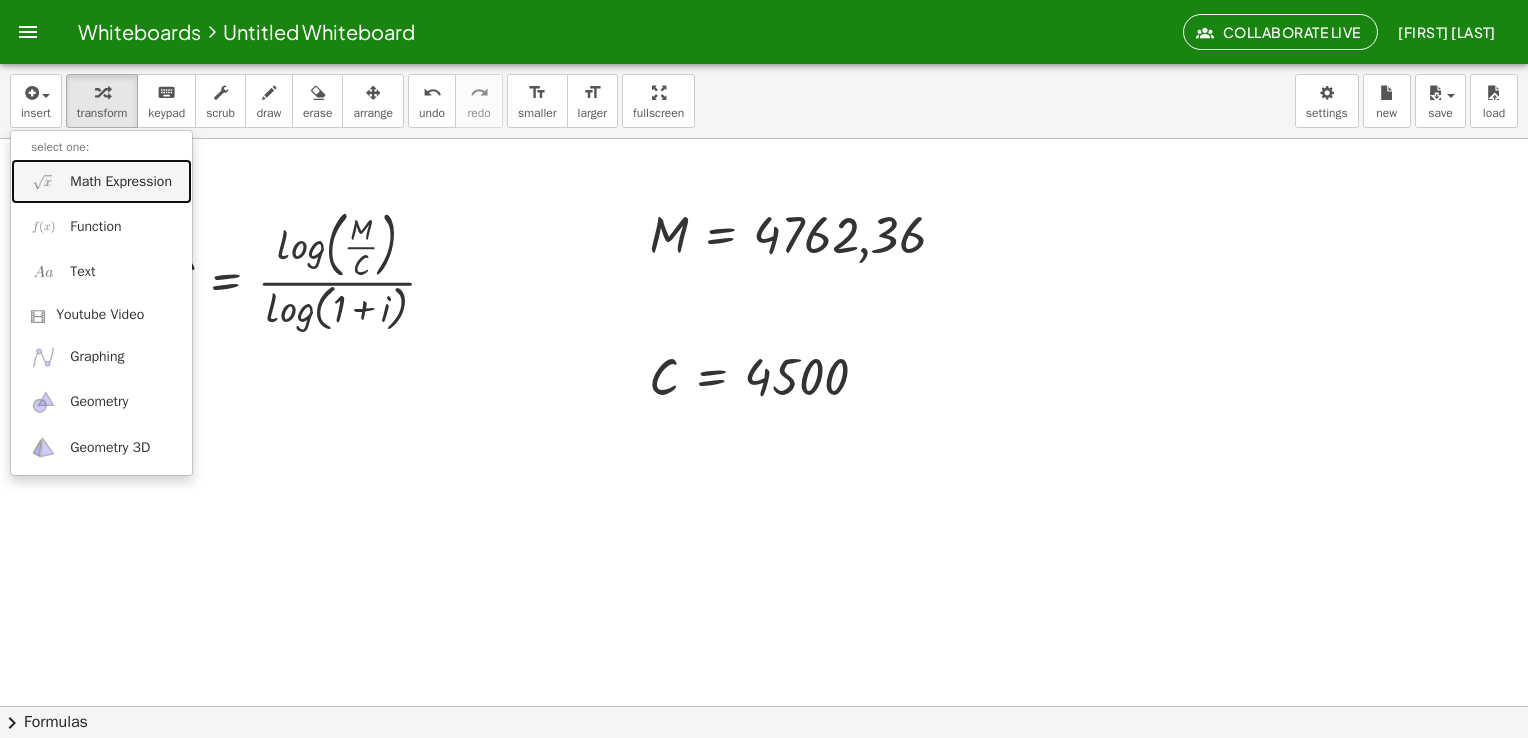 click on "Math Expression" at bounding box center [121, 182] 